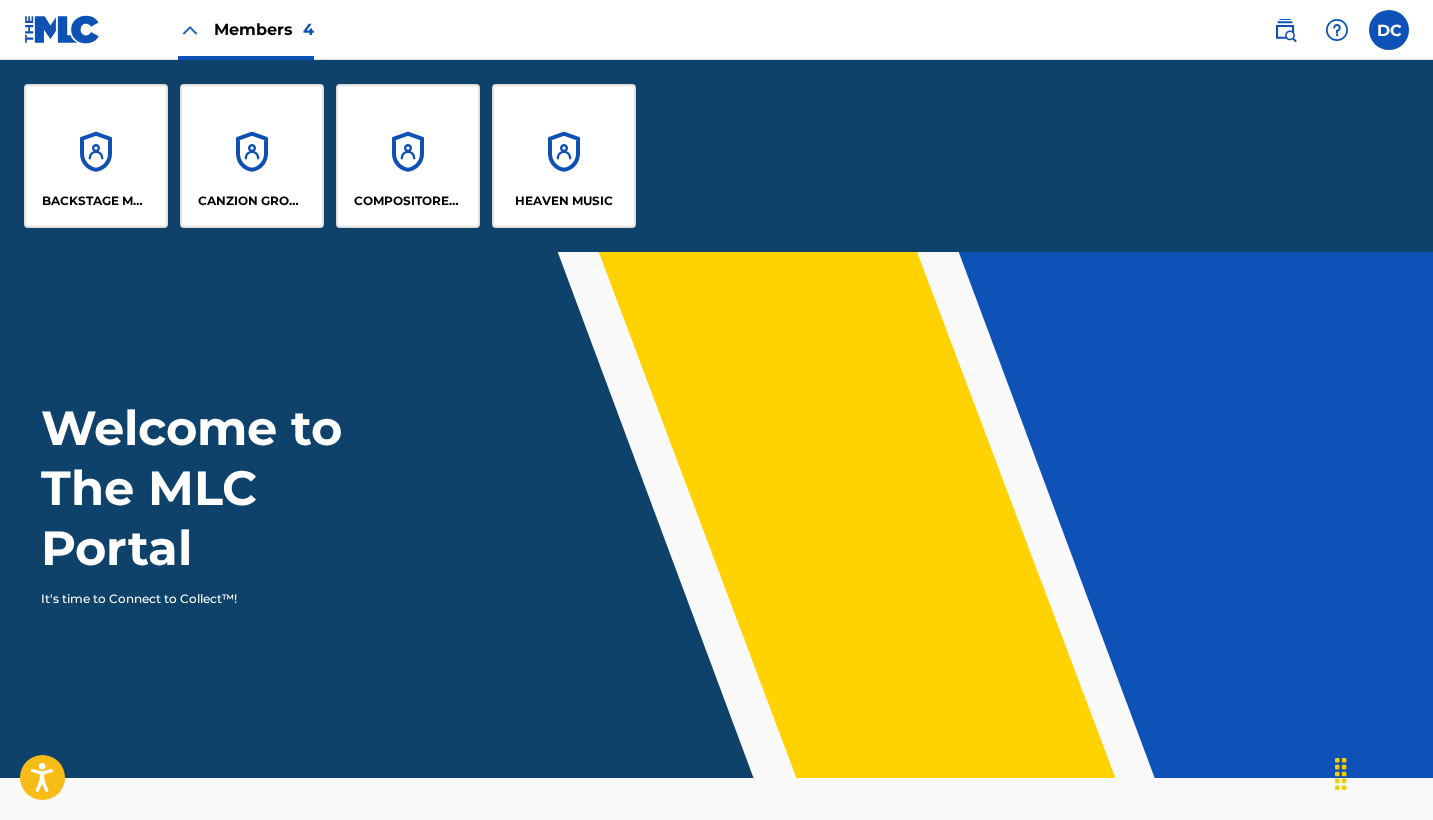 scroll, scrollTop: 0, scrollLeft: 0, axis: both 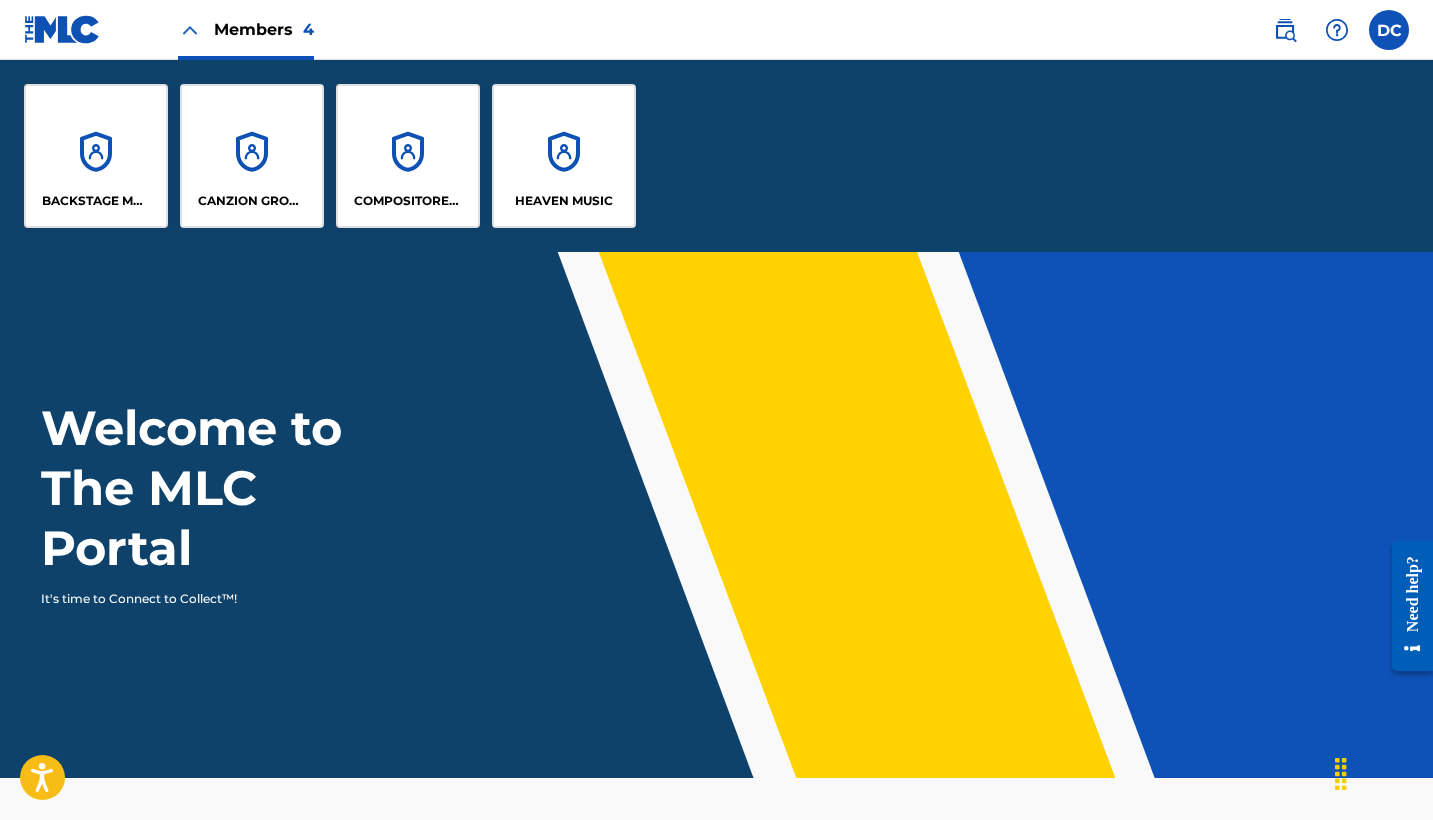 click on "HEAVEN MUSIC" at bounding box center (564, 201) 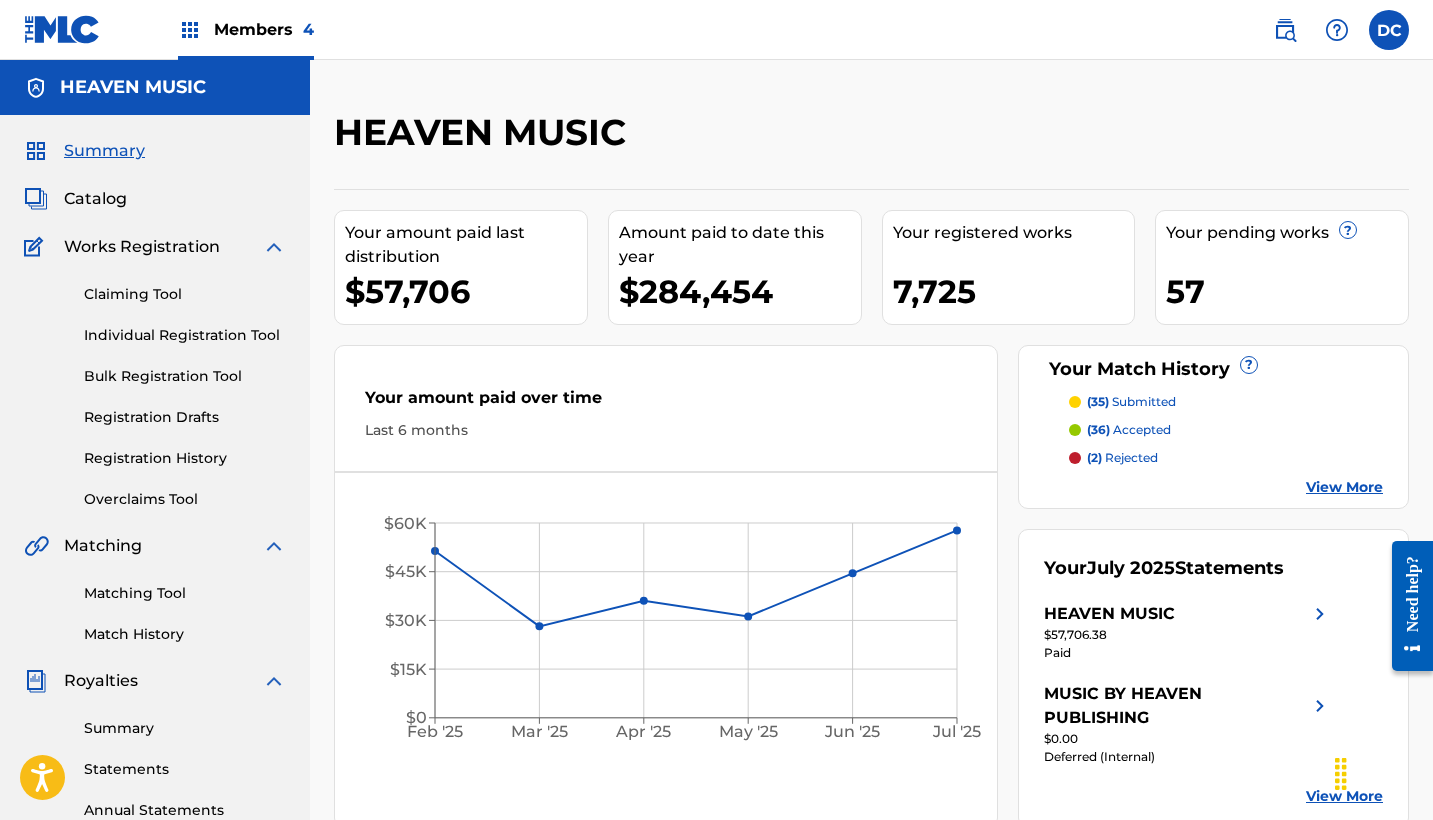 click on "Members    4" at bounding box center (264, 29) 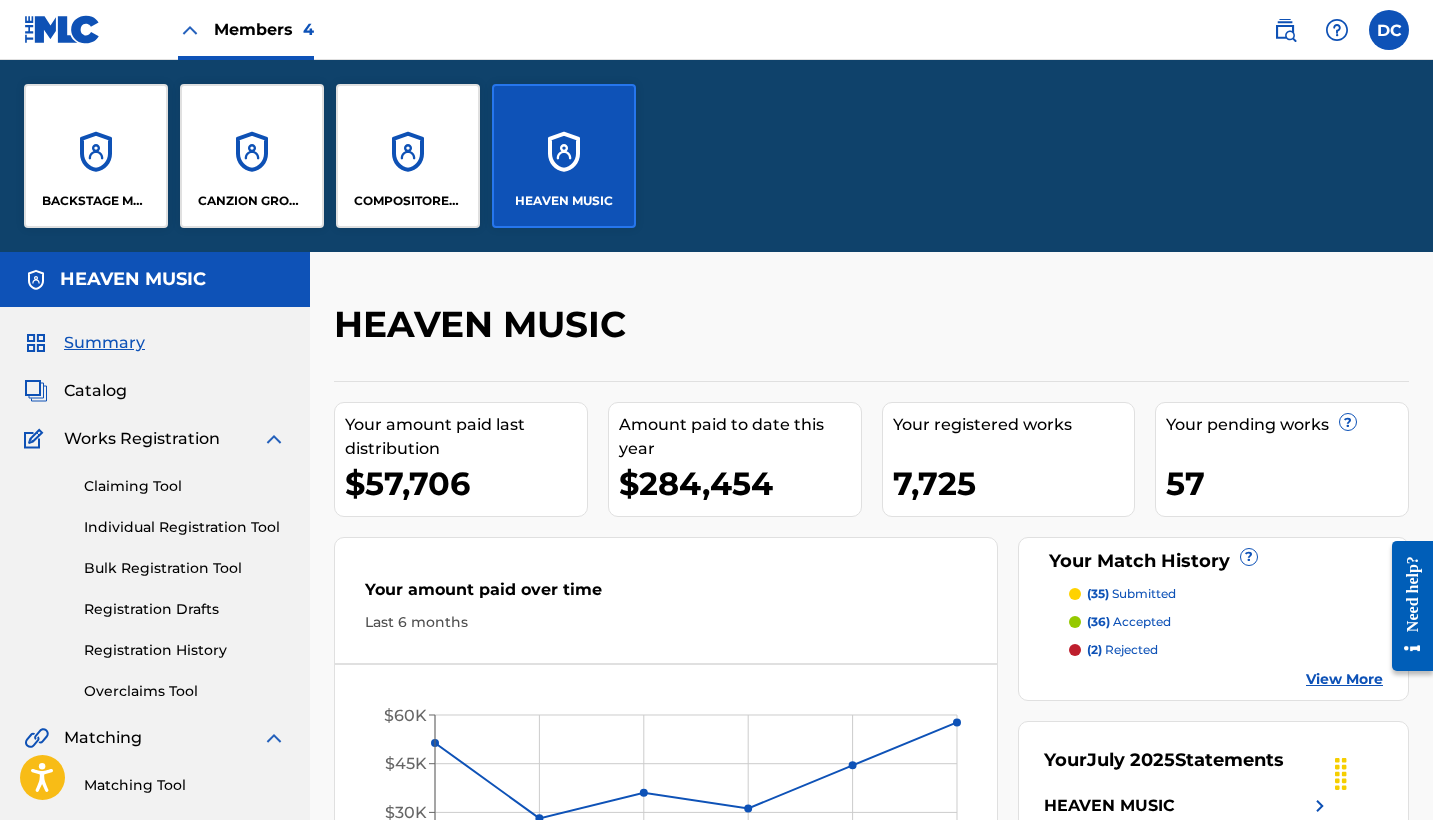 click on "CANZION GROUP LP" at bounding box center [252, 156] 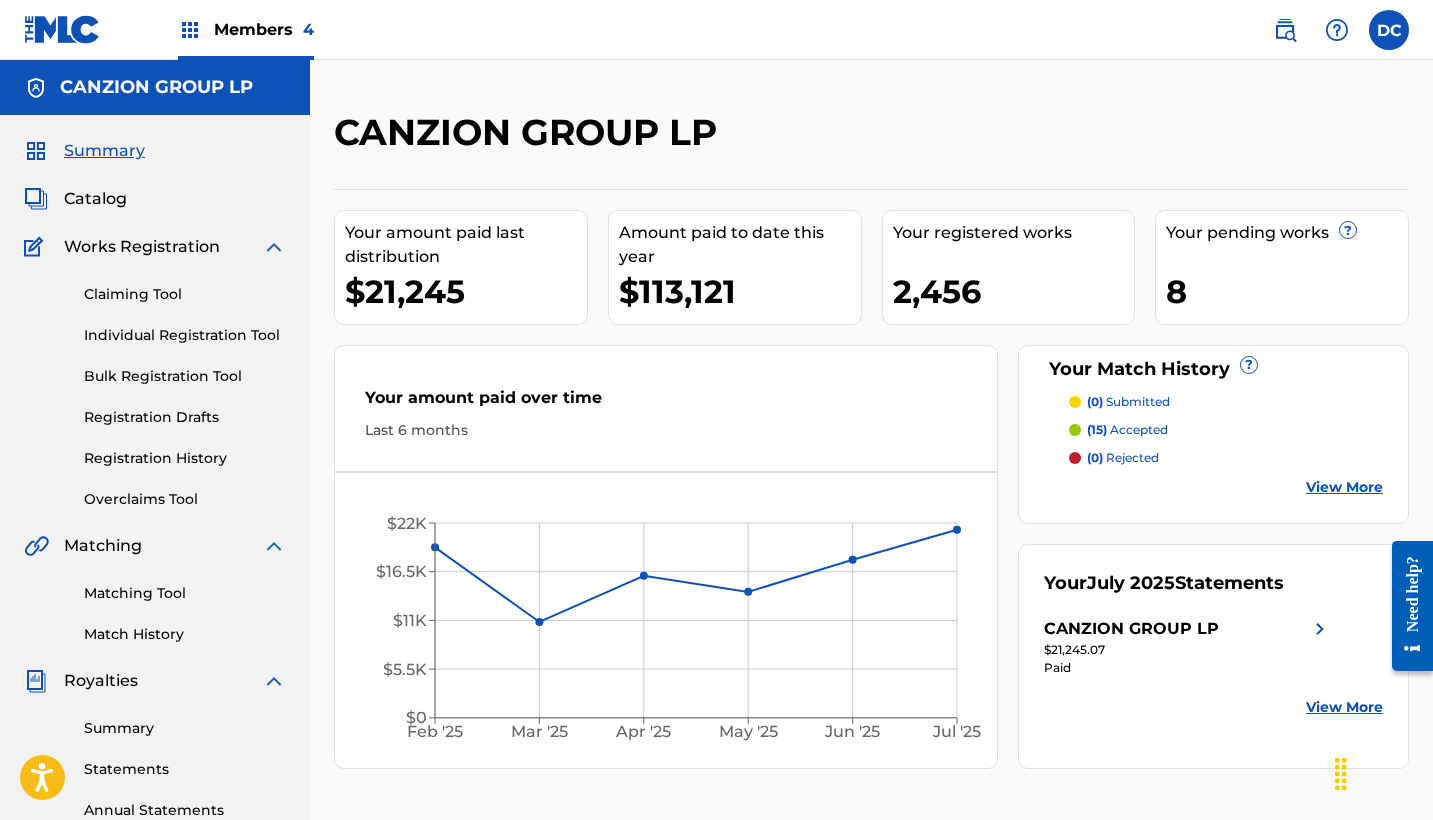 click on "Individual Registration Tool" at bounding box center (185, 335) 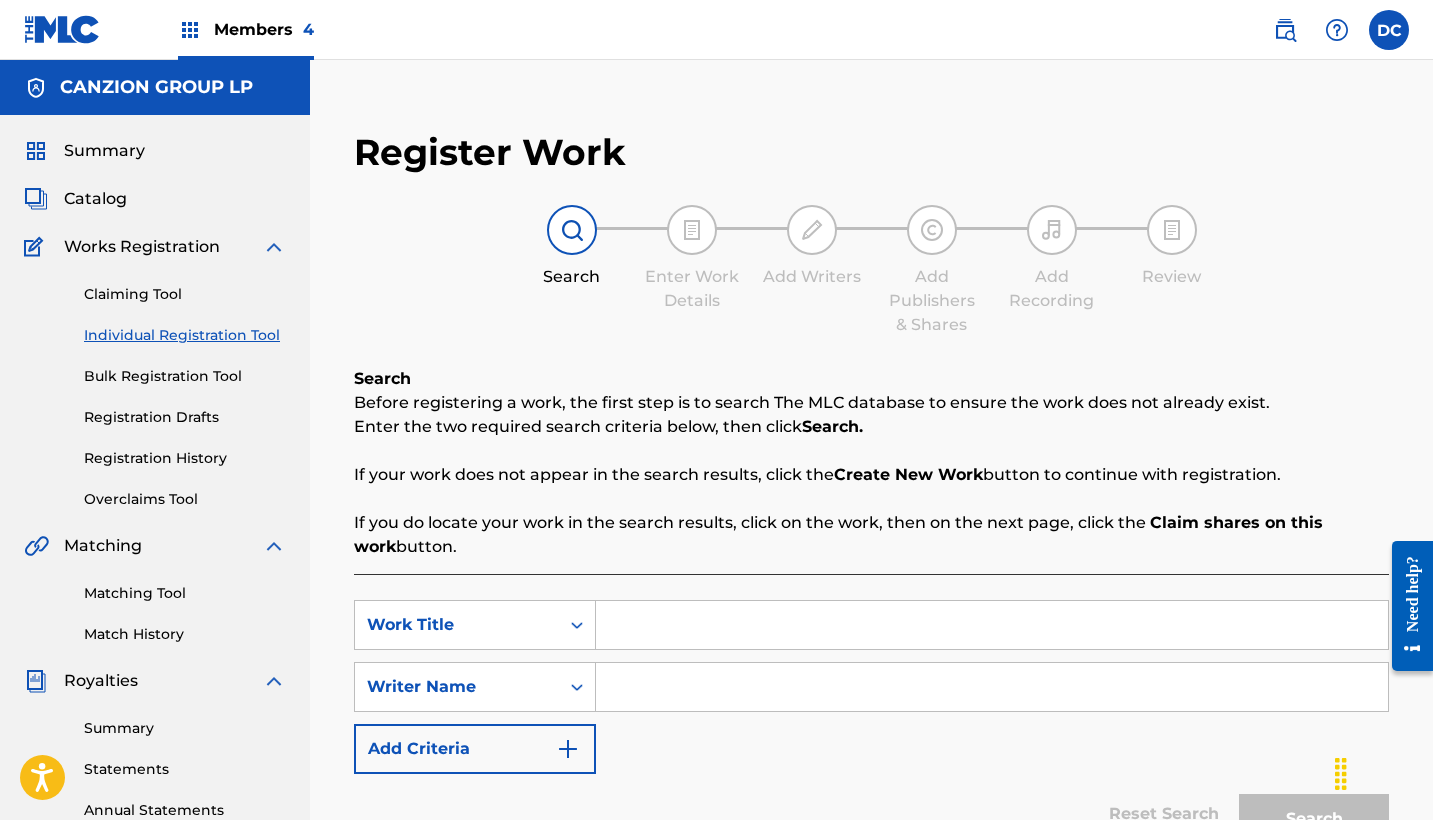 click at bounding box center [992, 625] 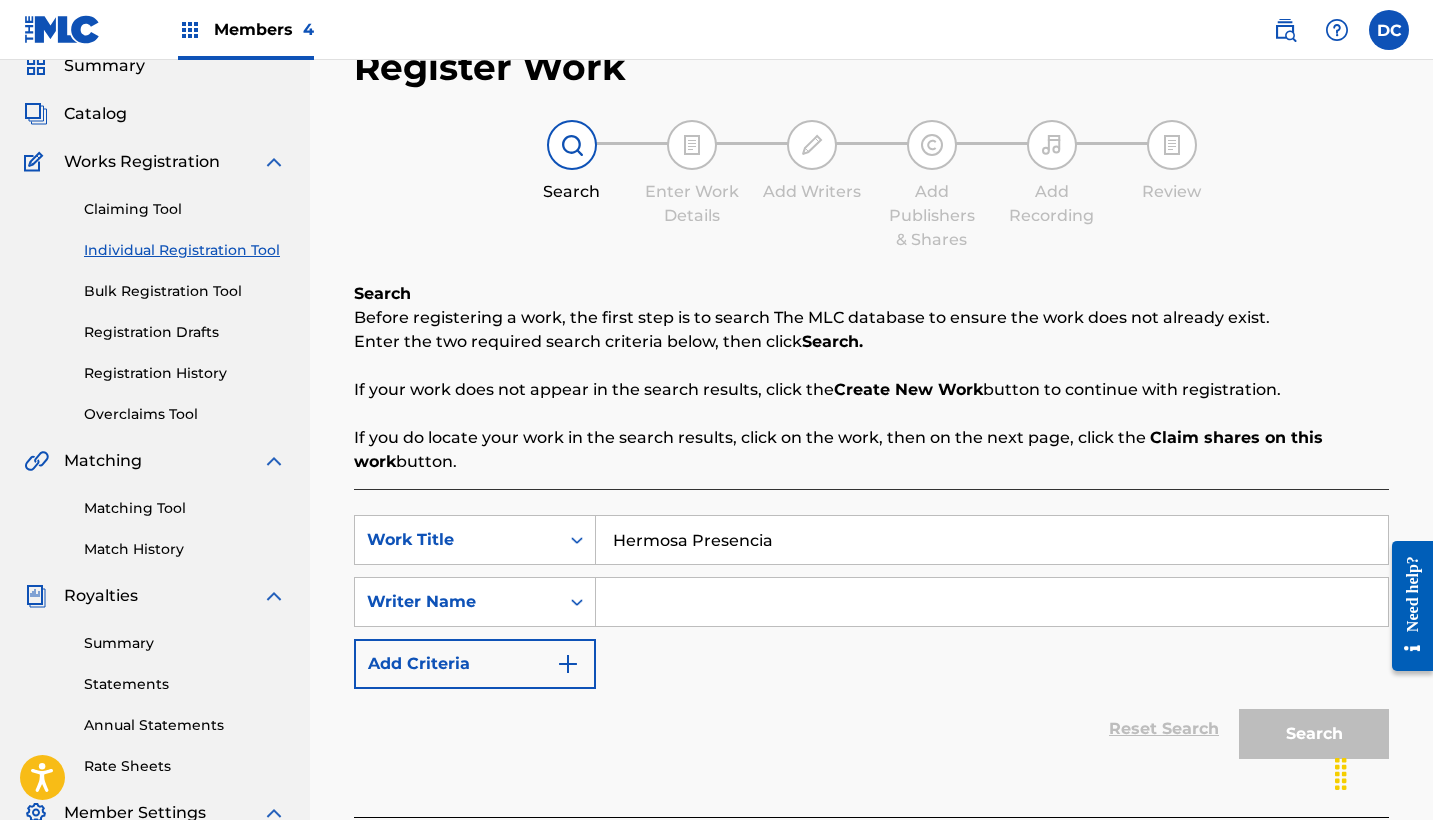 scroll, scrollTop: 96, scrollLeft: 0, axis: vertical 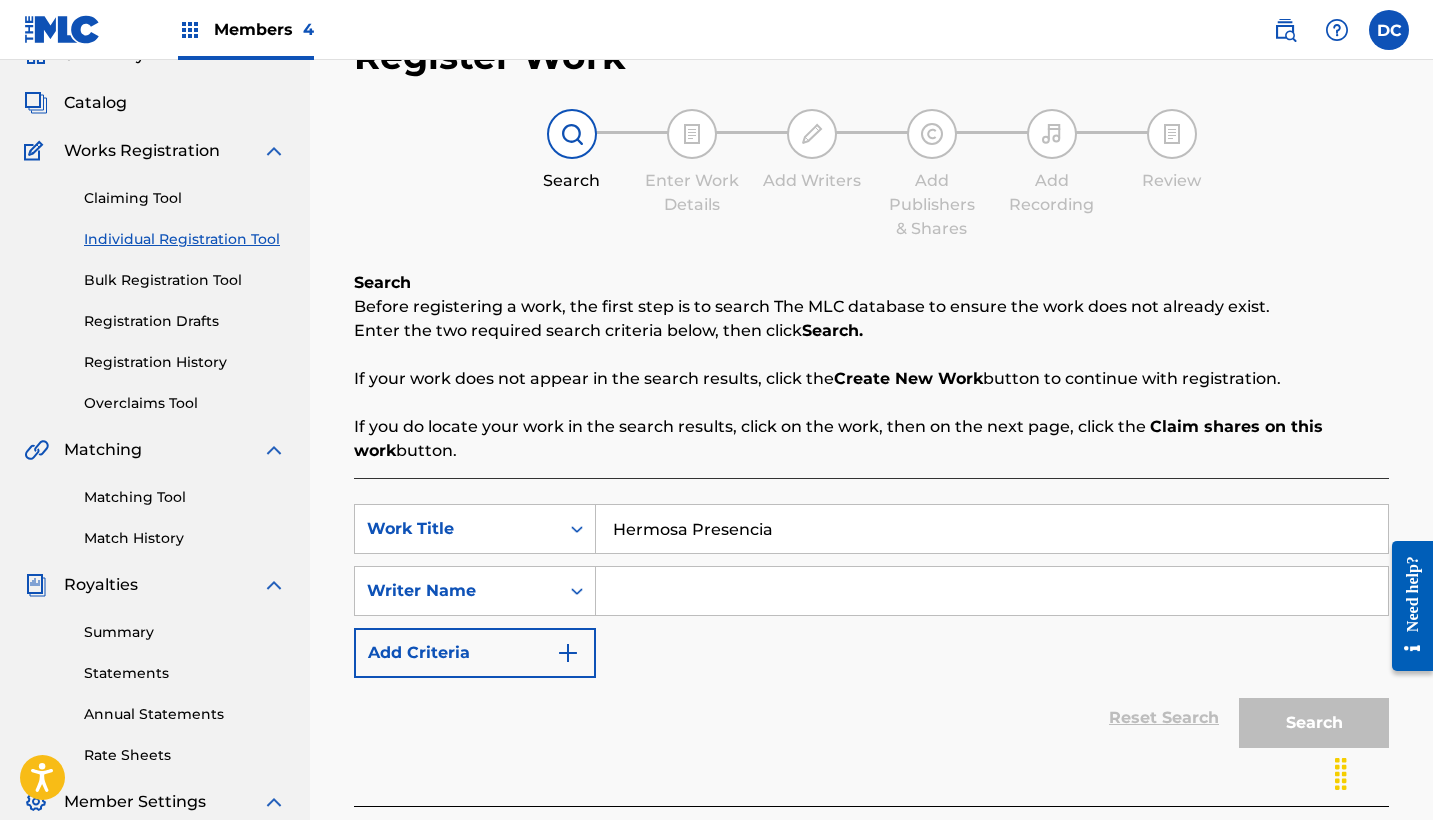 type on "Hermosa Presencia" 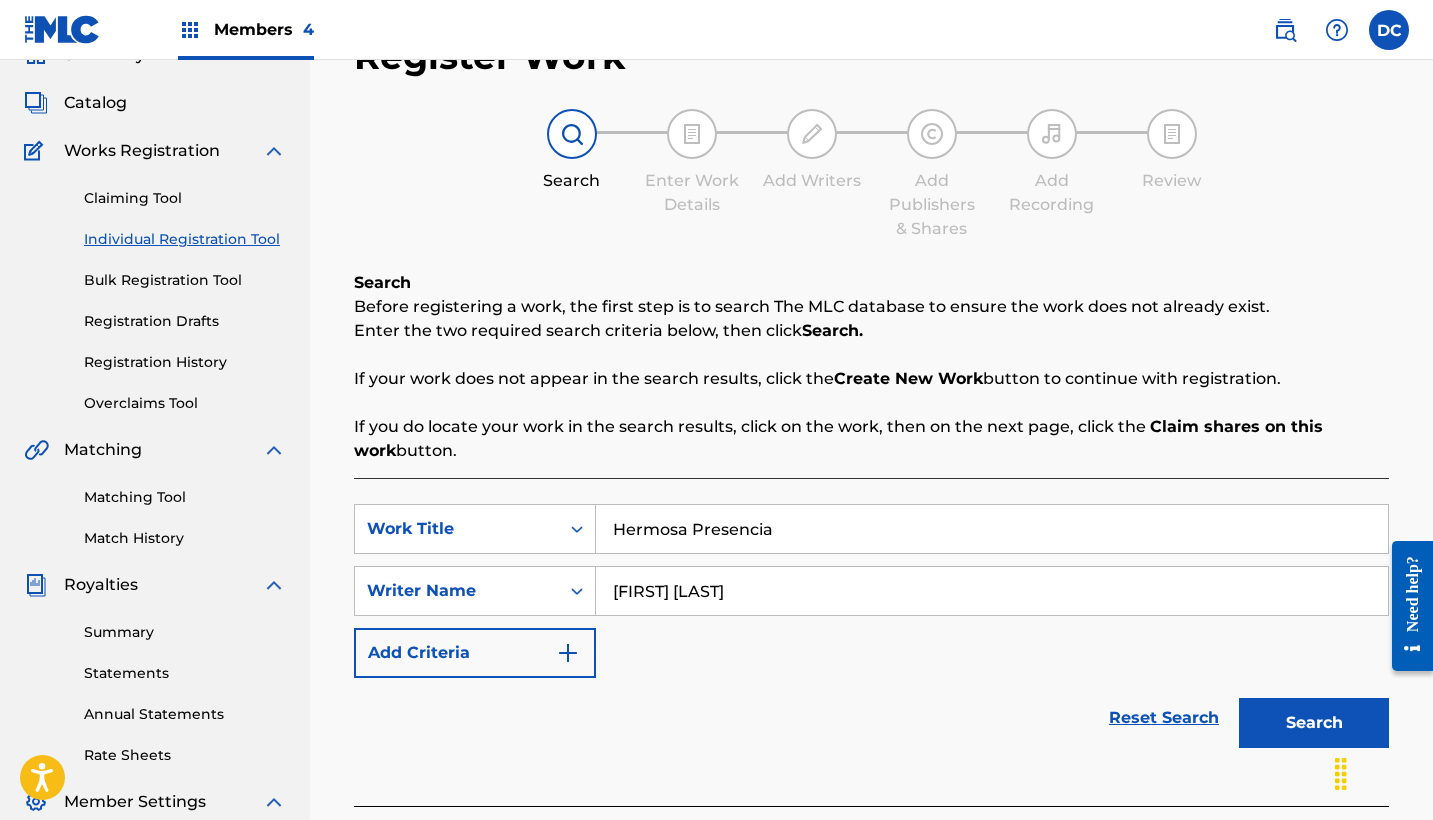 type on "[FIRST] [LAST]" 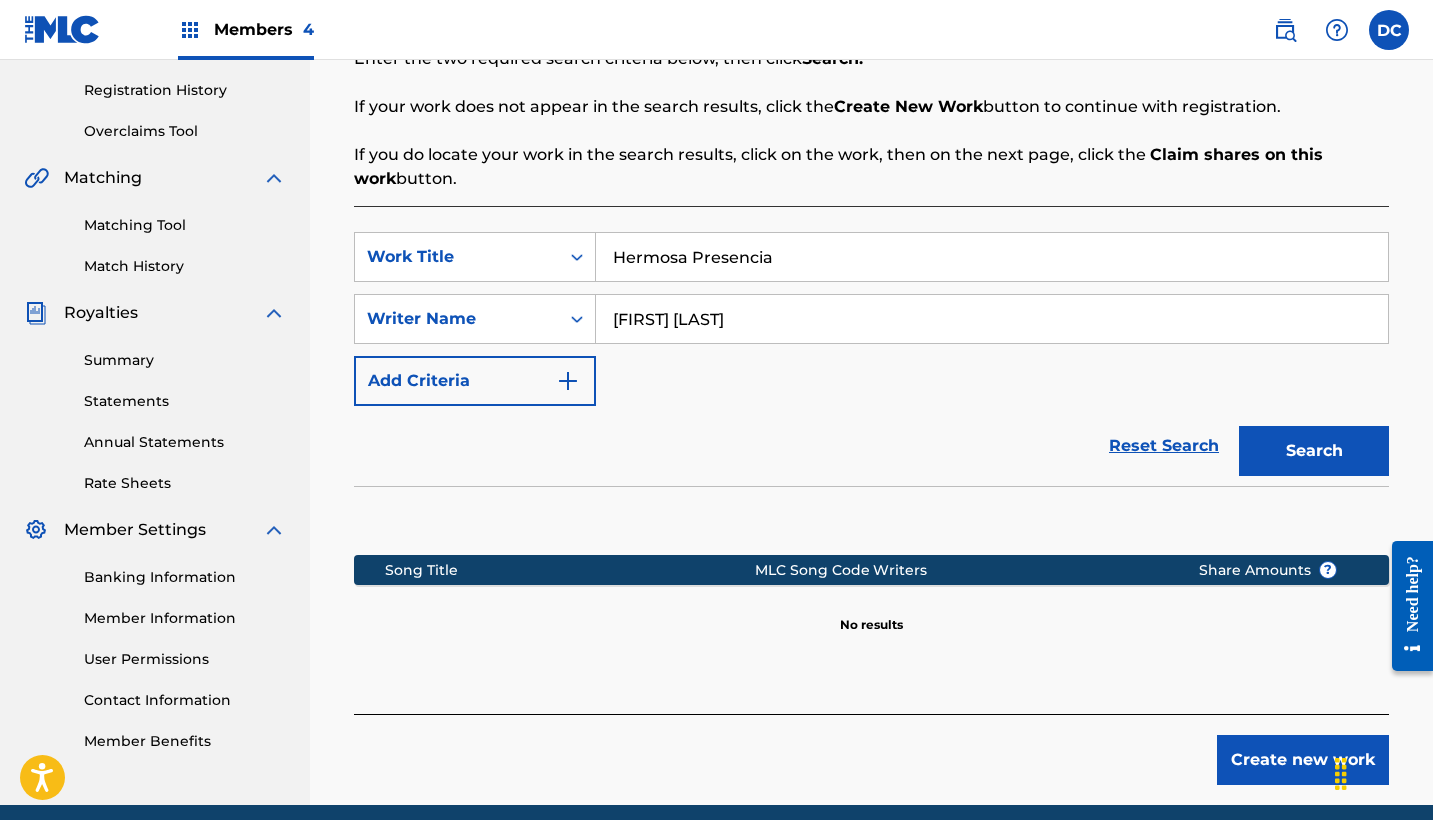 scroll, scrollTop: 374, scrollLeft: 0, axis: vertical 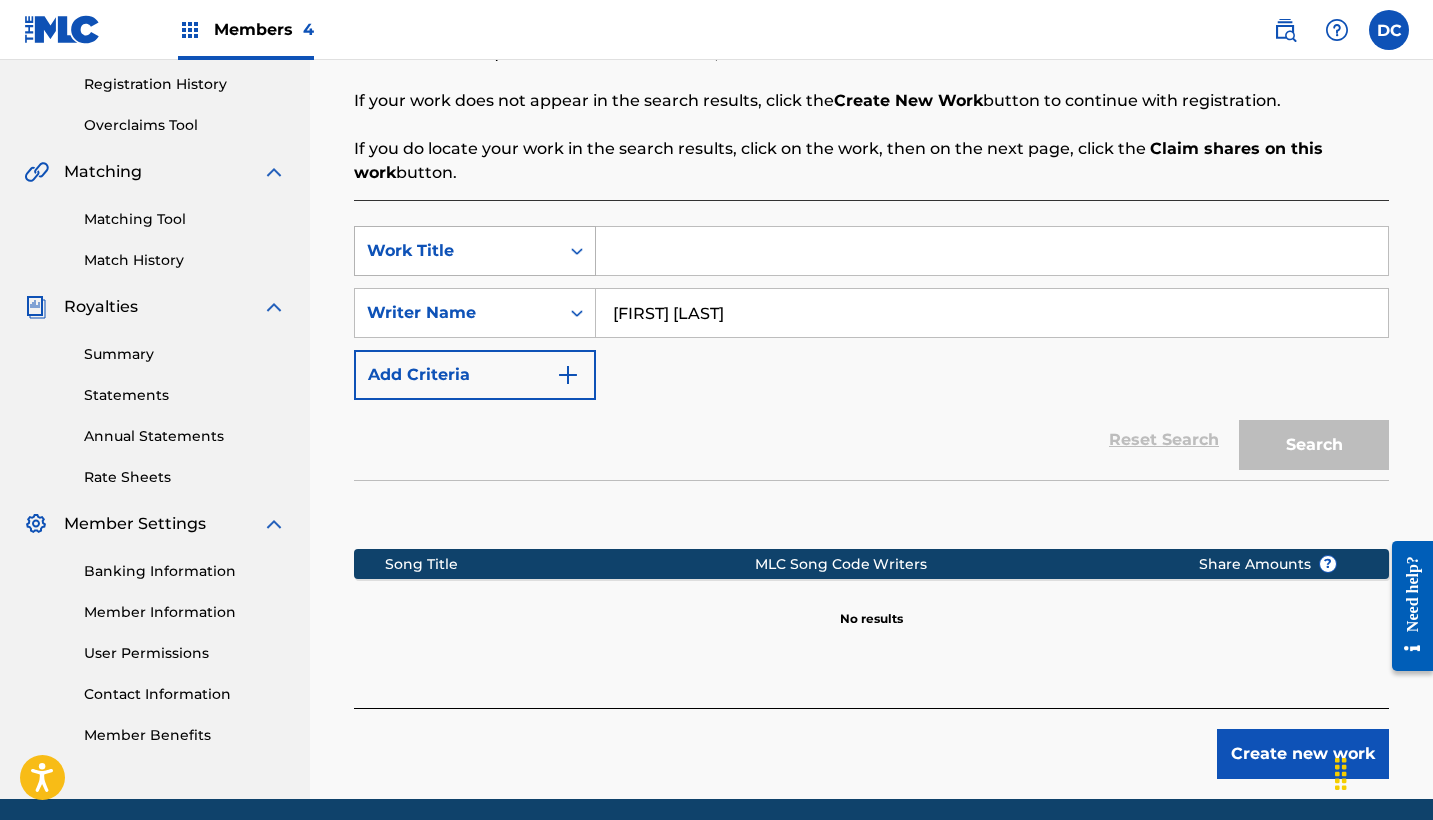 drag, startPoint x: 797, startPoint y: 247, endPoint x: 568, endPoint y: 233, distance: 229.42755 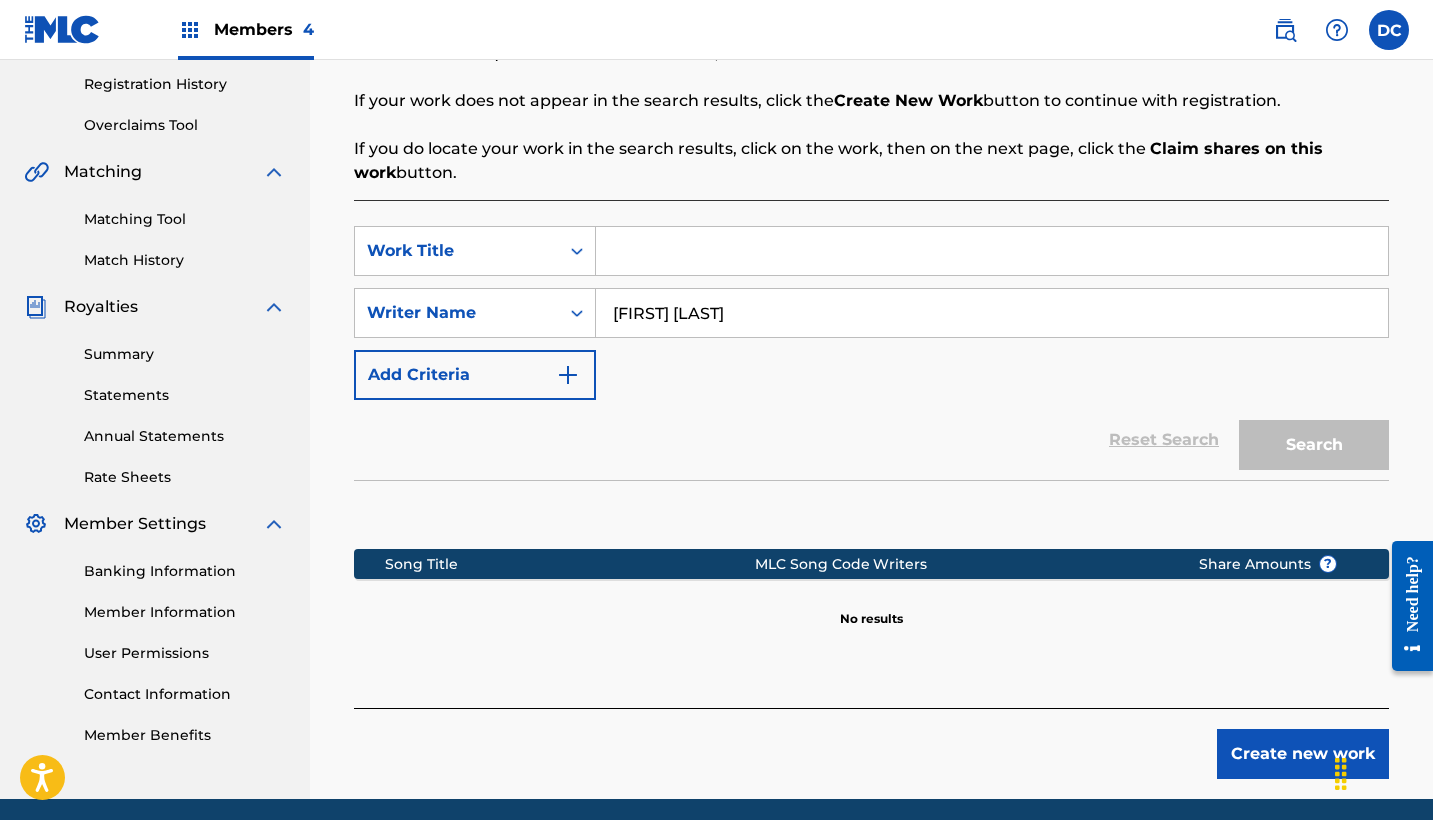 paste on "Hermosa Presencia" 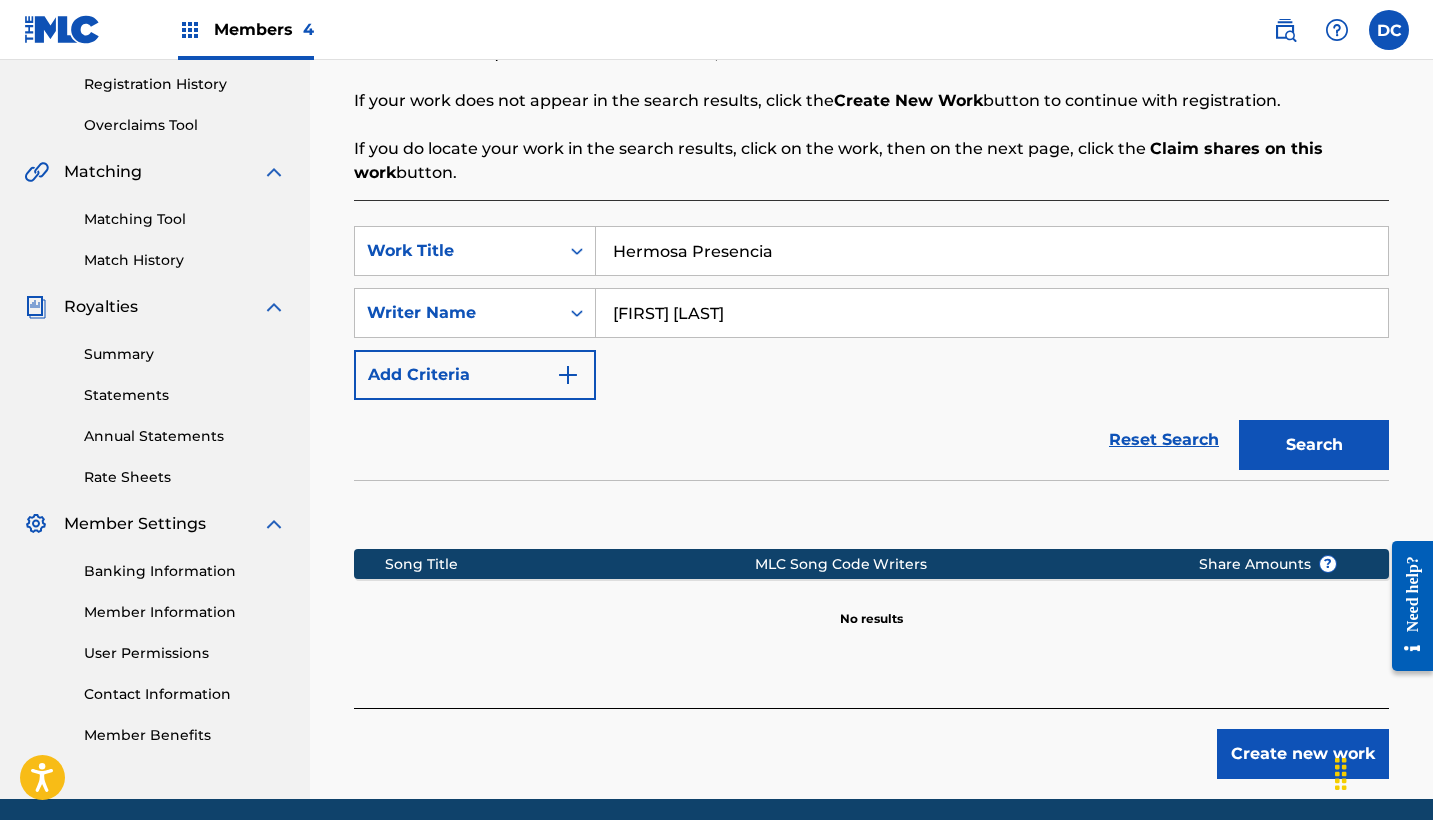 click on "Search" at bounding box center (1314, 445) 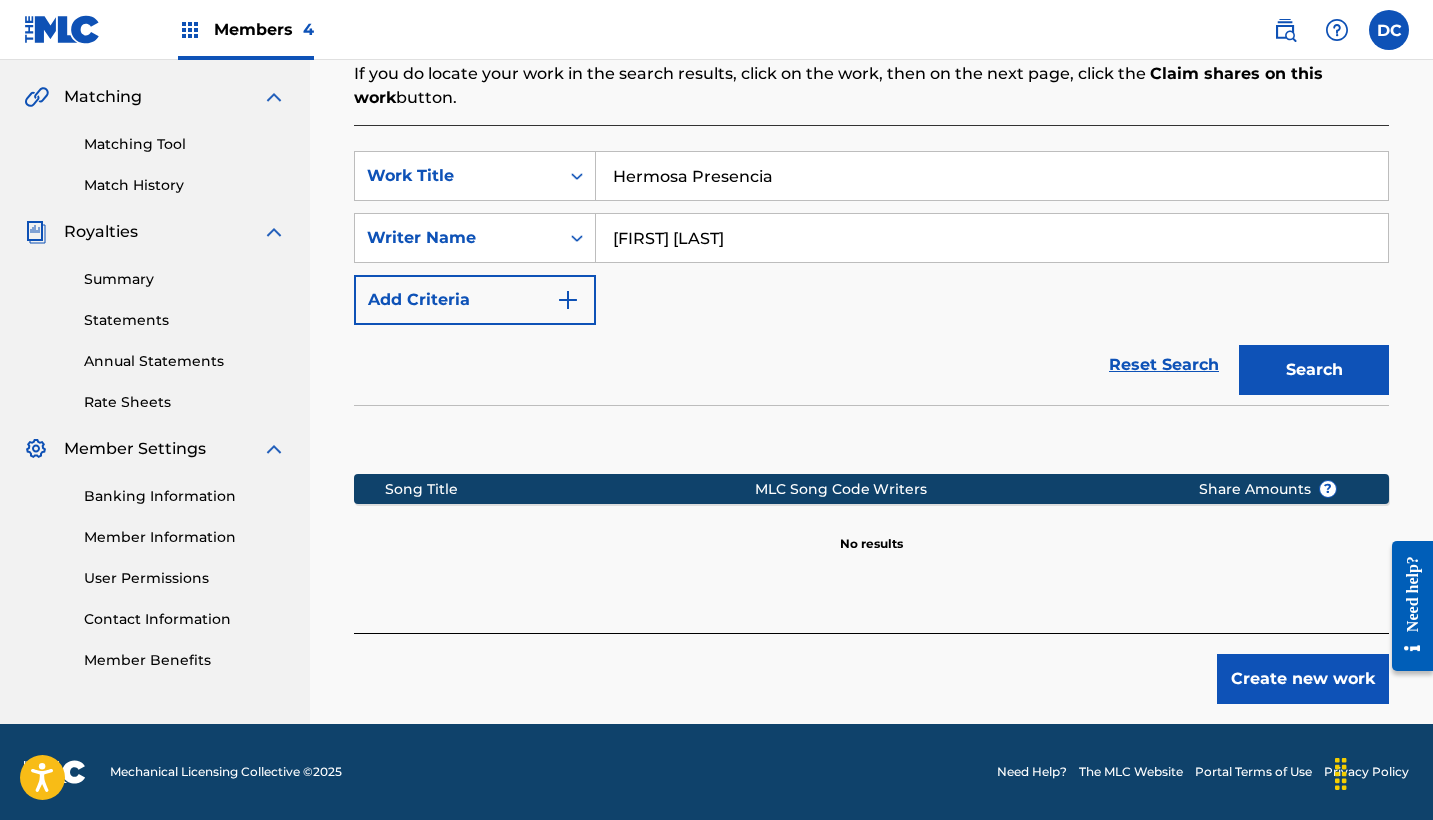 scroll, scrollTop: 449, scrollLeft: 0, axis: vertical 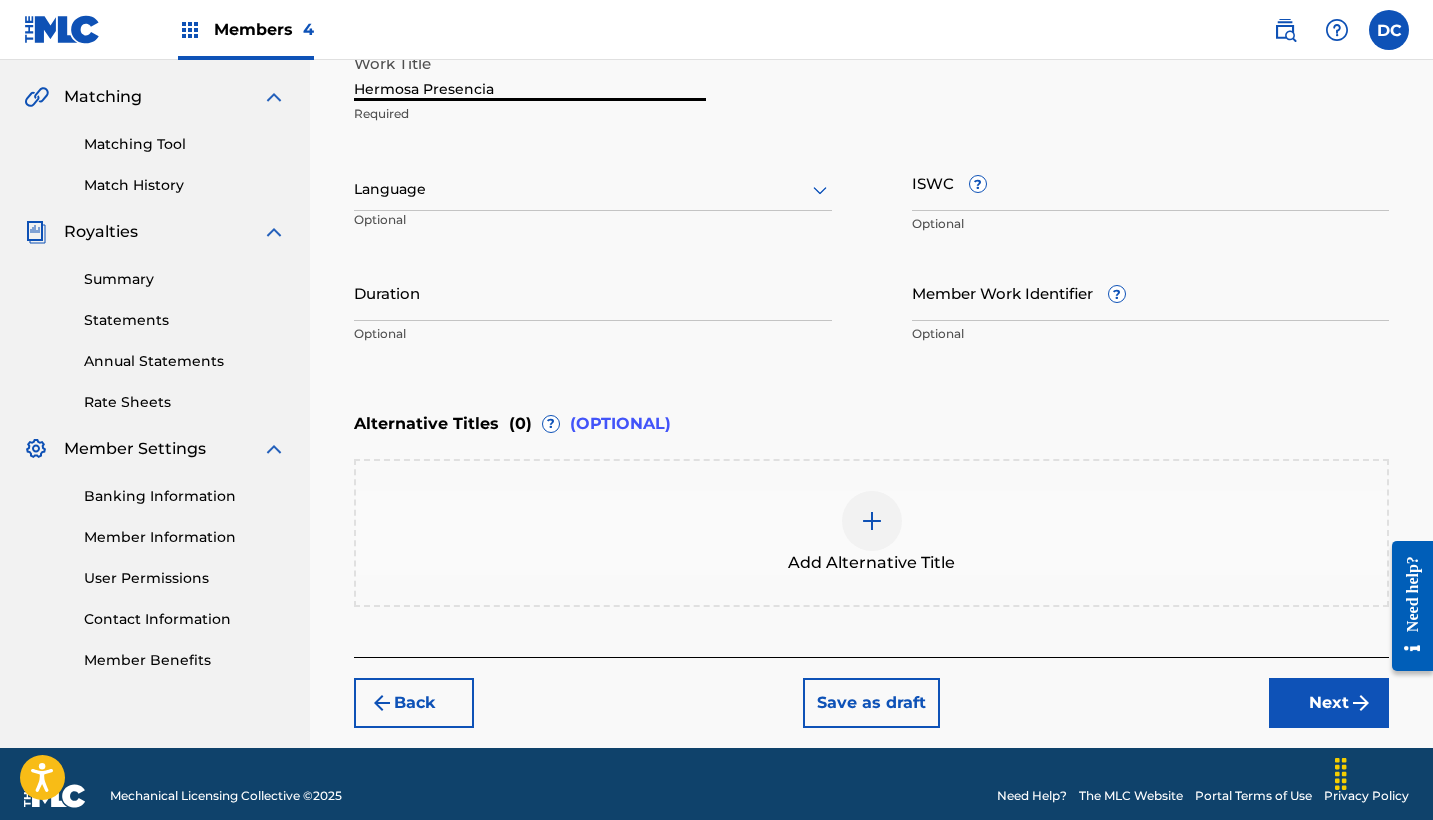 drag, startPoint x: 539, startPoint y: 95, endPoint x: 288, endPoint y: 93, distance: 251.00797 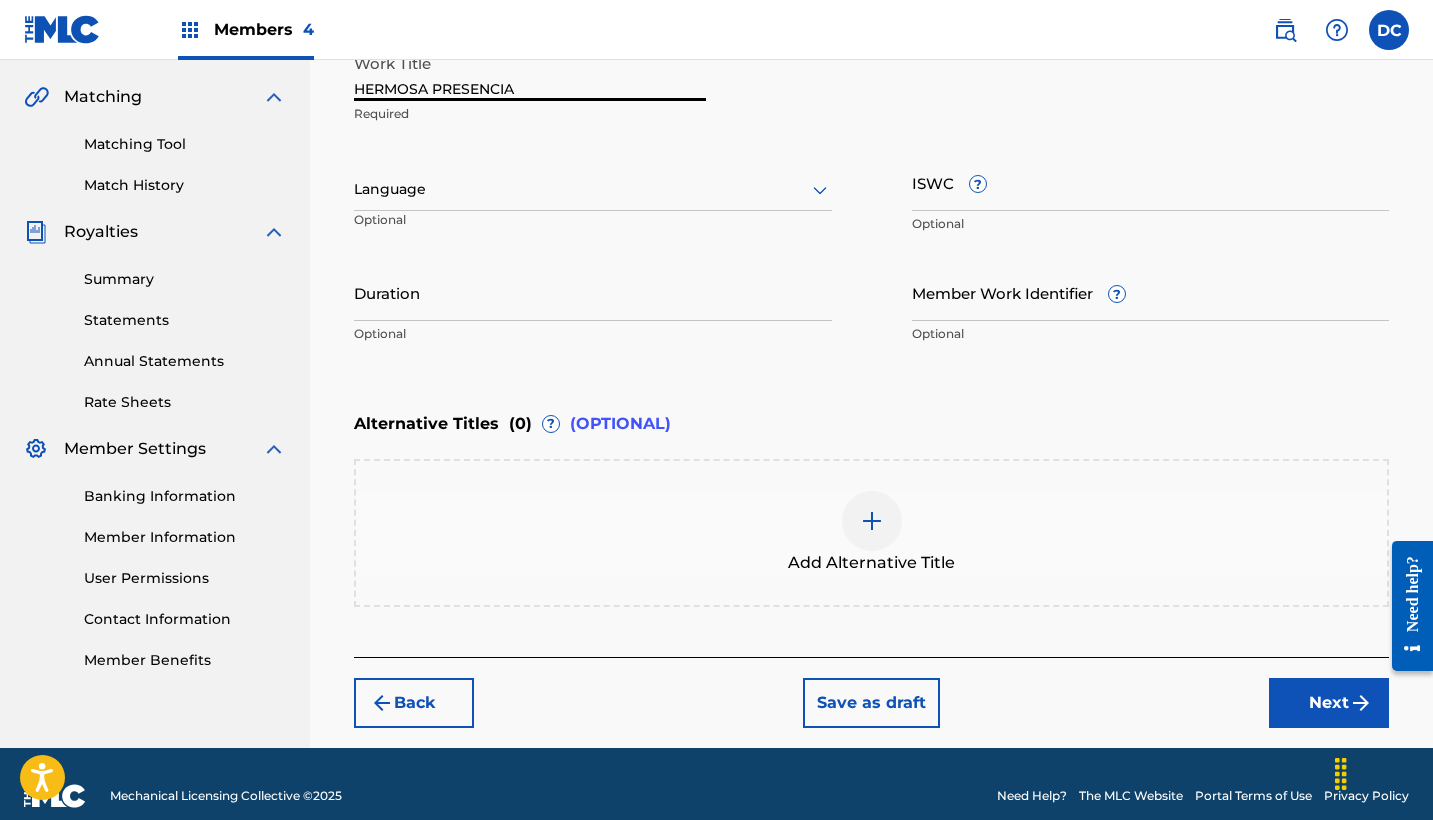 type on "HERMOSA PRESENCIA" 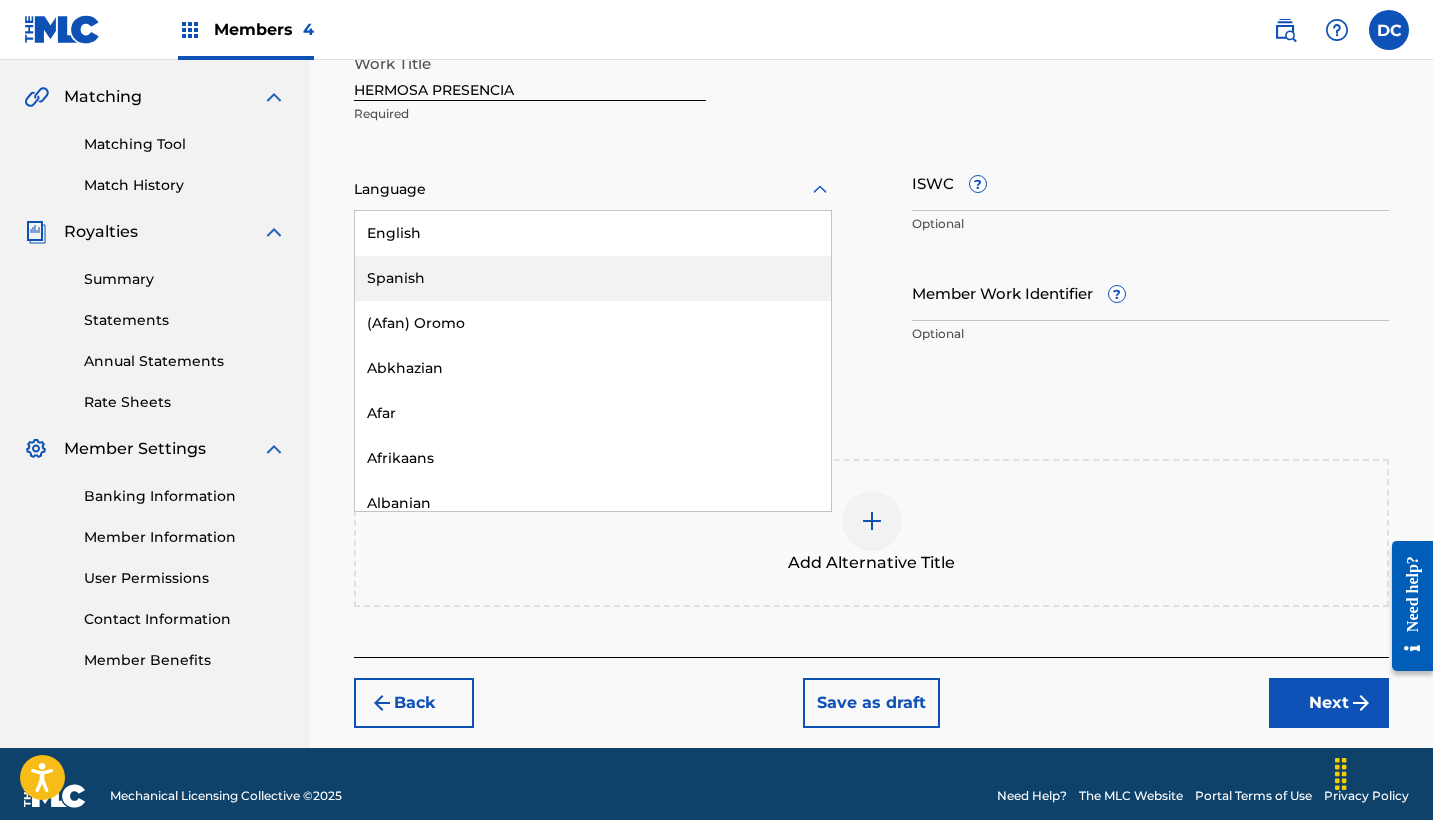 click on "Spanish" at bounding box center [593, 278] 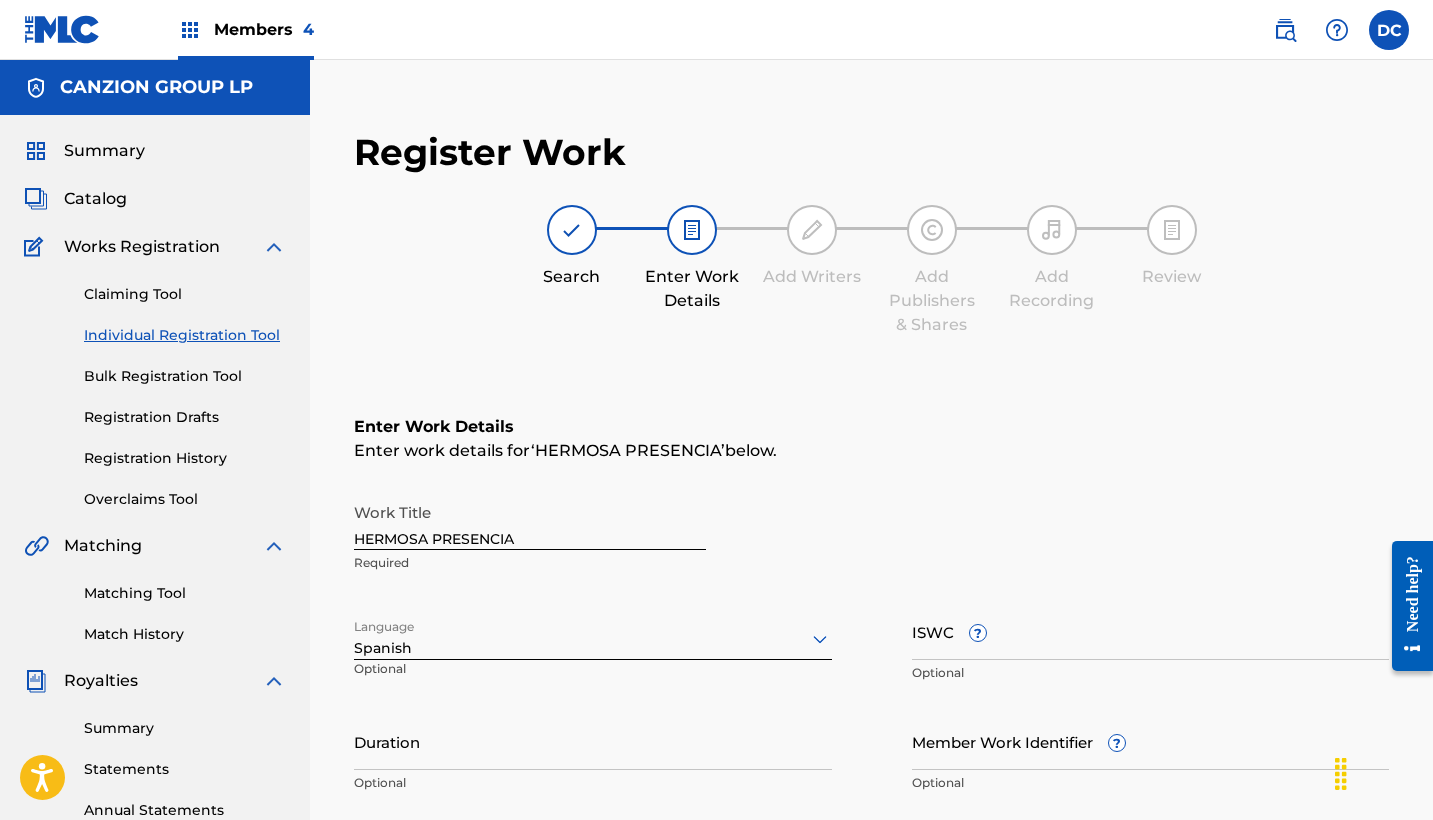 scroll, scrollTop: 0, scrollLeft: 0, axis: both 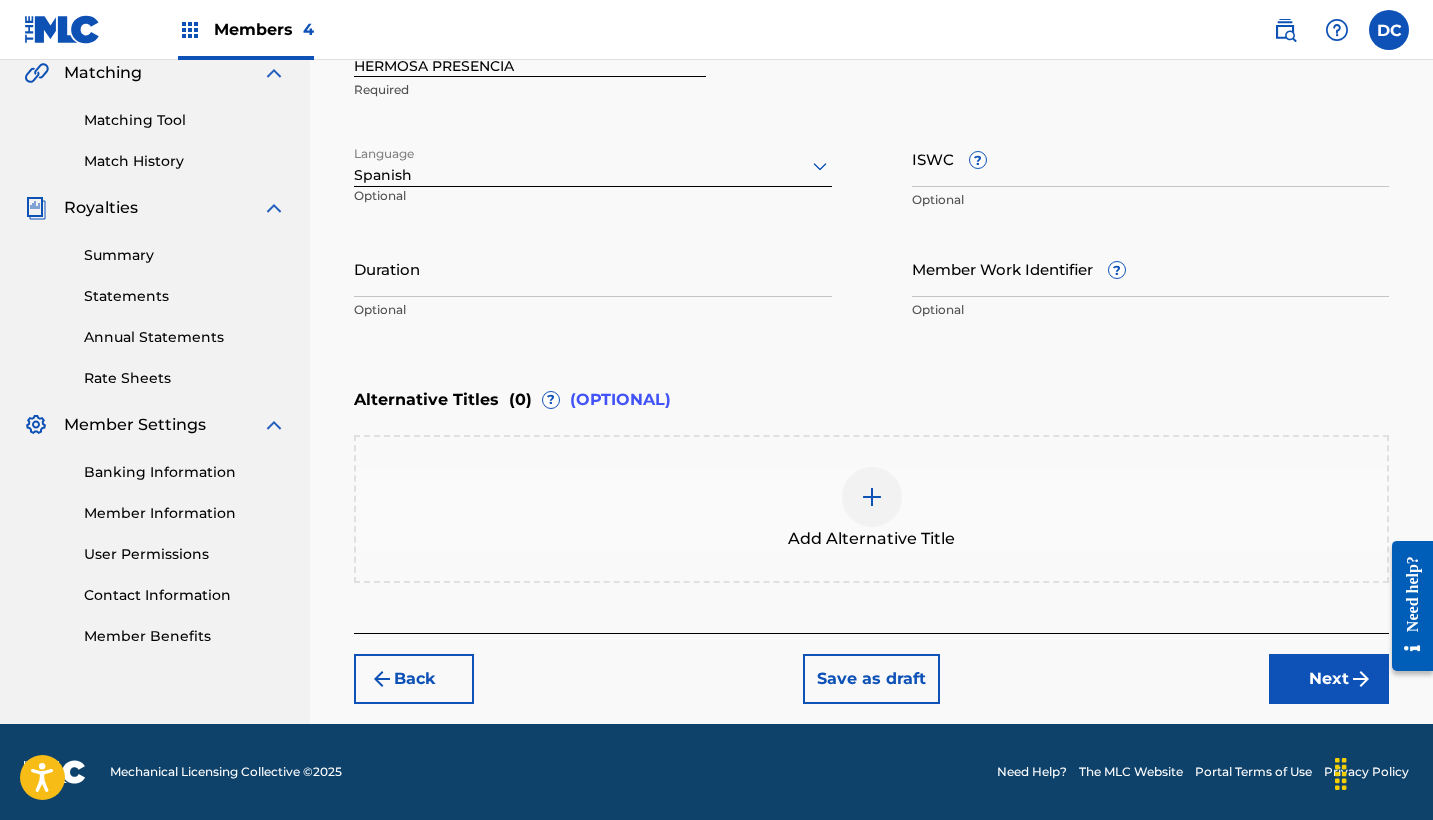 click on "Back" at bounding box center (414, 679) 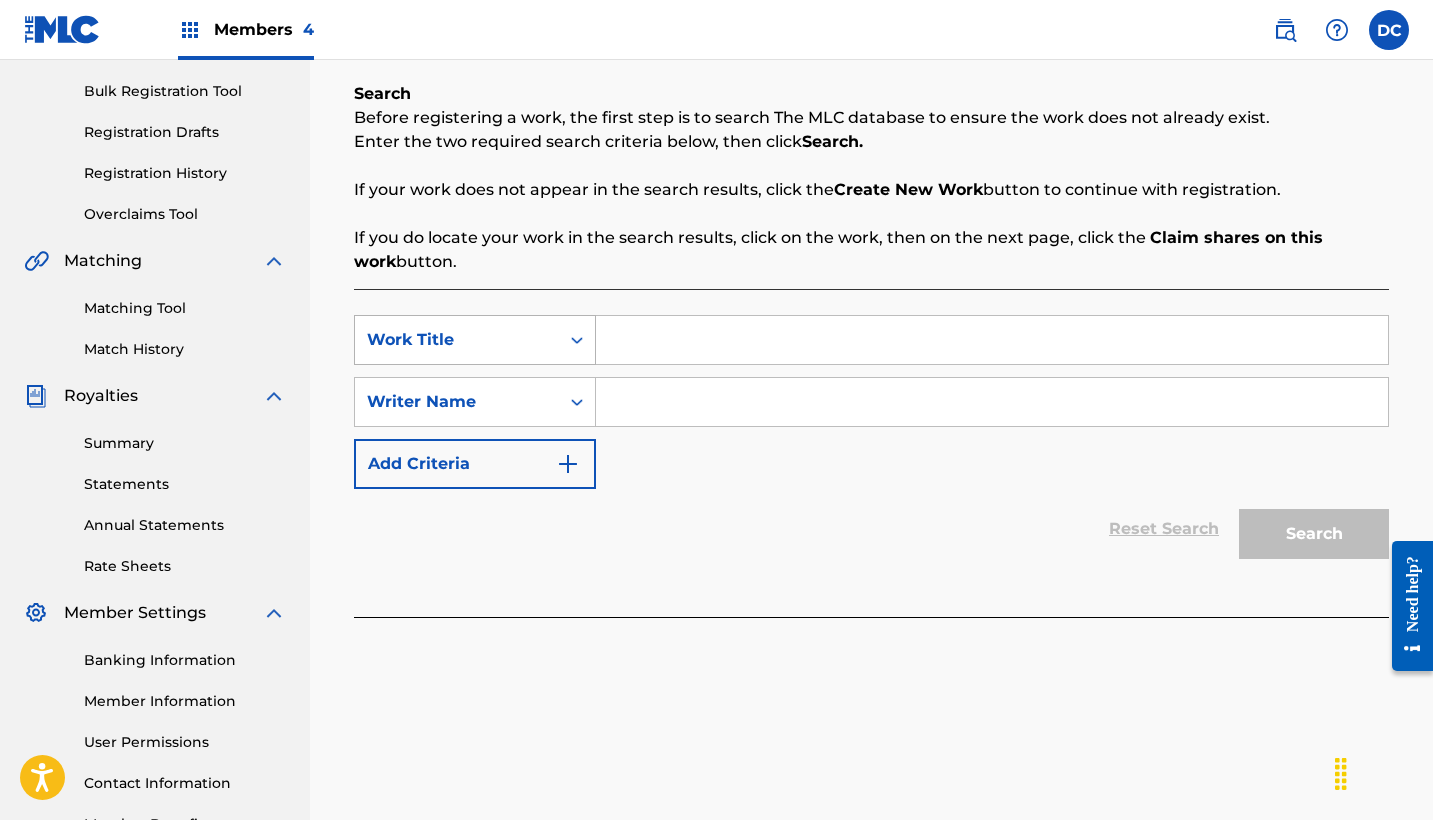 scroll, scrollTop: 221, scrollLeft: 0, axis: vertical 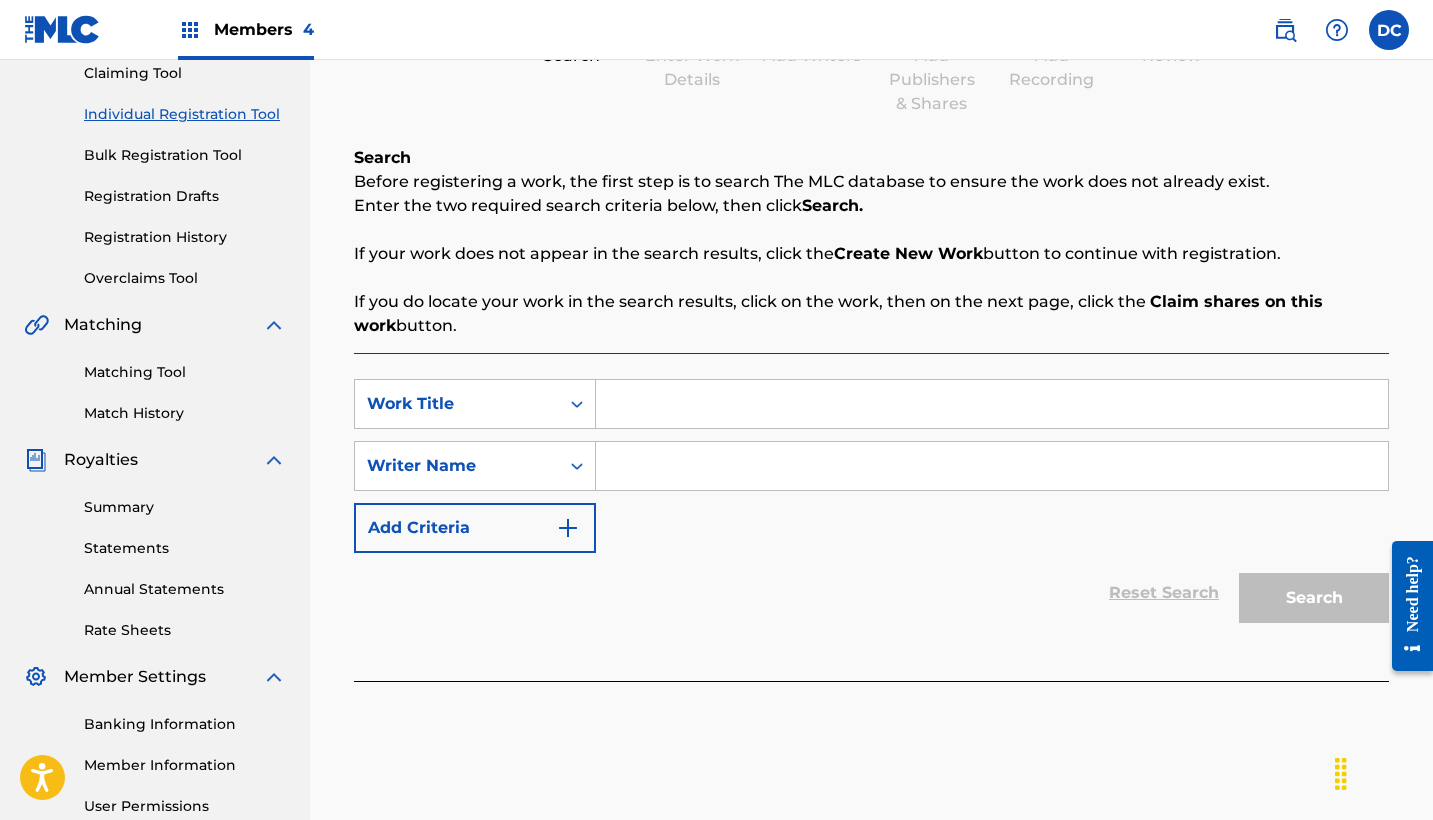 click at bounding box center (992, 404) 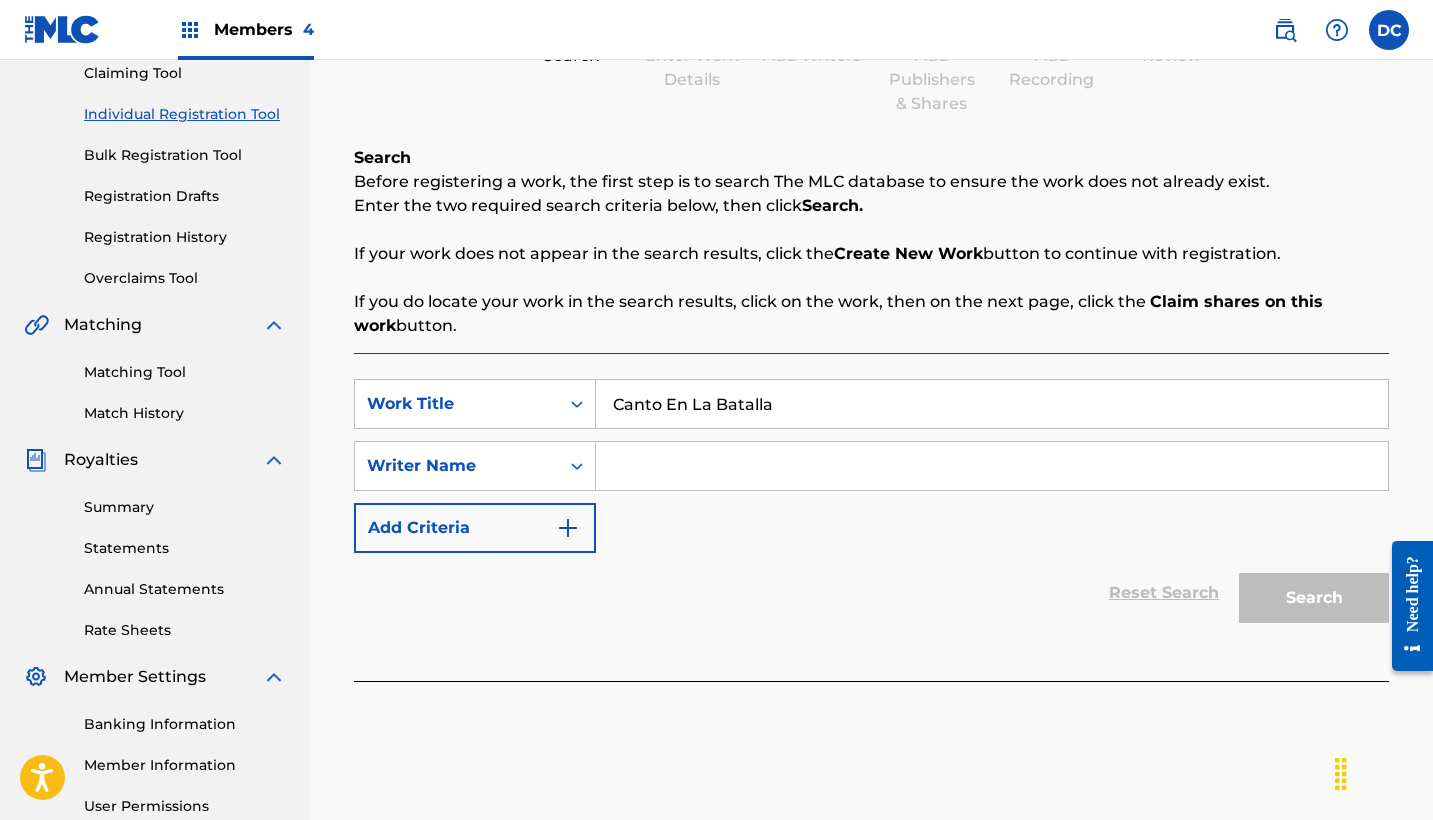 type on "Canto En La Batalla" 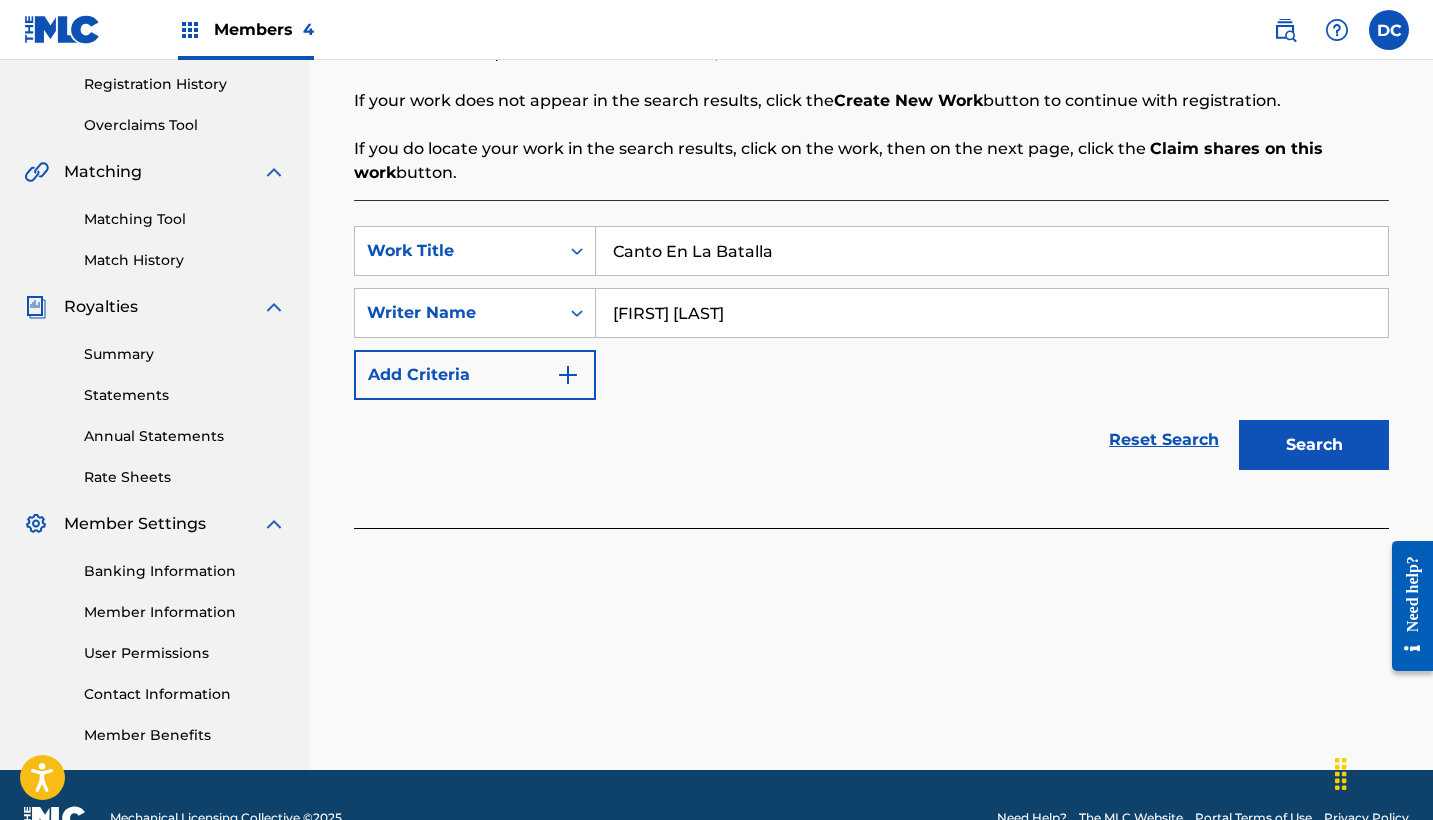 scroll, scrollTop: 402, scrollLeft: 0, axis: vertical 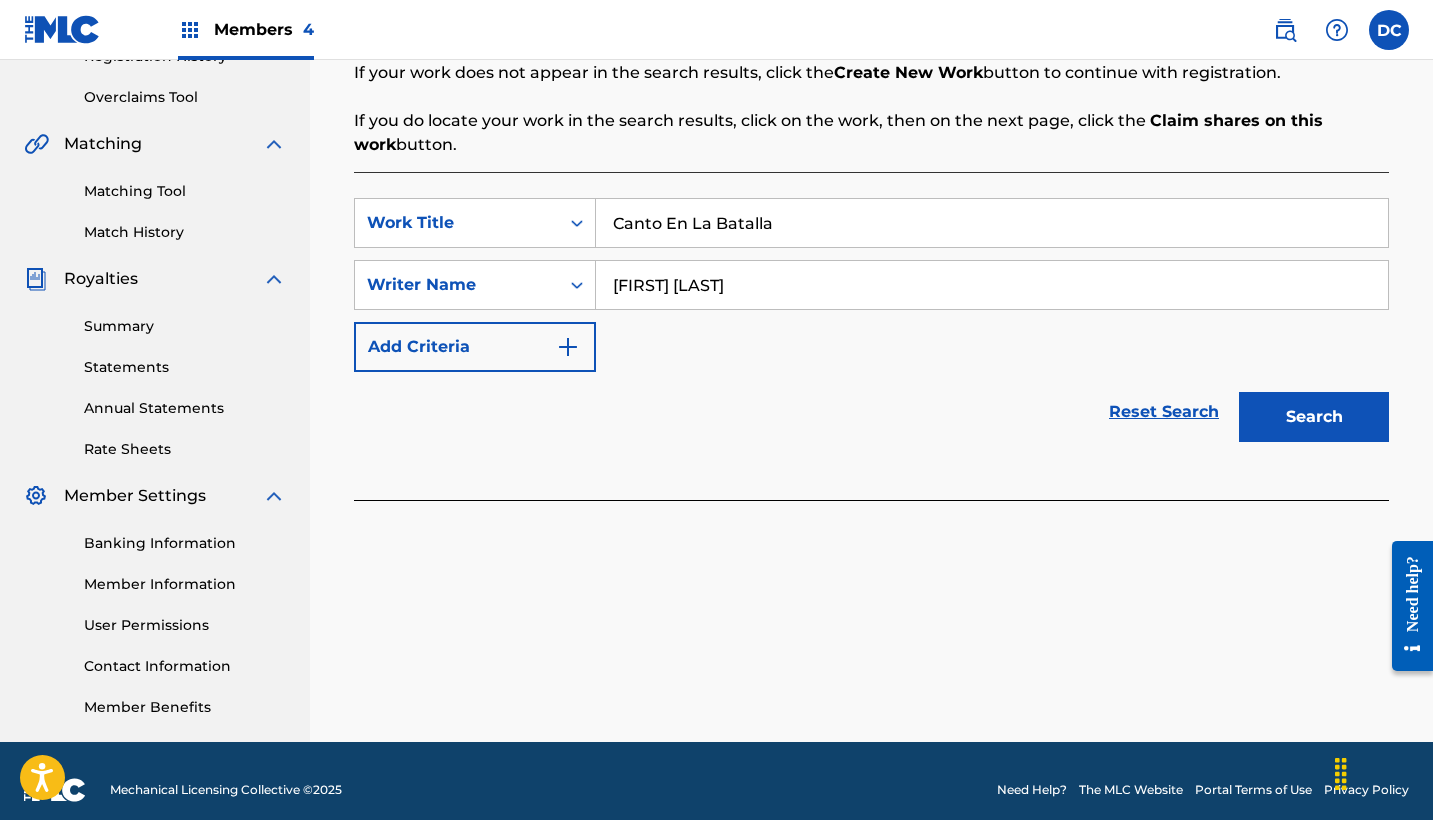 click on "Search" at bounding box center (1314, 417) 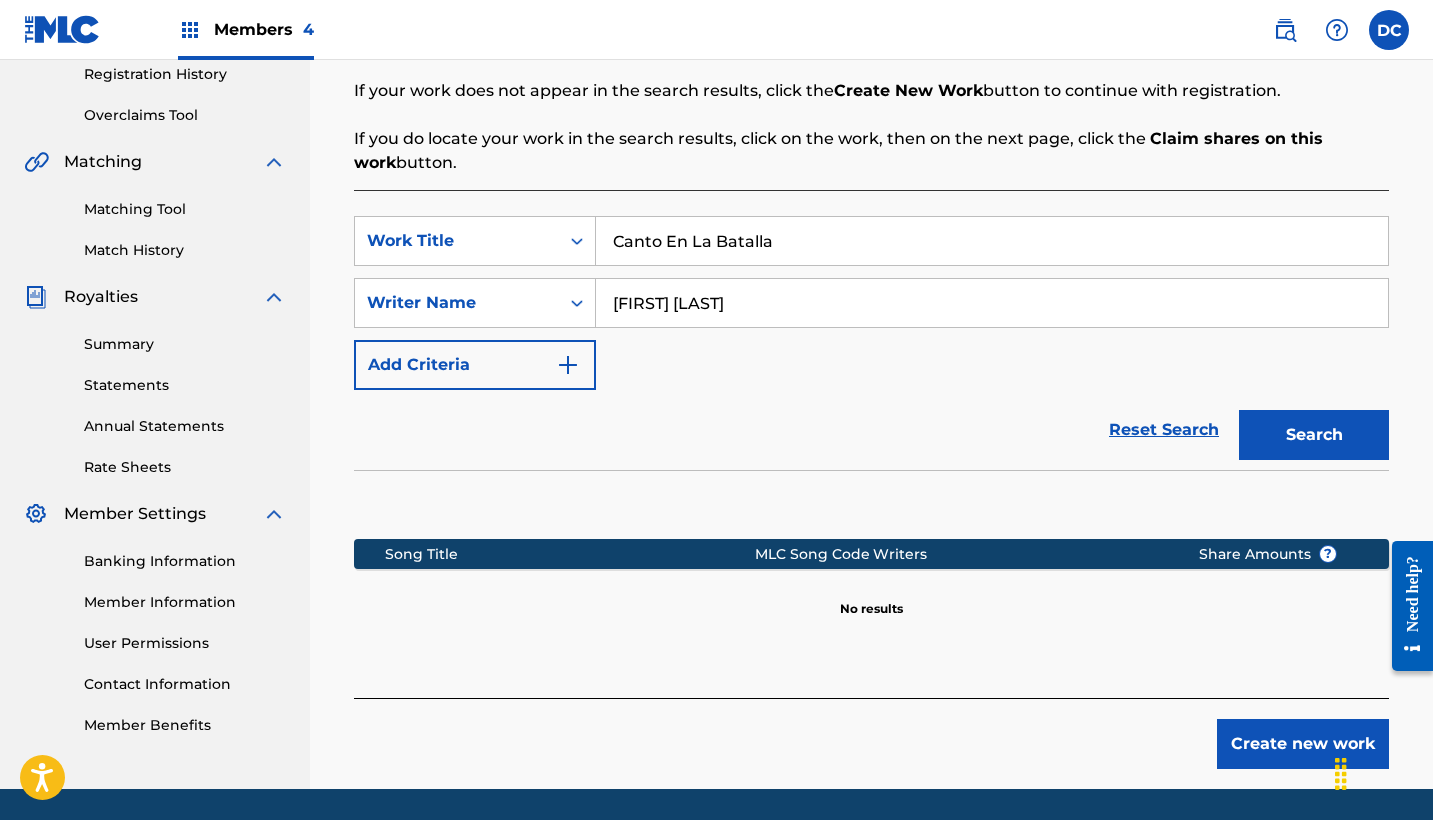 scroll, scrollTop: 385, scrollLeft: 0, axis: vertical 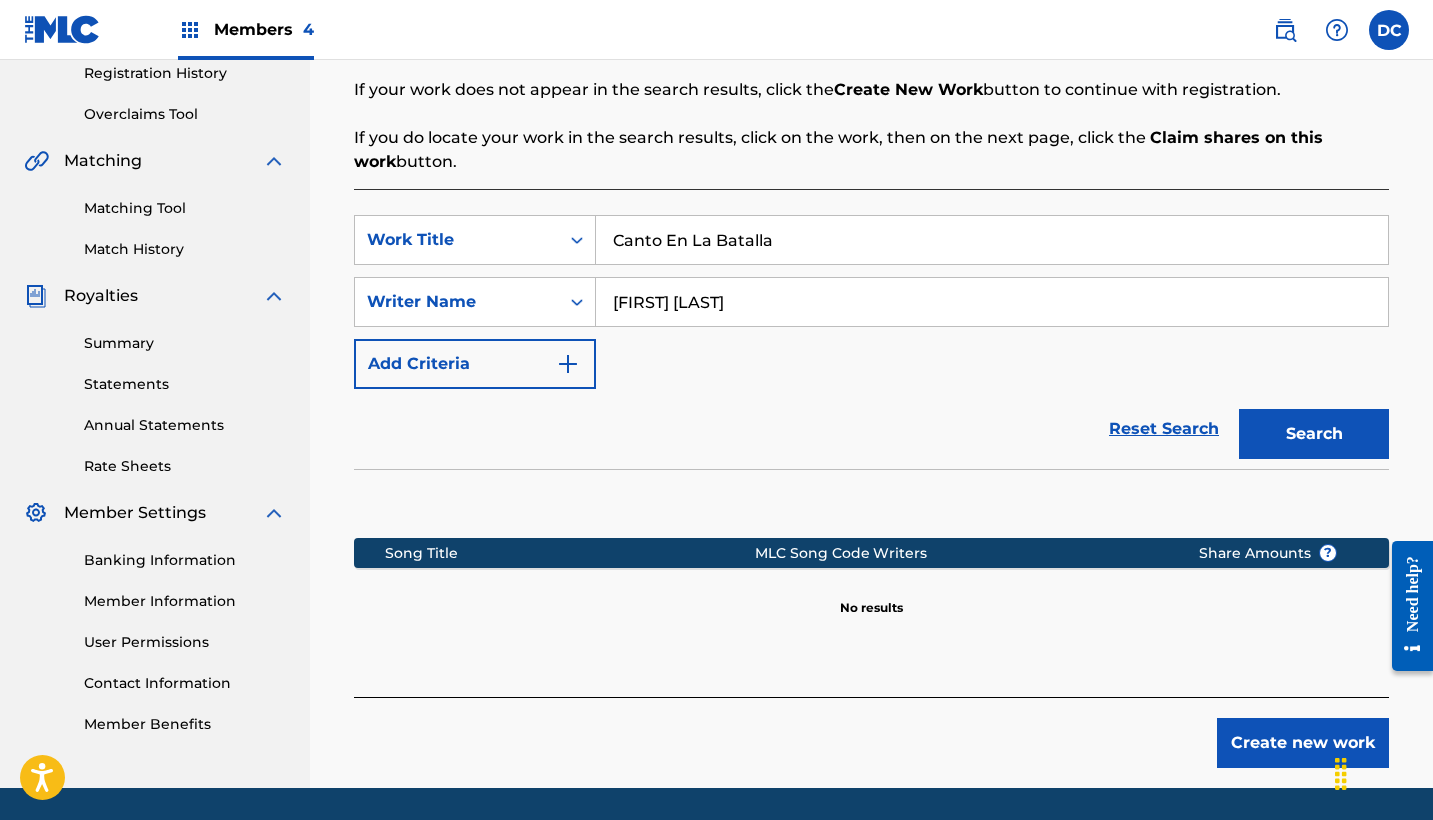 click on "[FIRST] [LAST]" at bounding box center [992, 302] 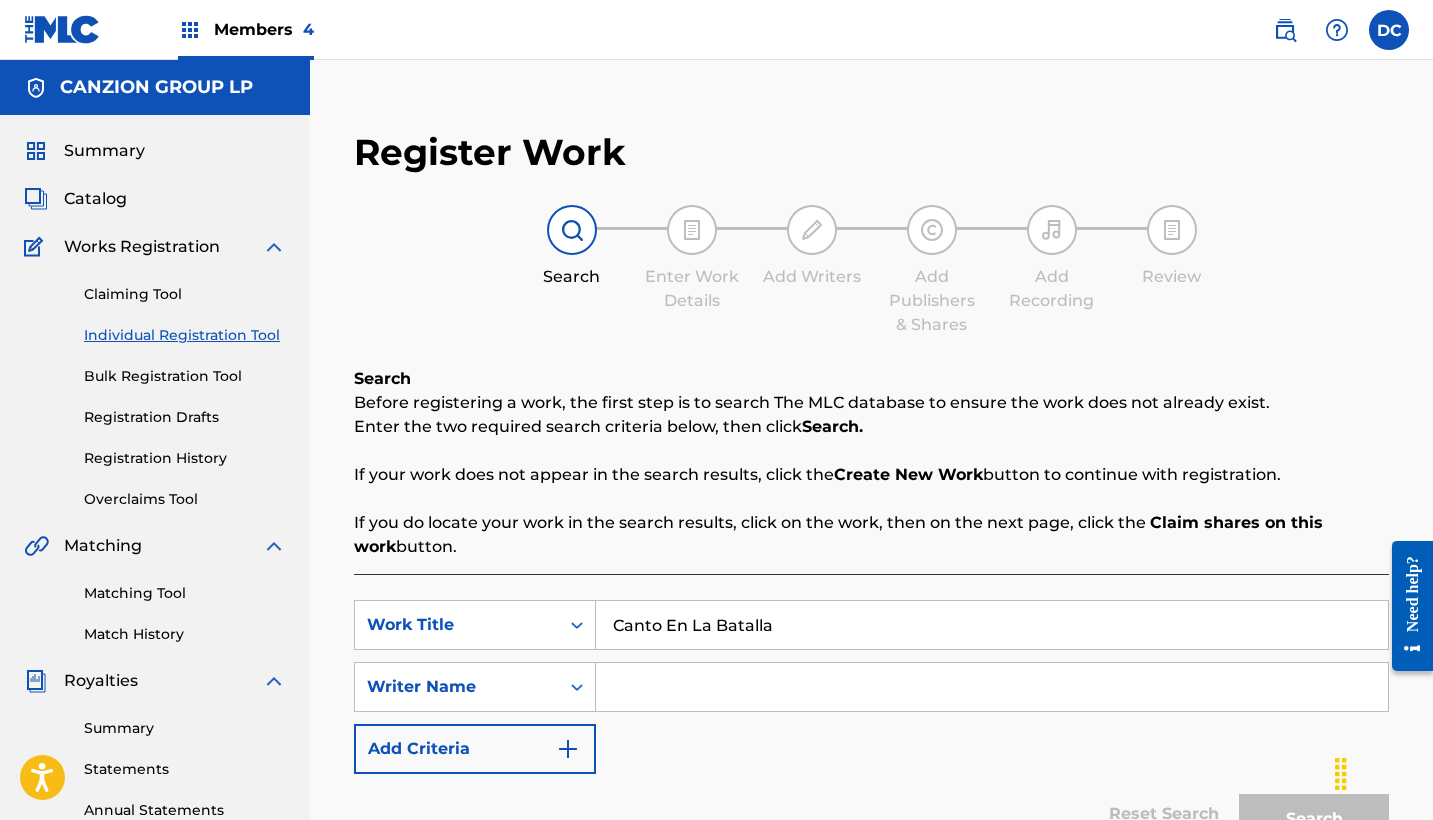 scroll, scrollTop: 0, scrollLeft: 0, axis: both 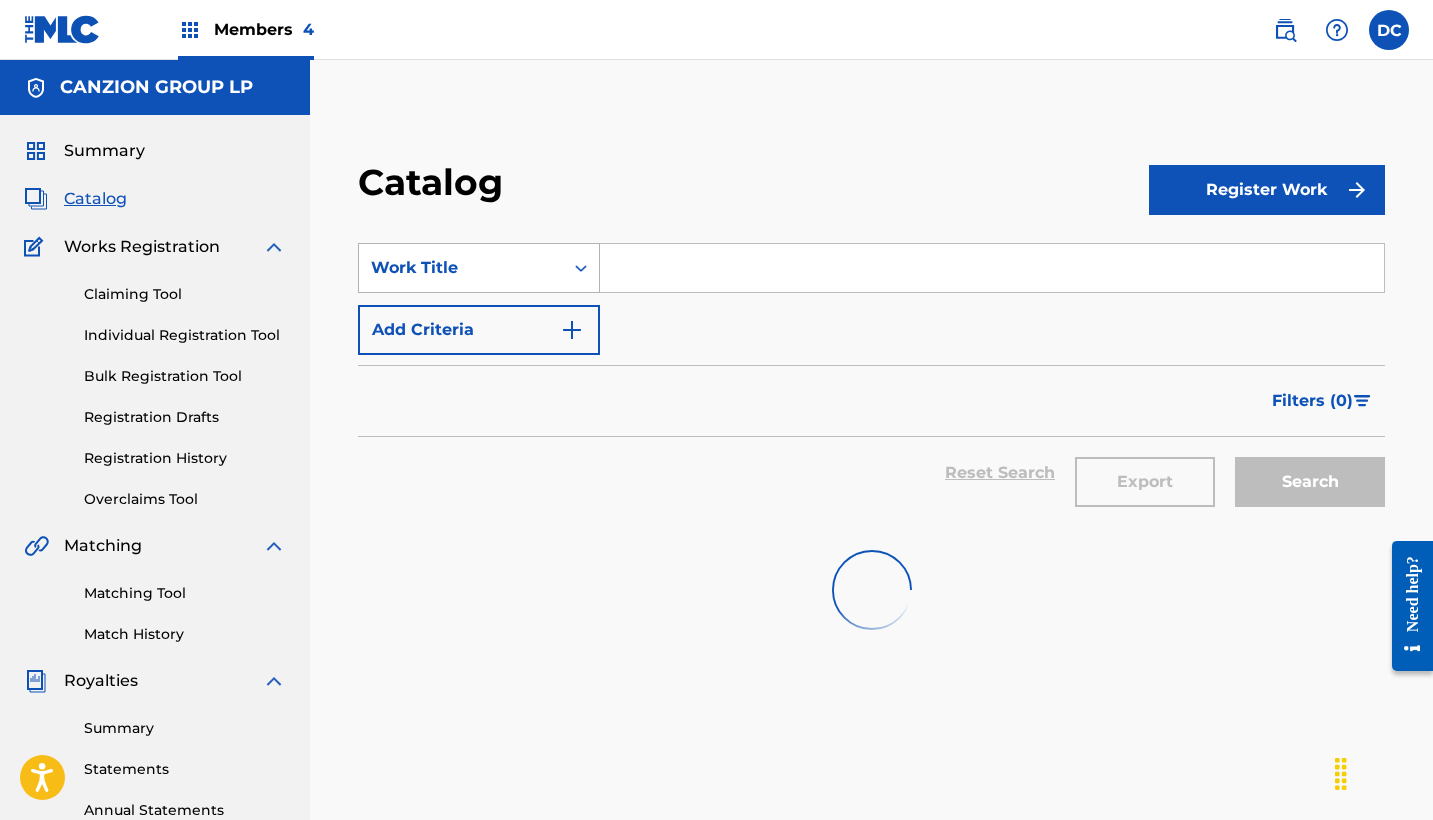 click on "Work Title" at bounding box center (461, 268) 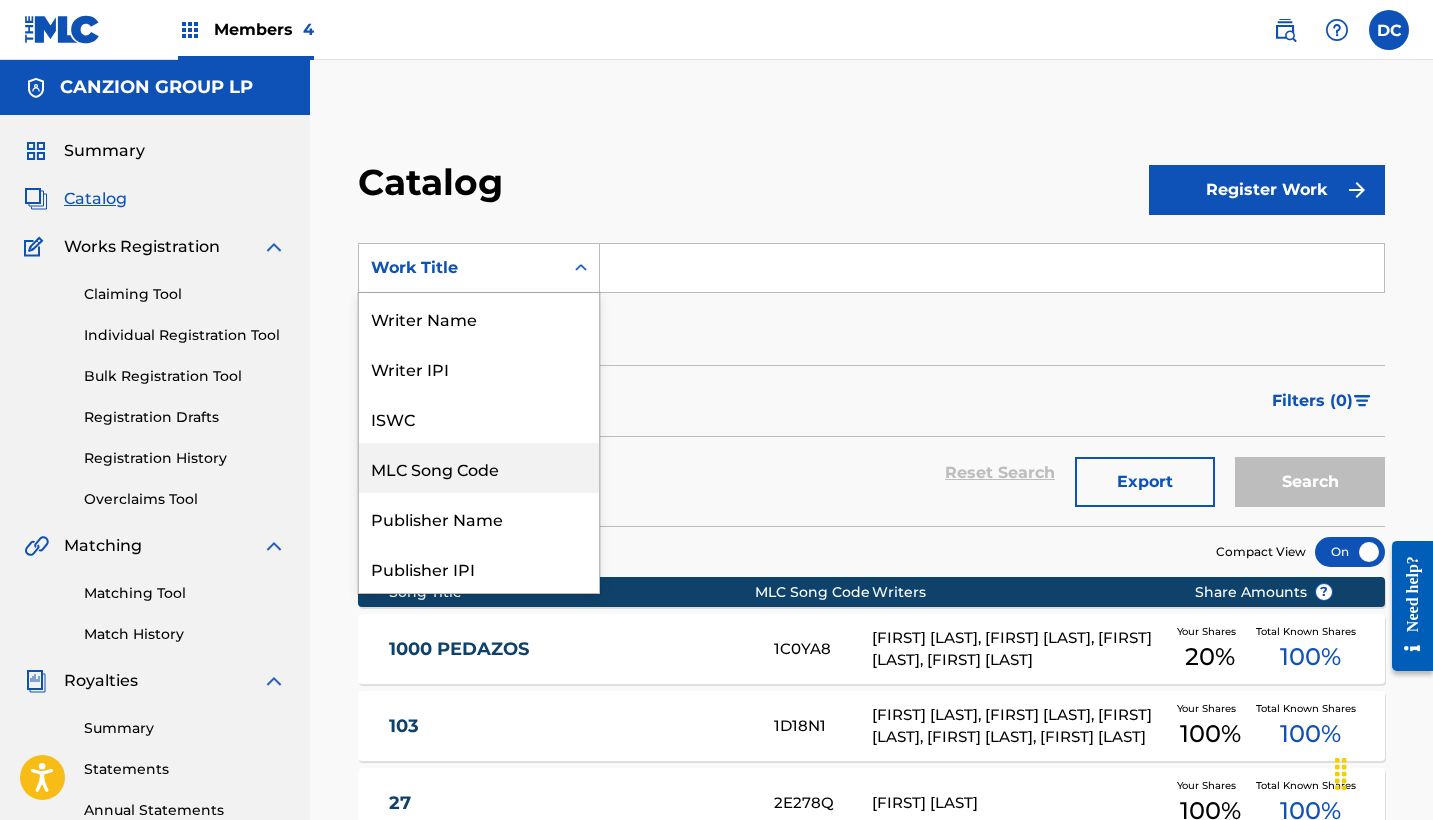scroll, scrollTop: 0, scrollLeft: 0, axis: both 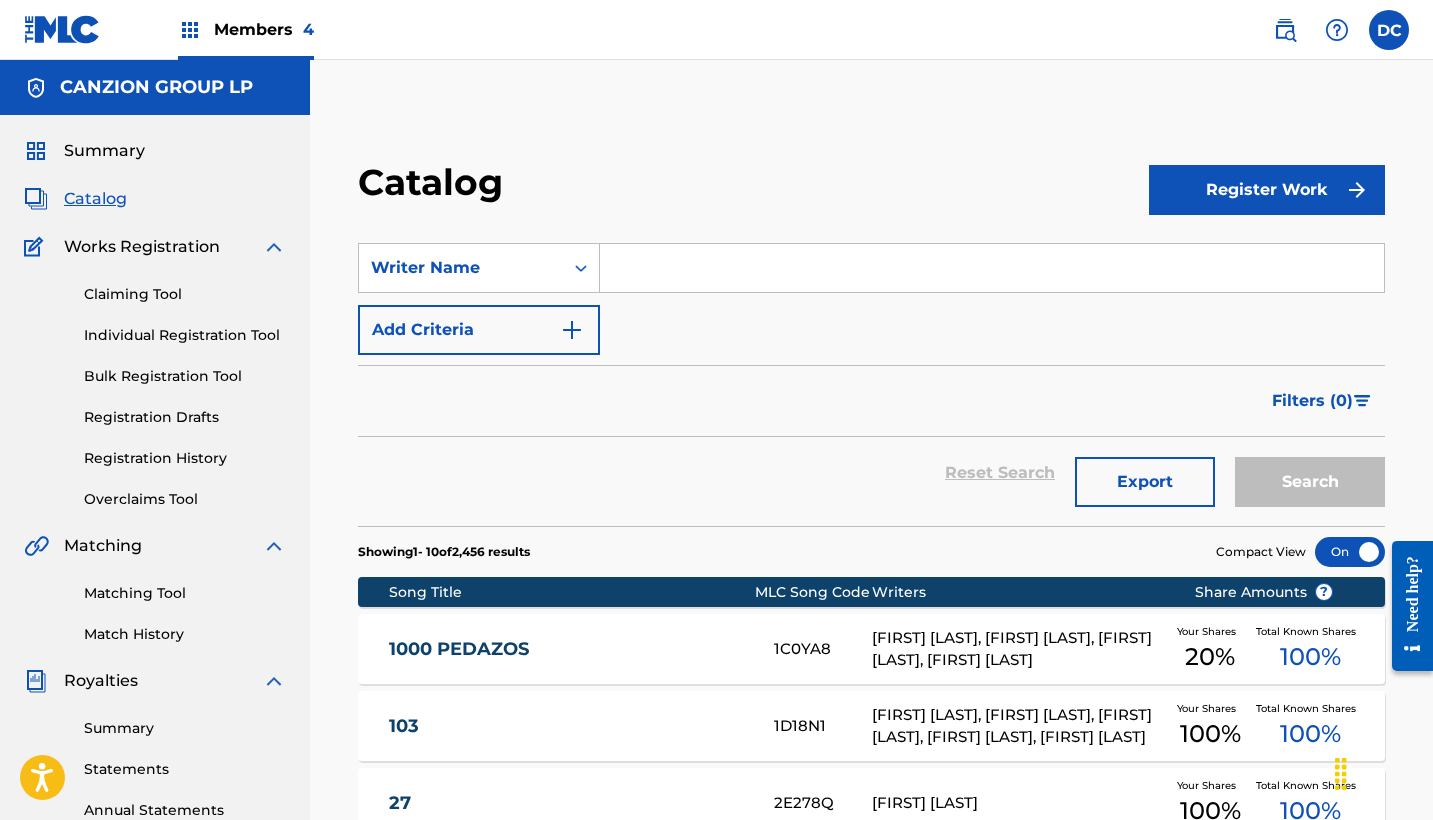 click at bounding box center (992, 268) 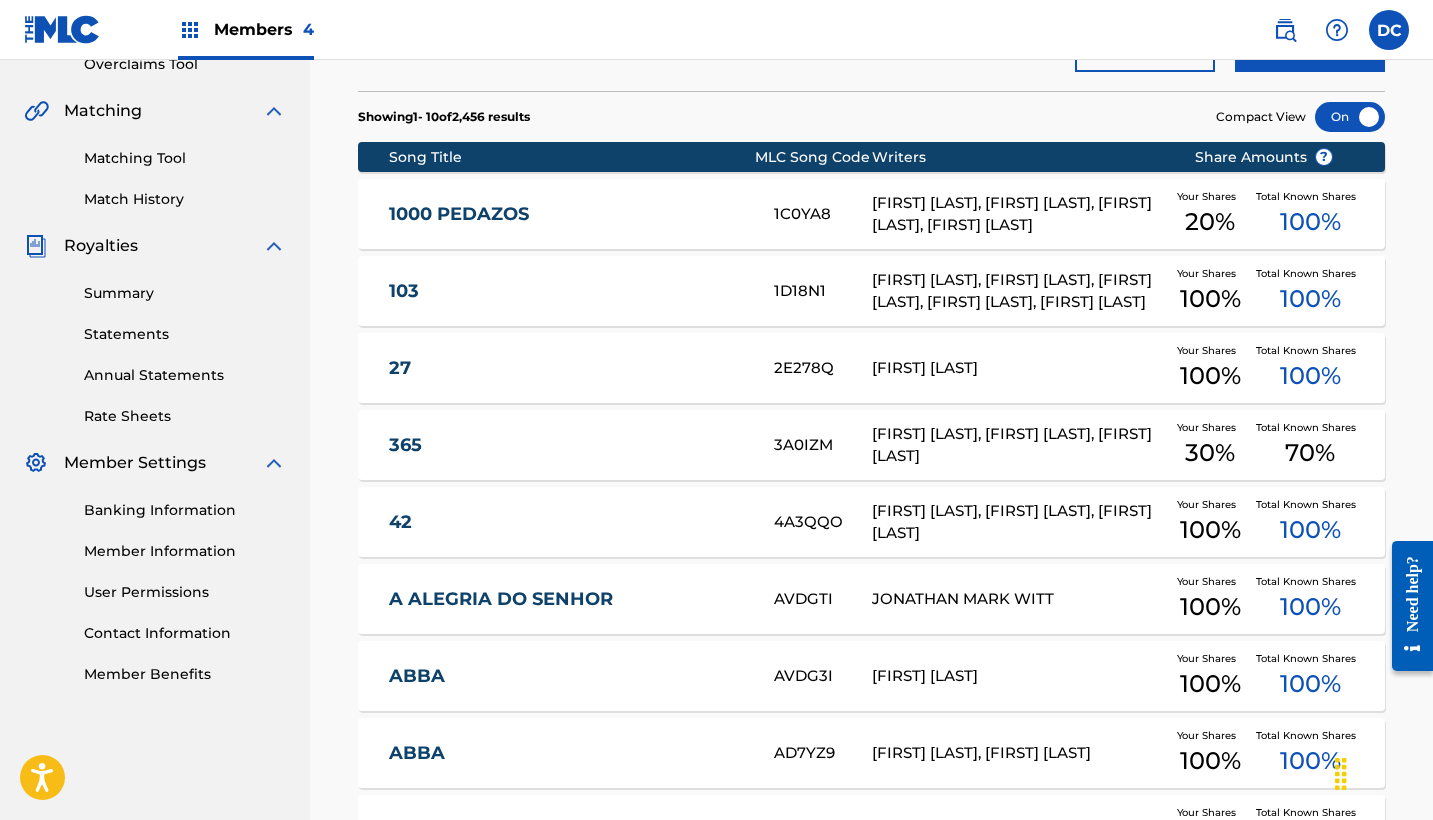 scroll, scrollTop: 429, scrollLeft: 0, axis: vertical 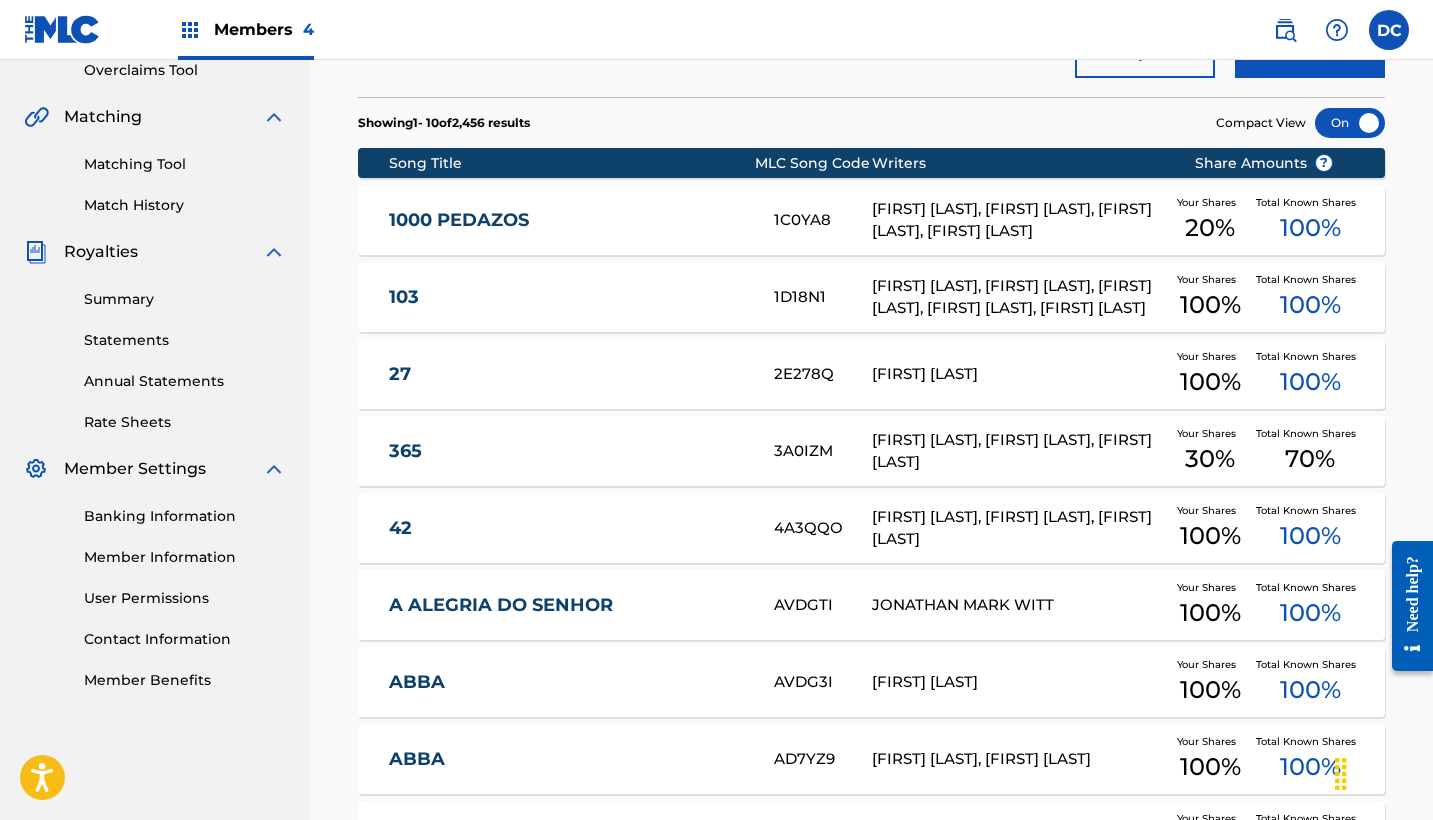 type on "[FIRST] [LAST]" 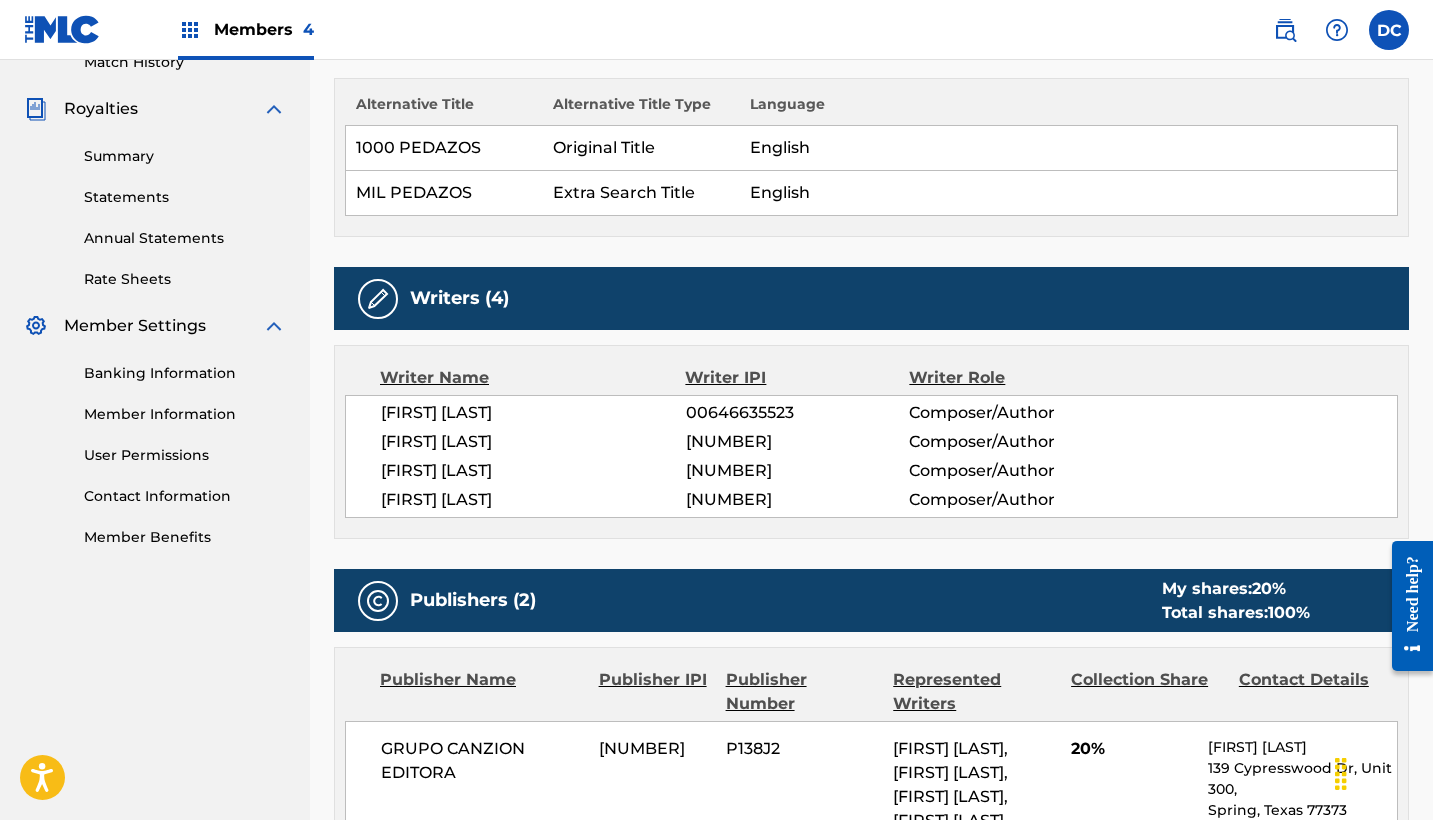 scroll, scrollTop: 572, scrollLeft: 0, axis: vertical 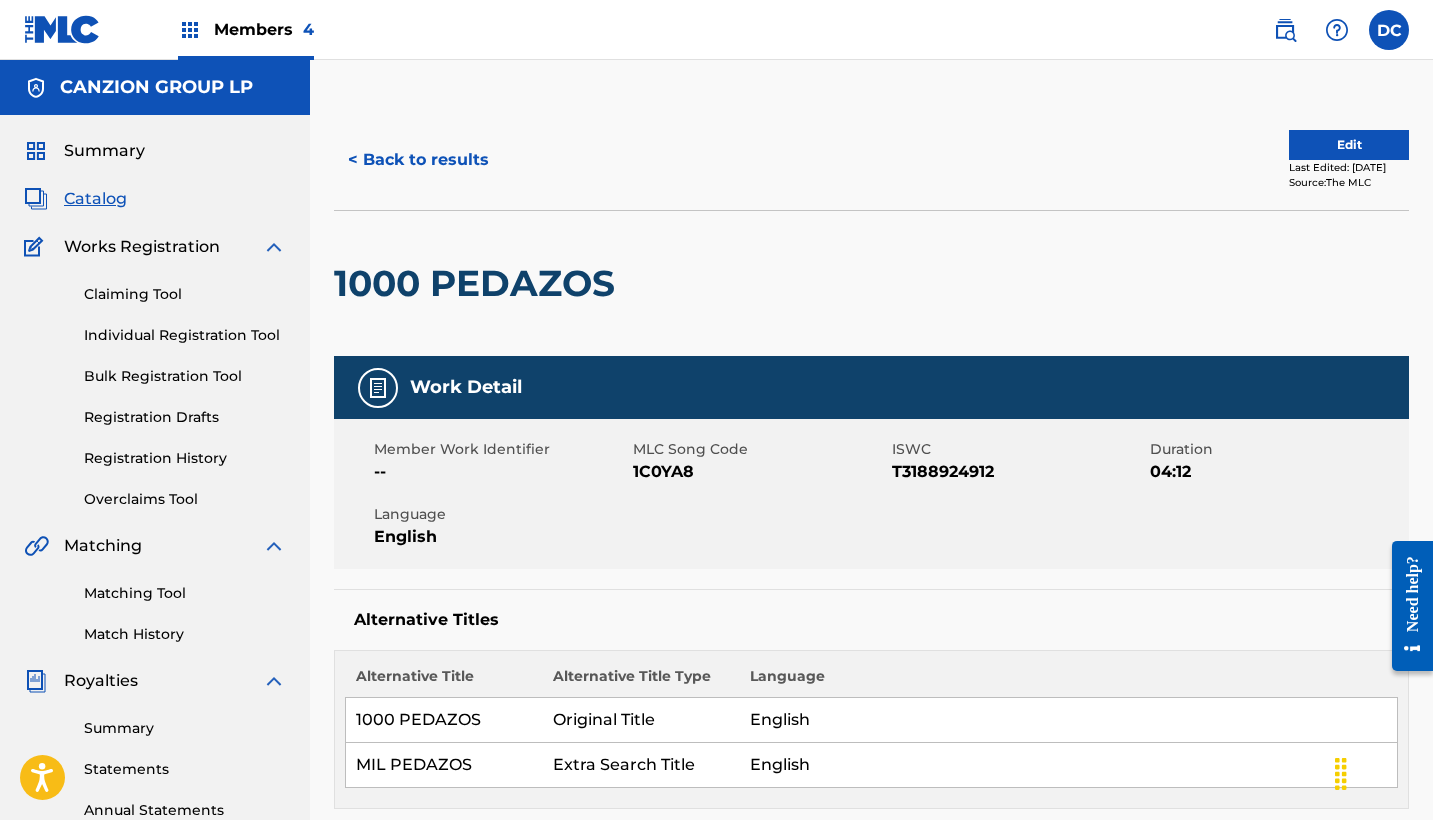 click on "< Back to results" at bounding box center [418, 160] 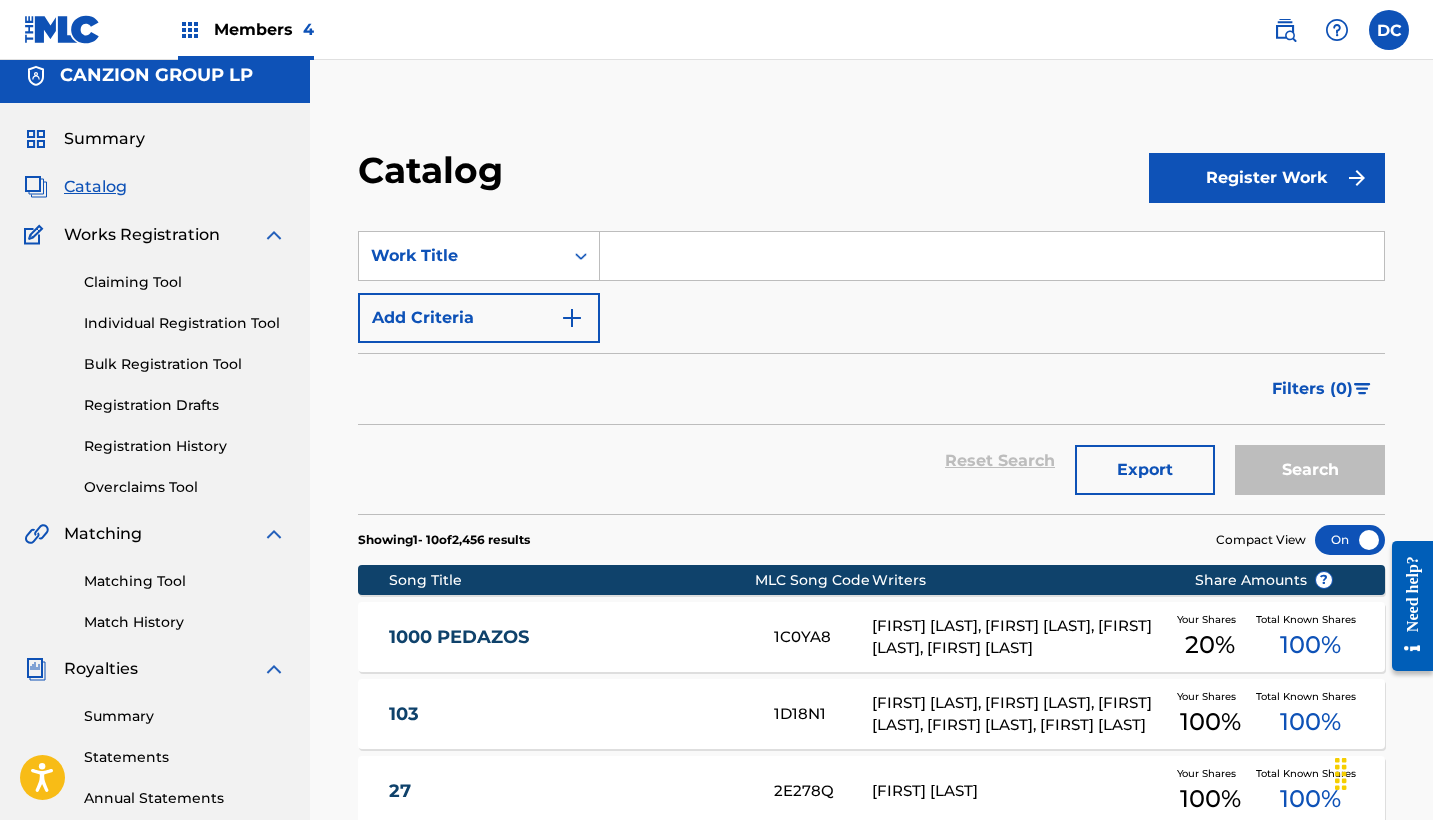 scroll, scrollTop: 6, scrollLeft: 0, axis: vertical 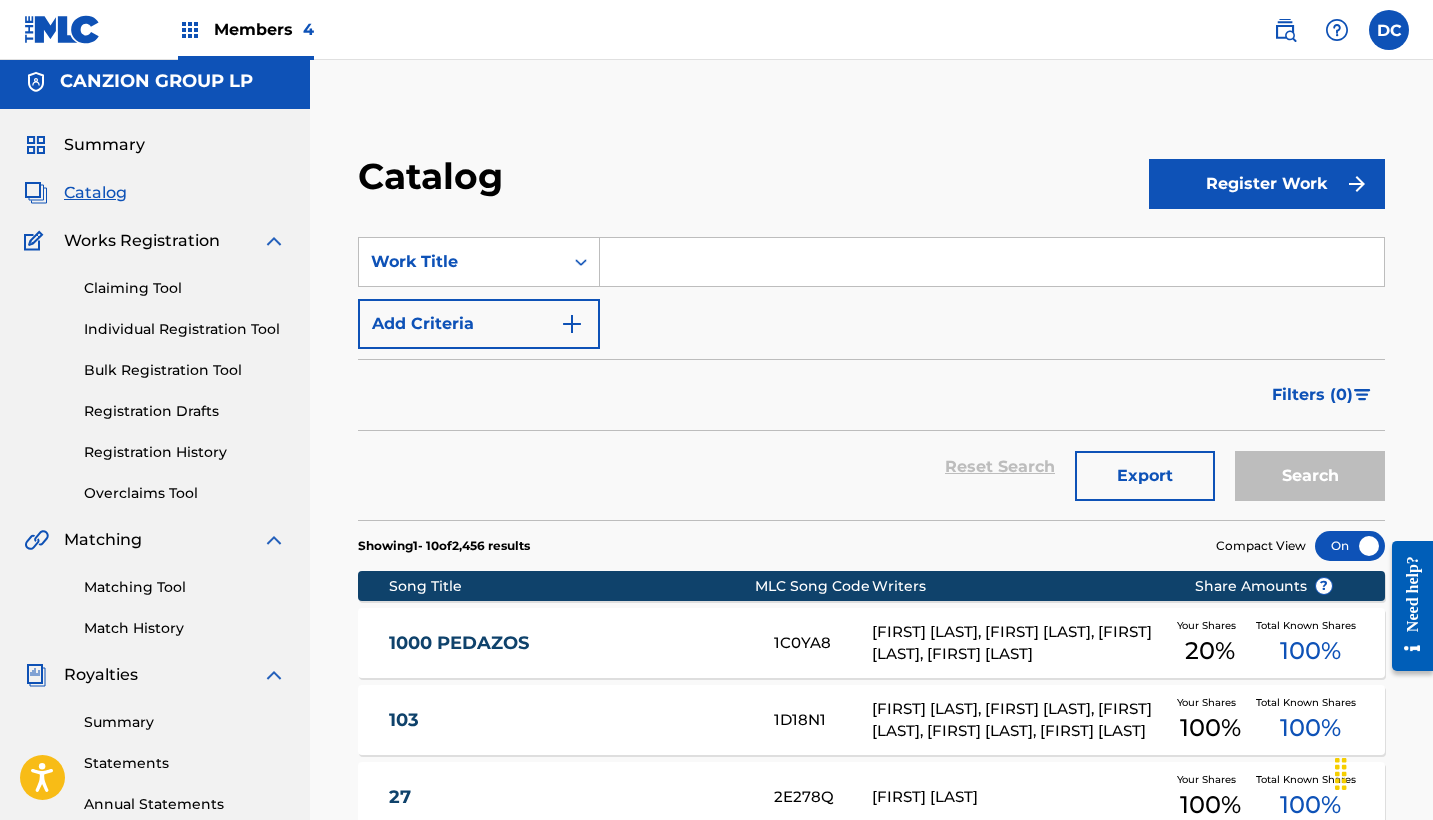 click at bounding box center [992, 262] 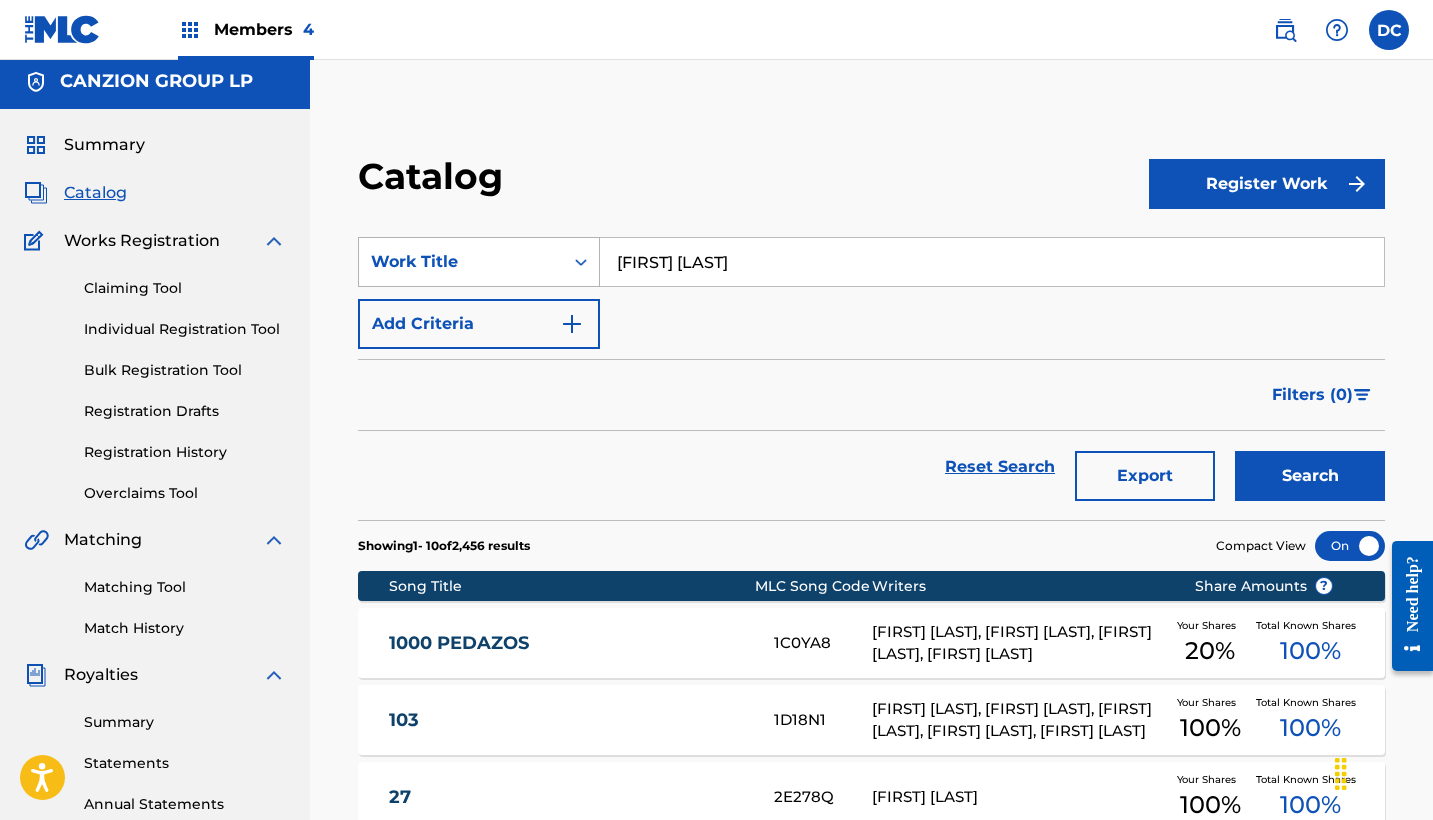 type on "[FIRST] [LAST]" 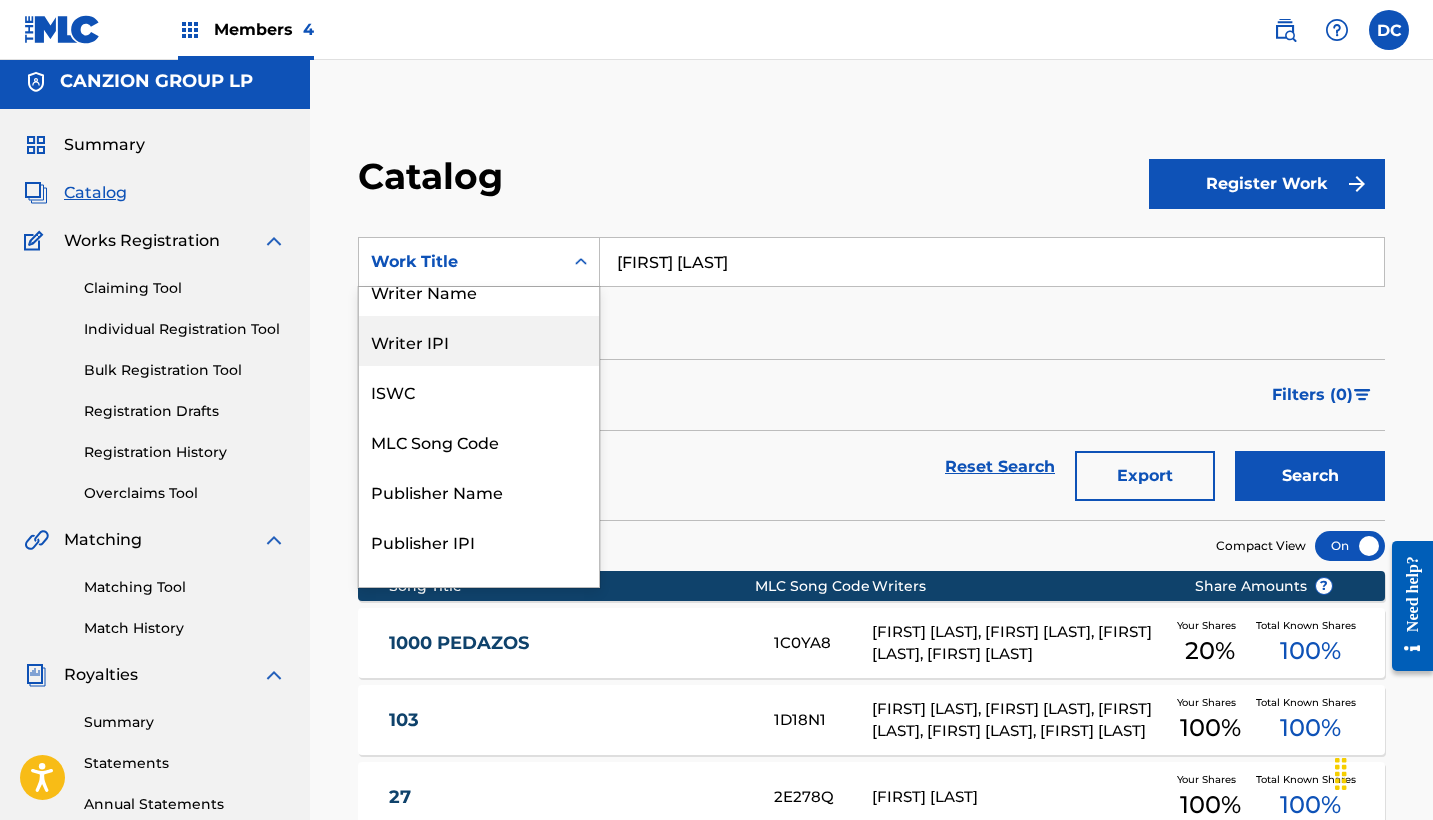 scroll, scrollTop: 0, scrollLeft: 0, axis: both 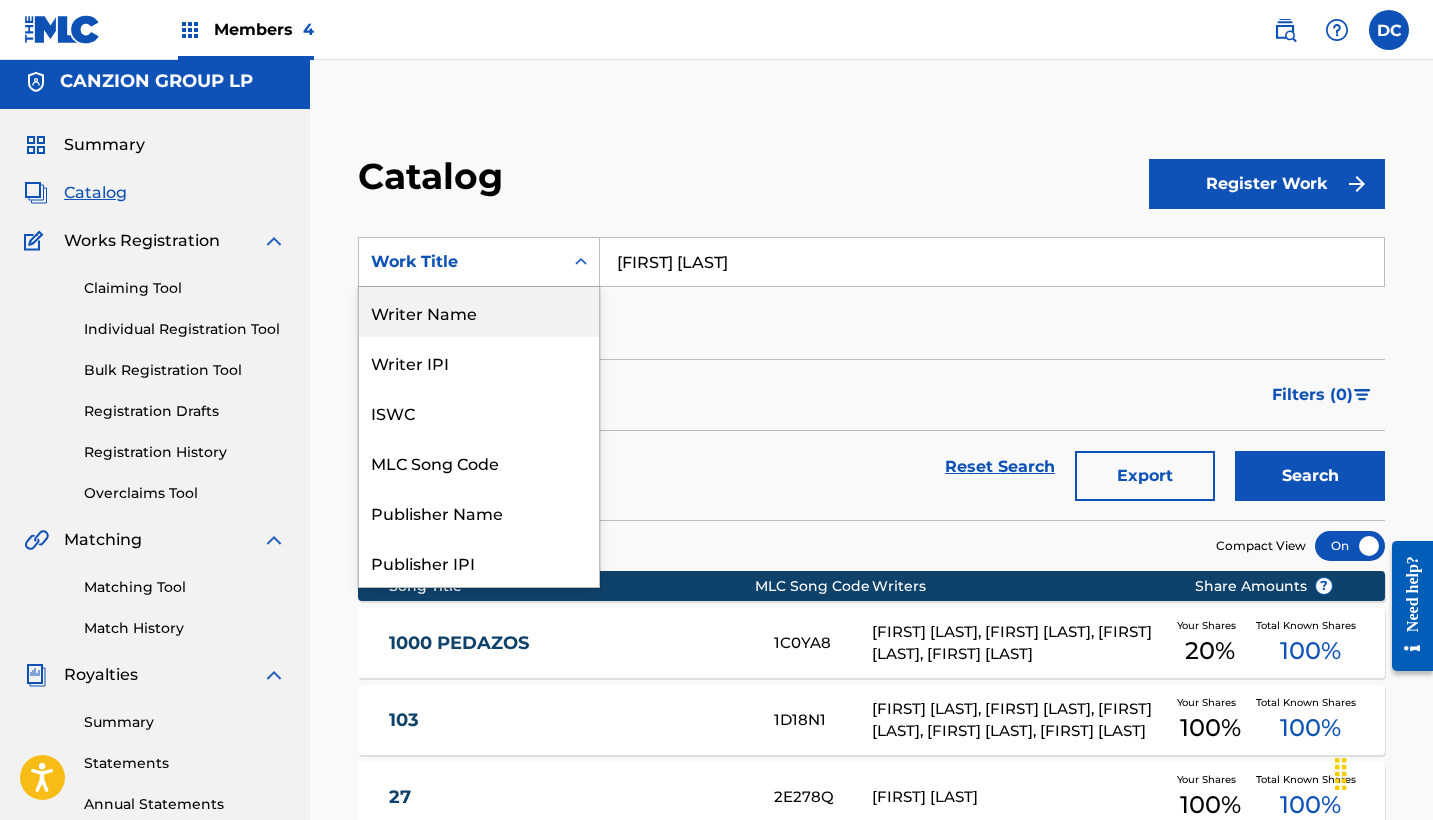 click on "Writer Name" at bounding box center (479, 312) 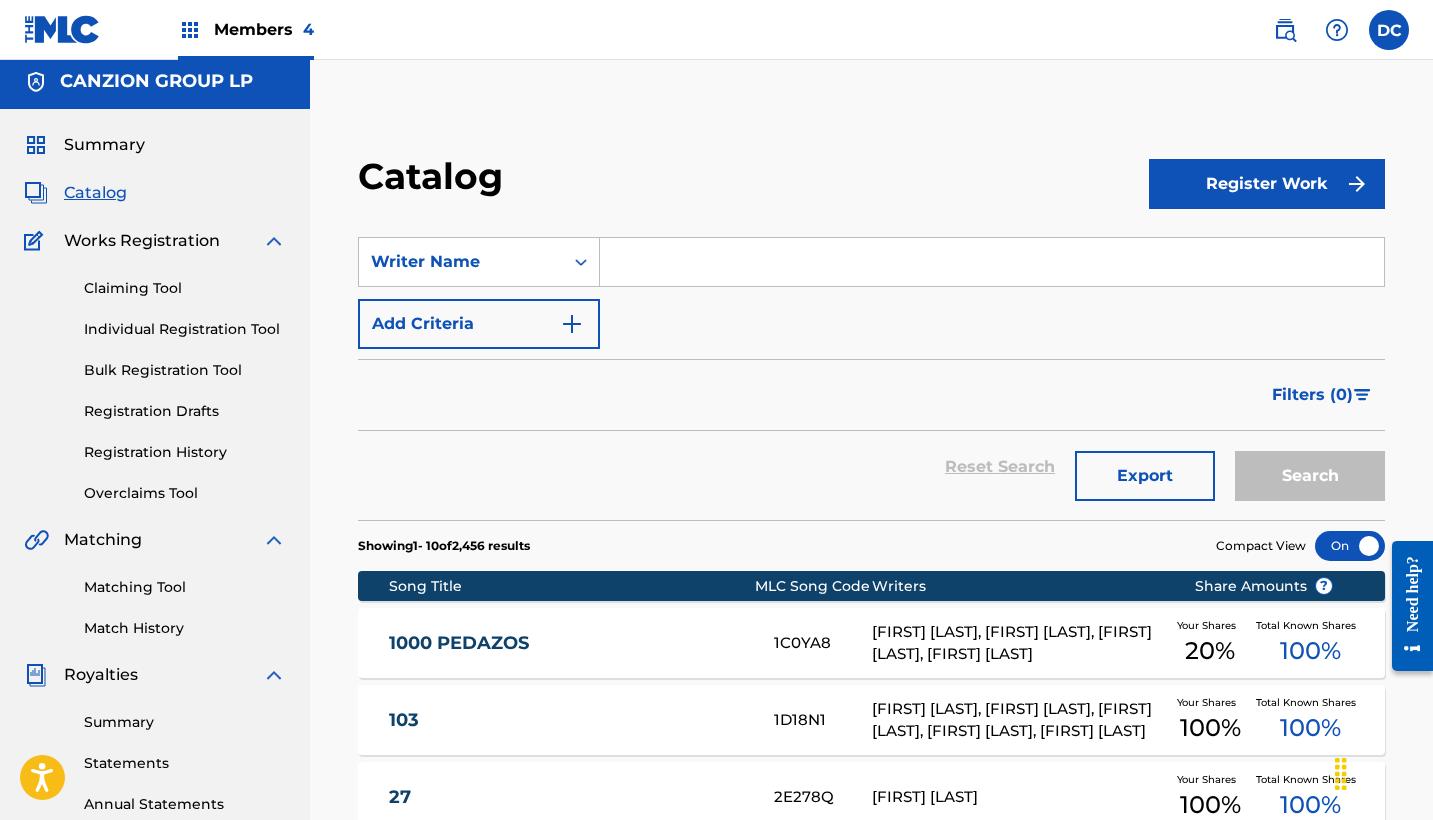 click at bounding box center [992, 262] 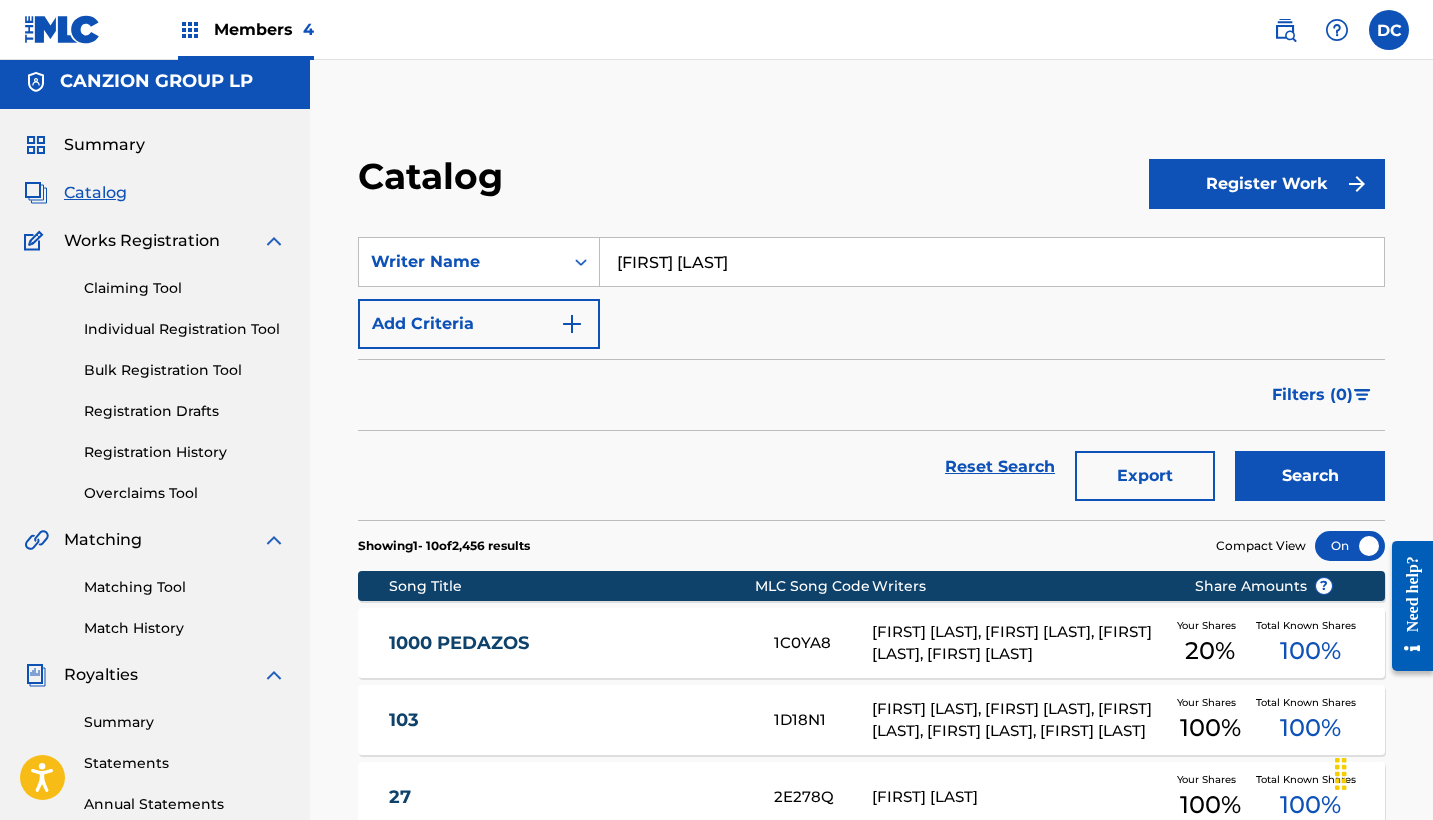 type on "[FIRST] [LAST]" 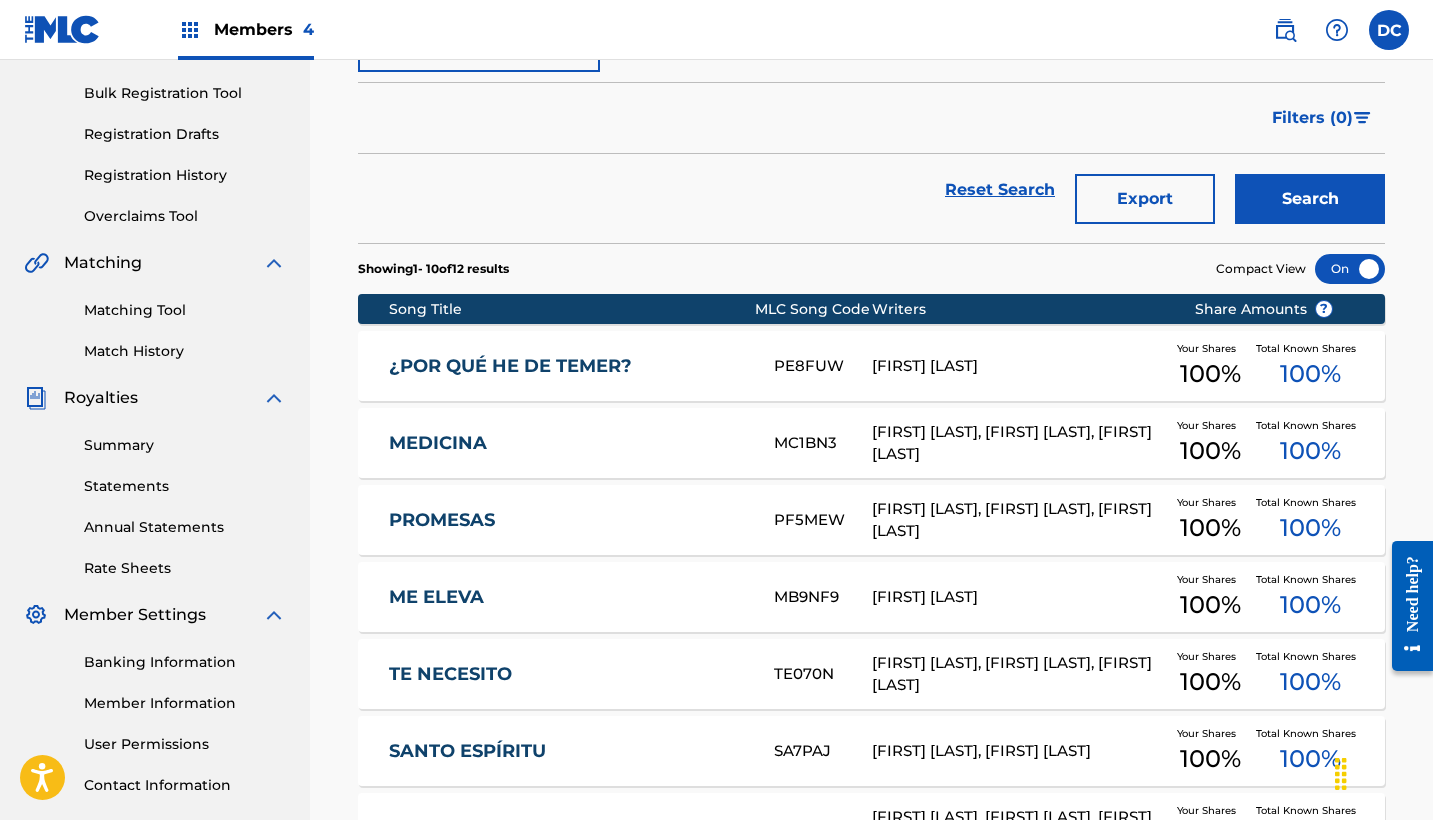 scroll, scrollTop: 280, scrollLeft: 0, axis: vertical 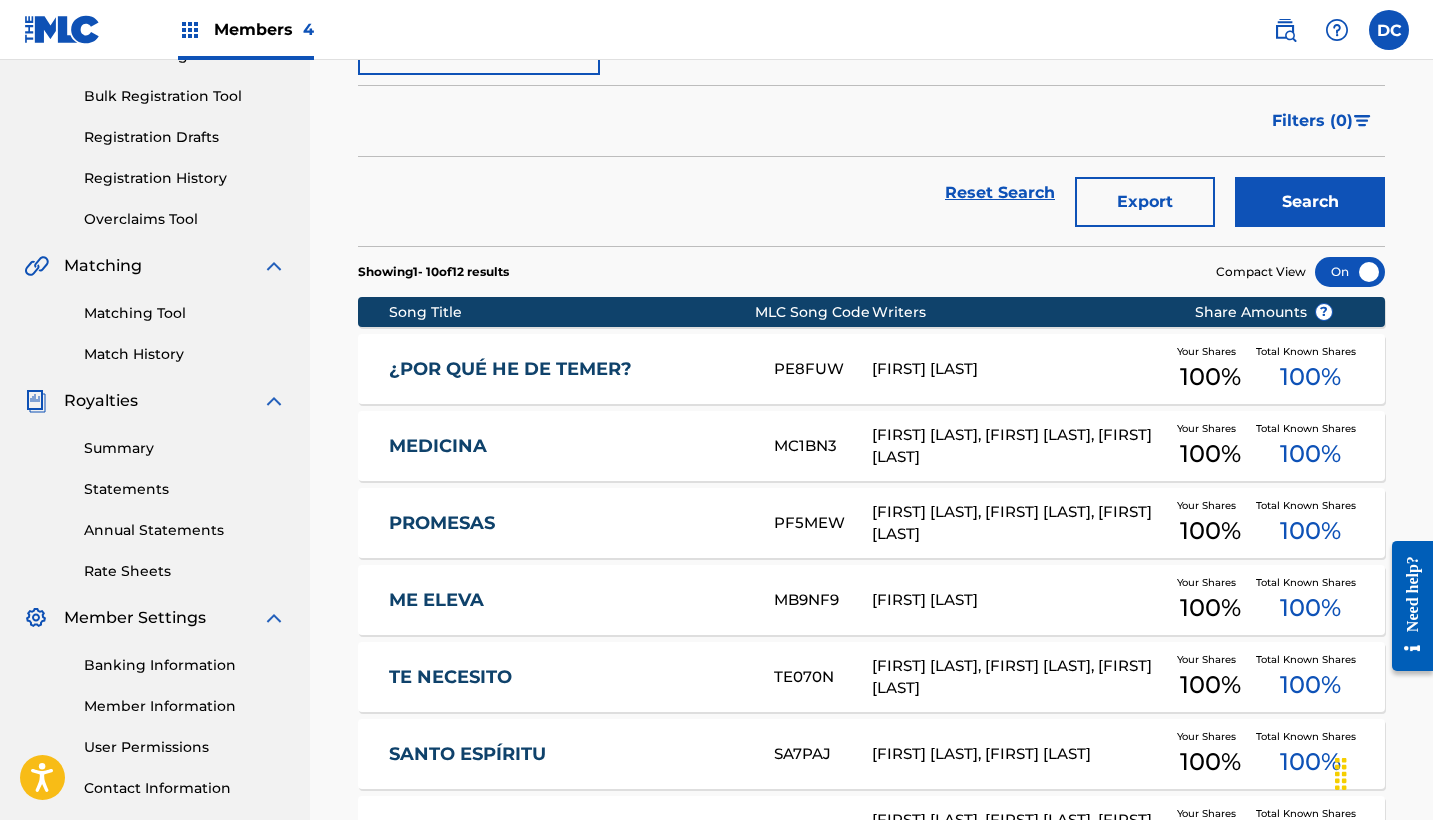 click on "¿POR QUÉ HE DE TEMER?" at bounding box center (568, 369) 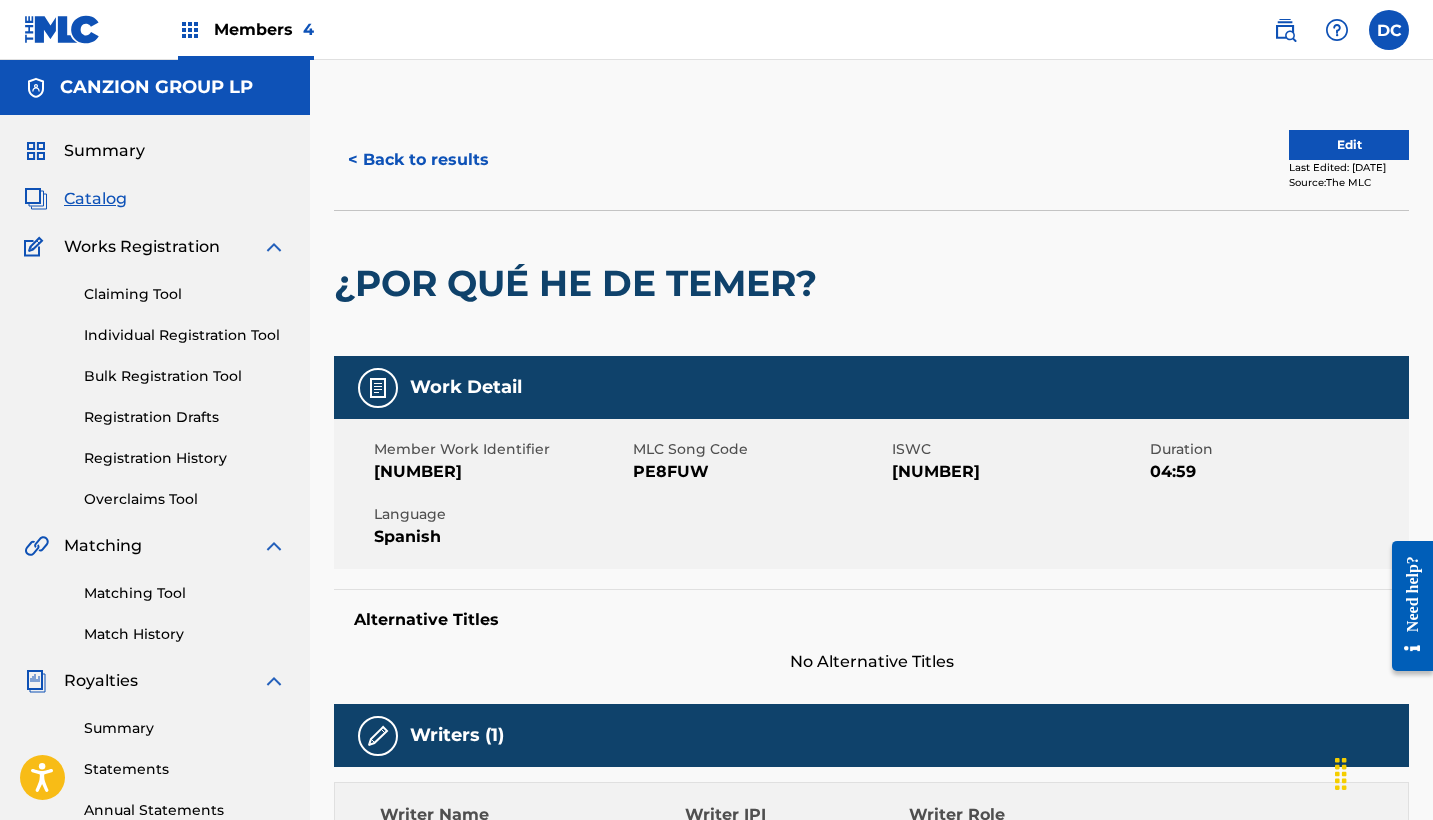scroll, scrollTop: 0, scrollLeft: 0, axis: both 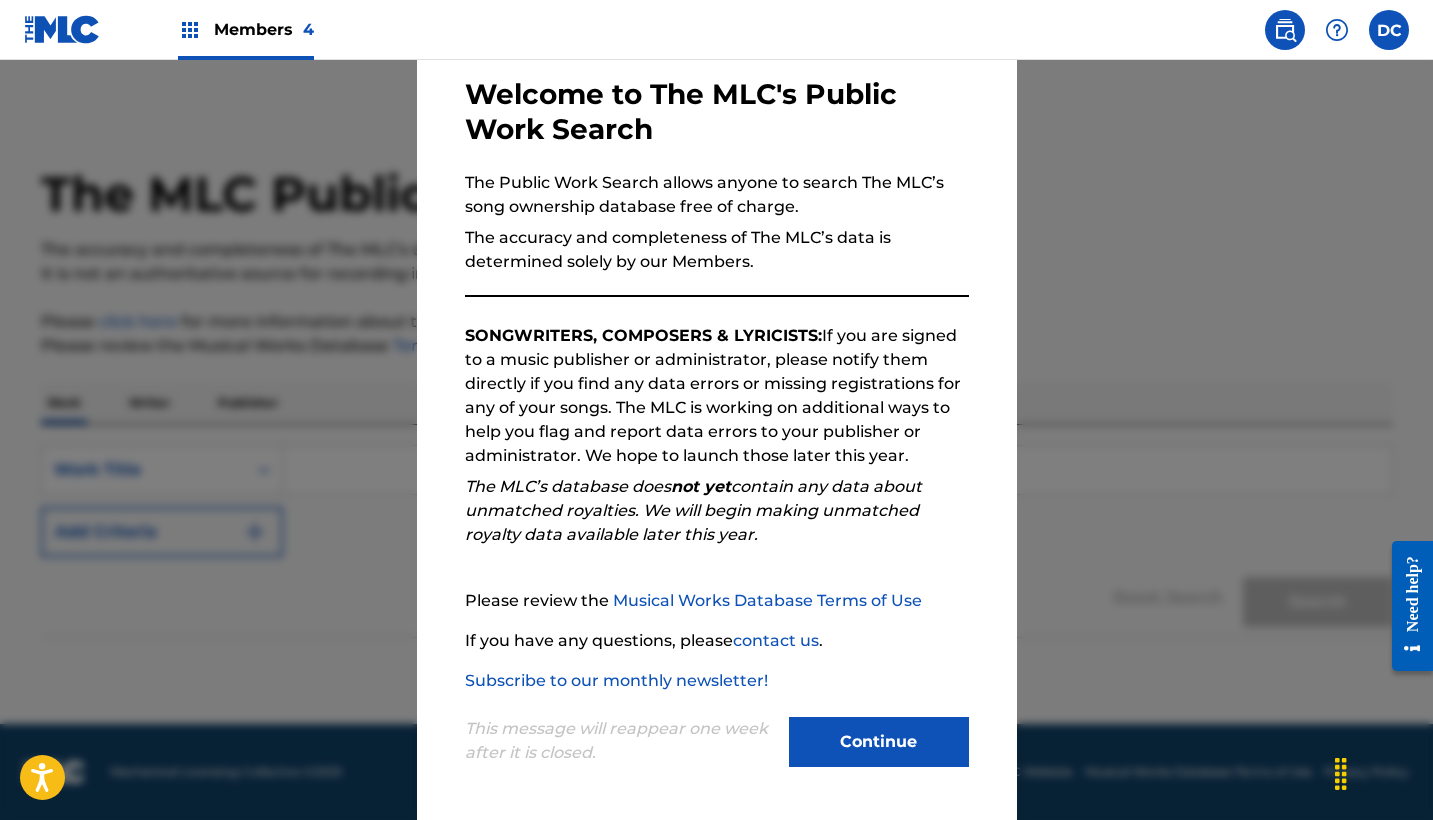 click on "Continue" at bounding box center [879, 742] 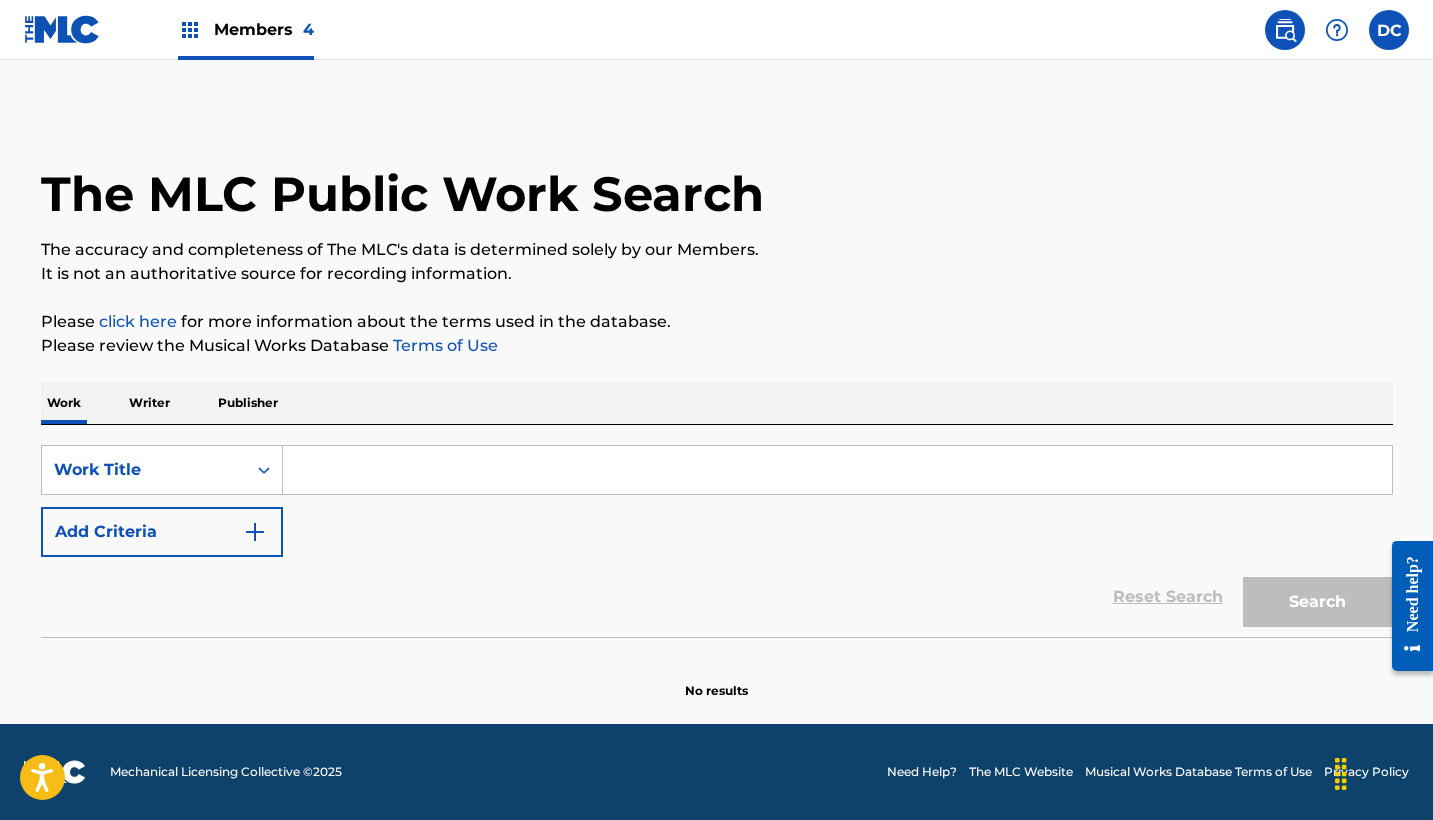 click at bounding box center (837, 470) 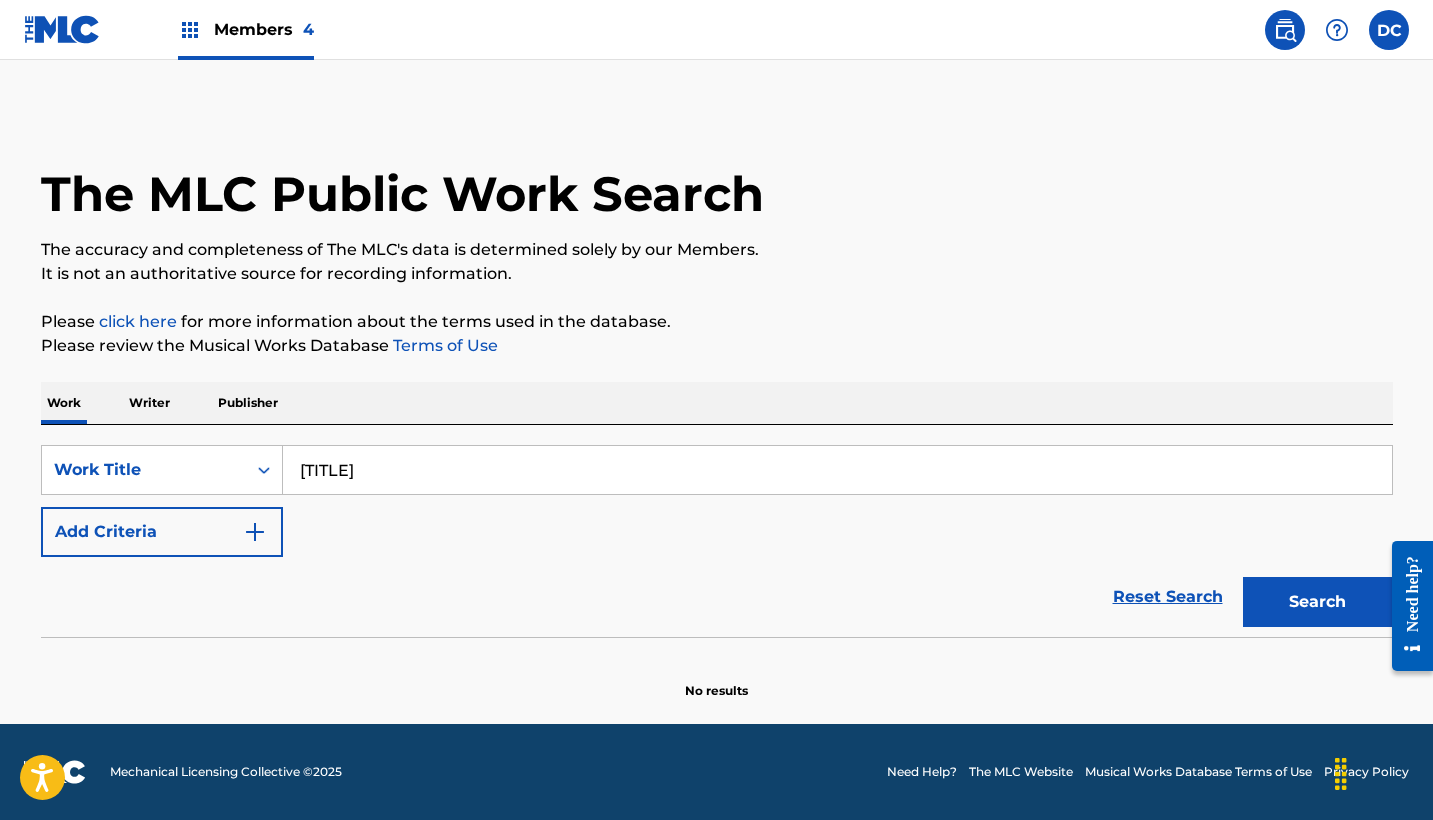 type on "[TITLE]" 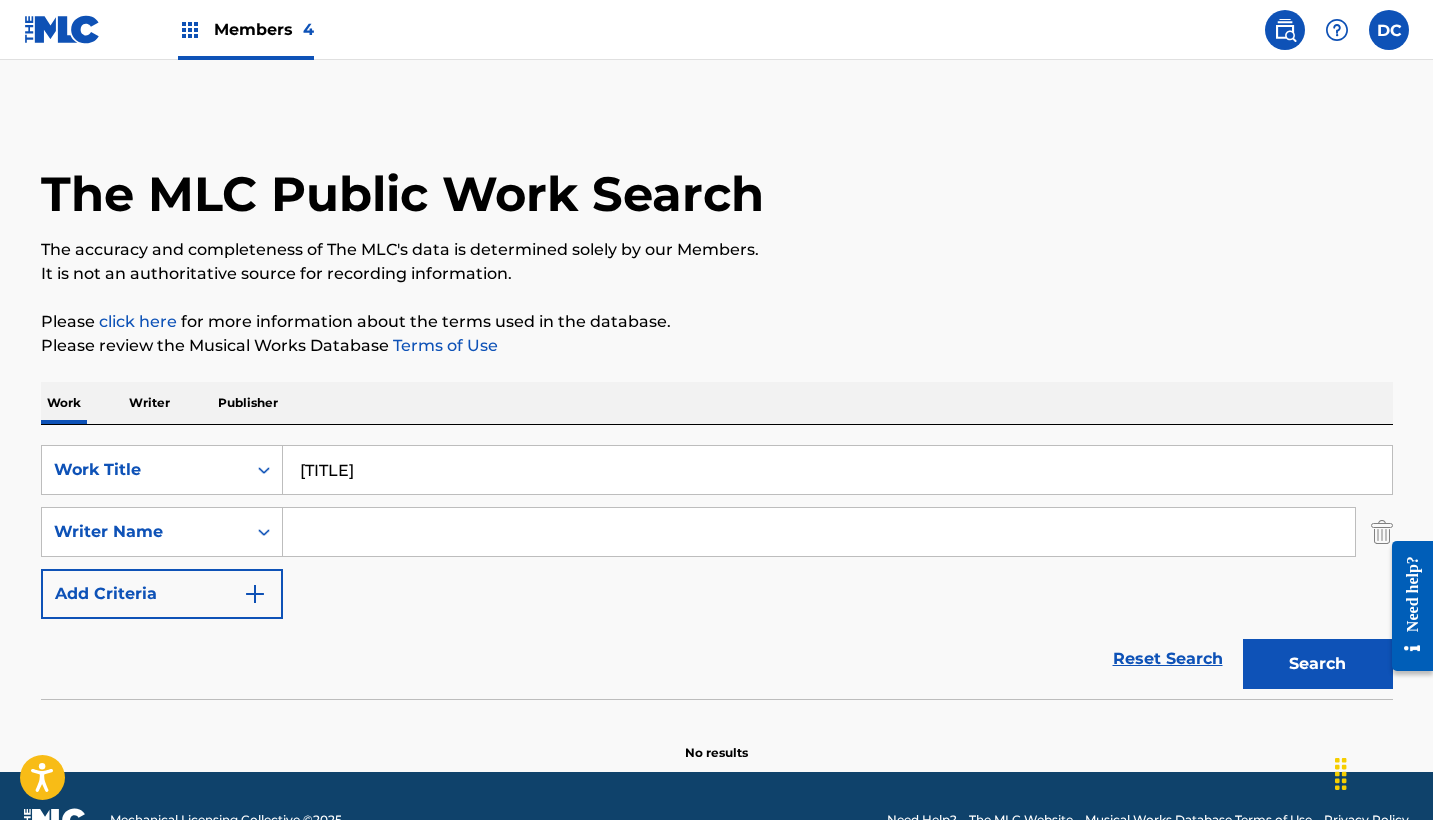 click at bounding box center [819, 532] 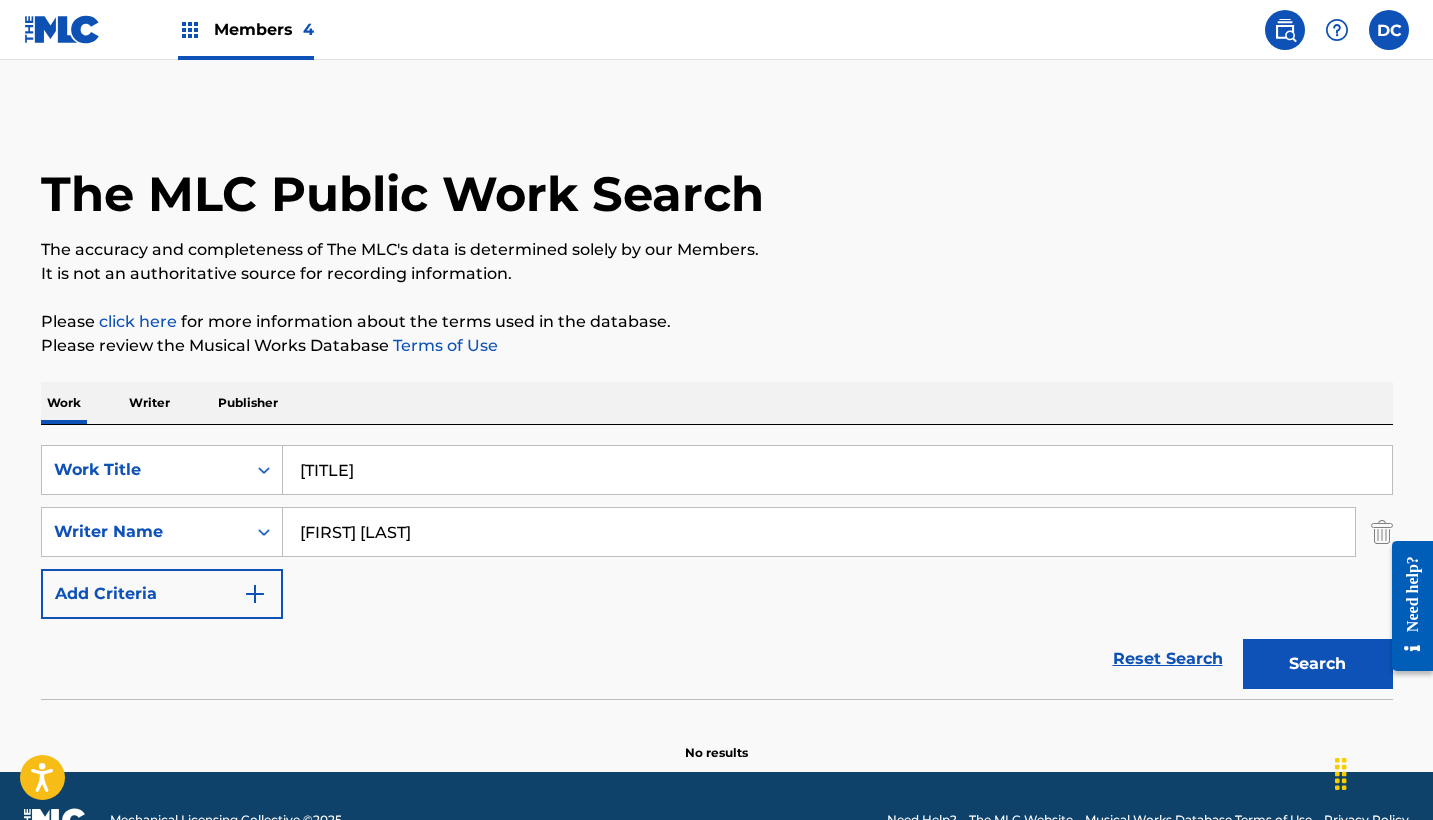type on "[FIRST] [LAST]" 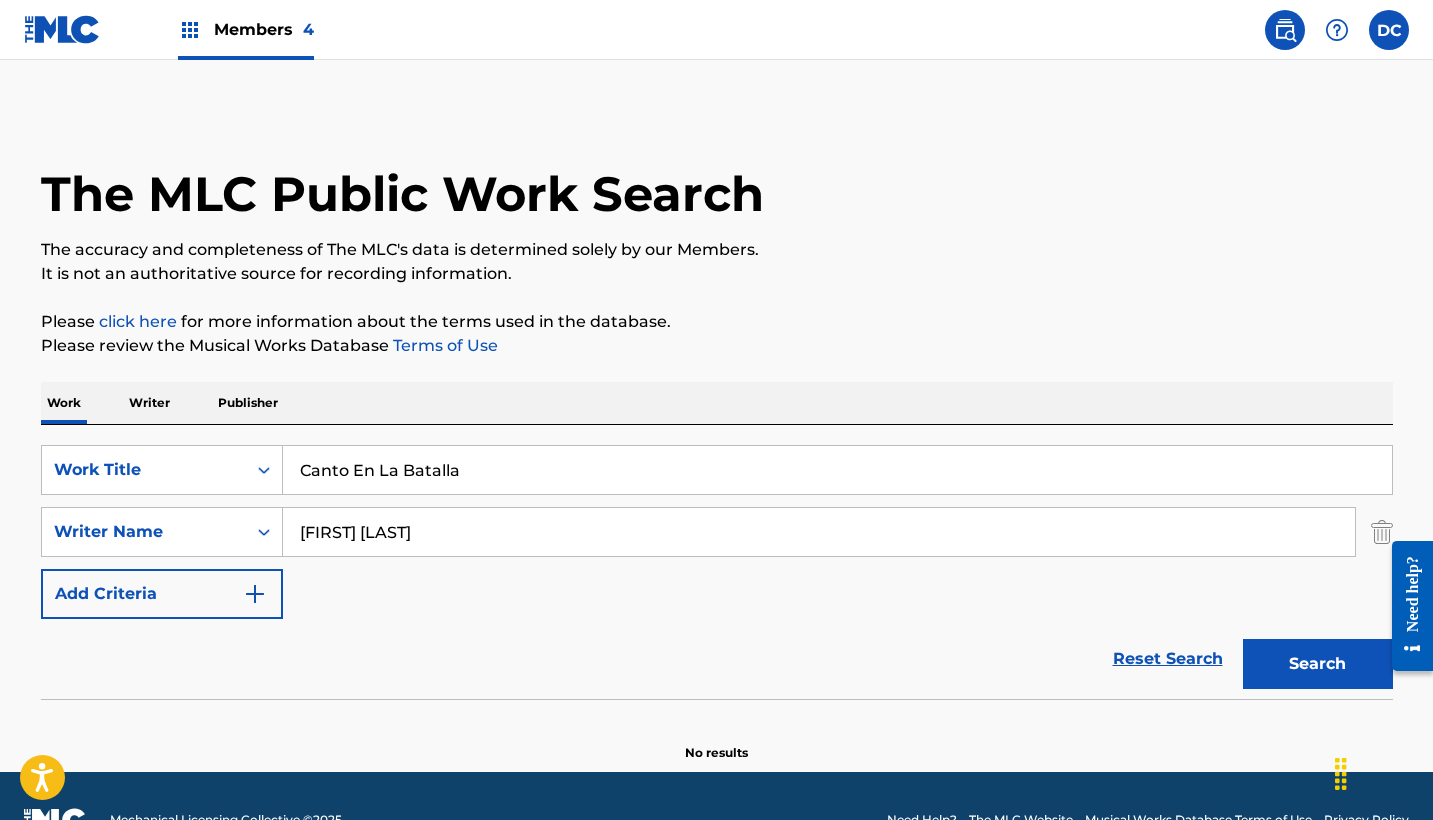 type on "Canto En La Batalla" 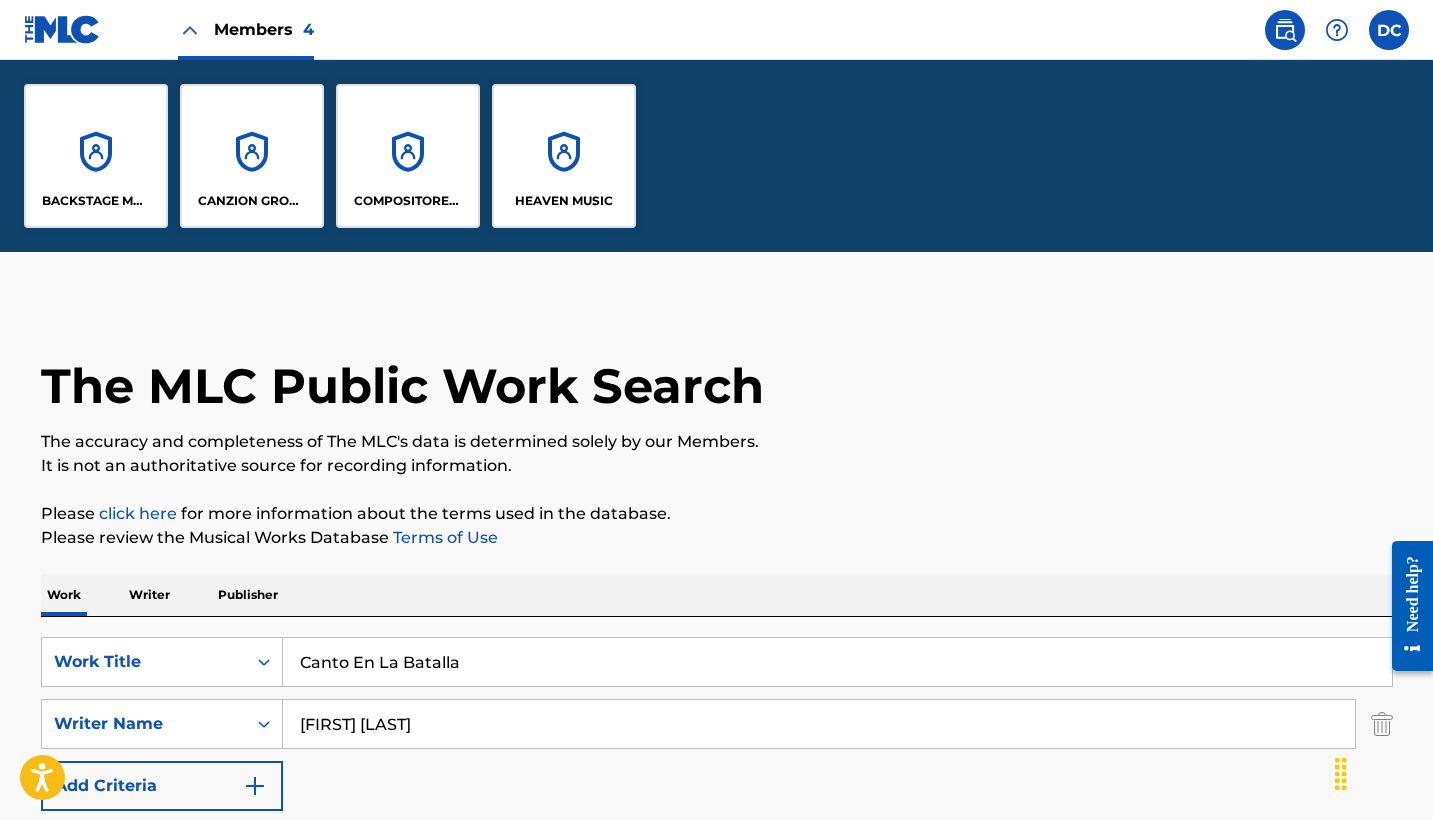 click on "CANZION GROUP LP" at bounding box center (252, 156) 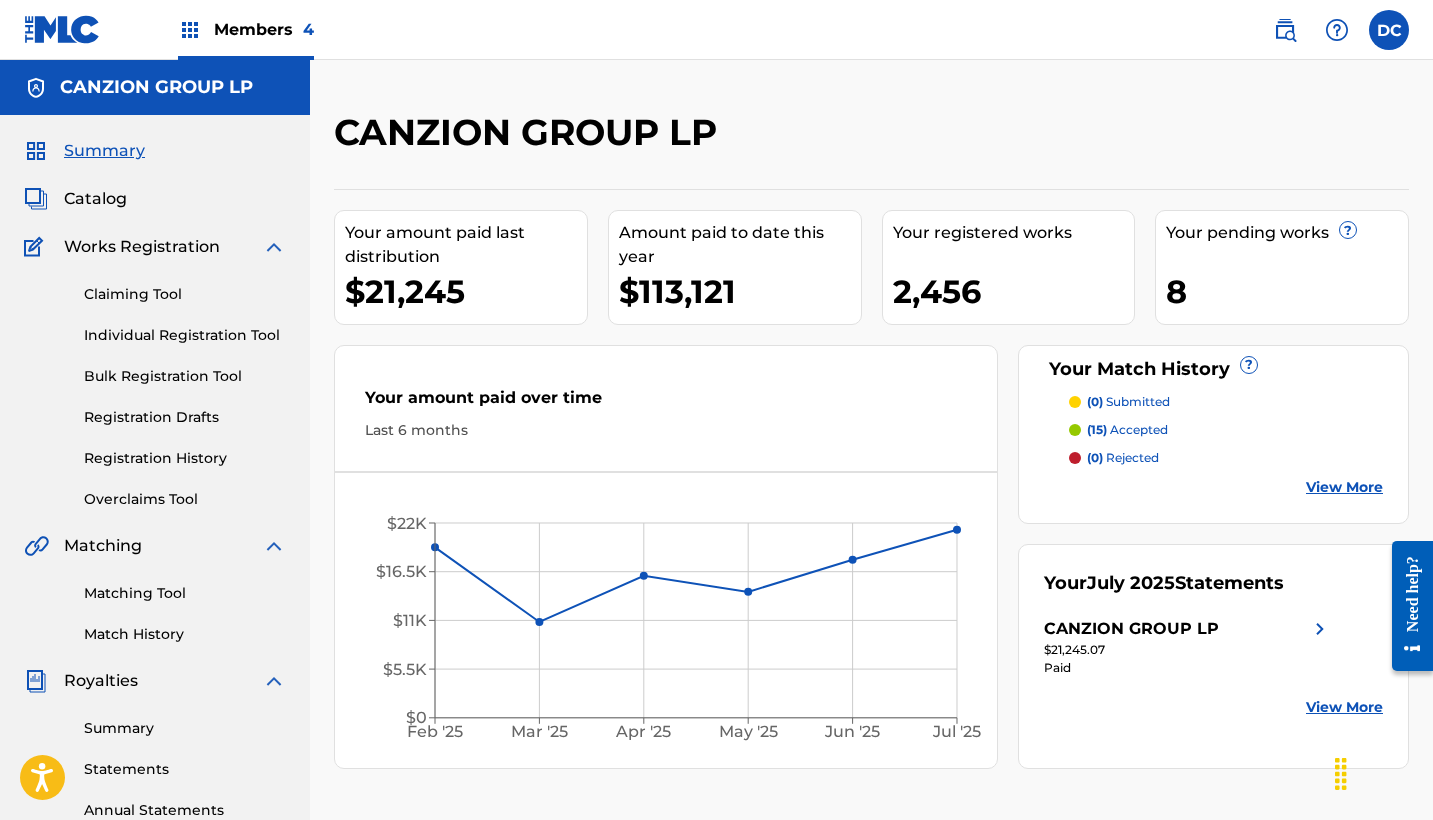 click on "Registration History" at bounding box center (185, 458) 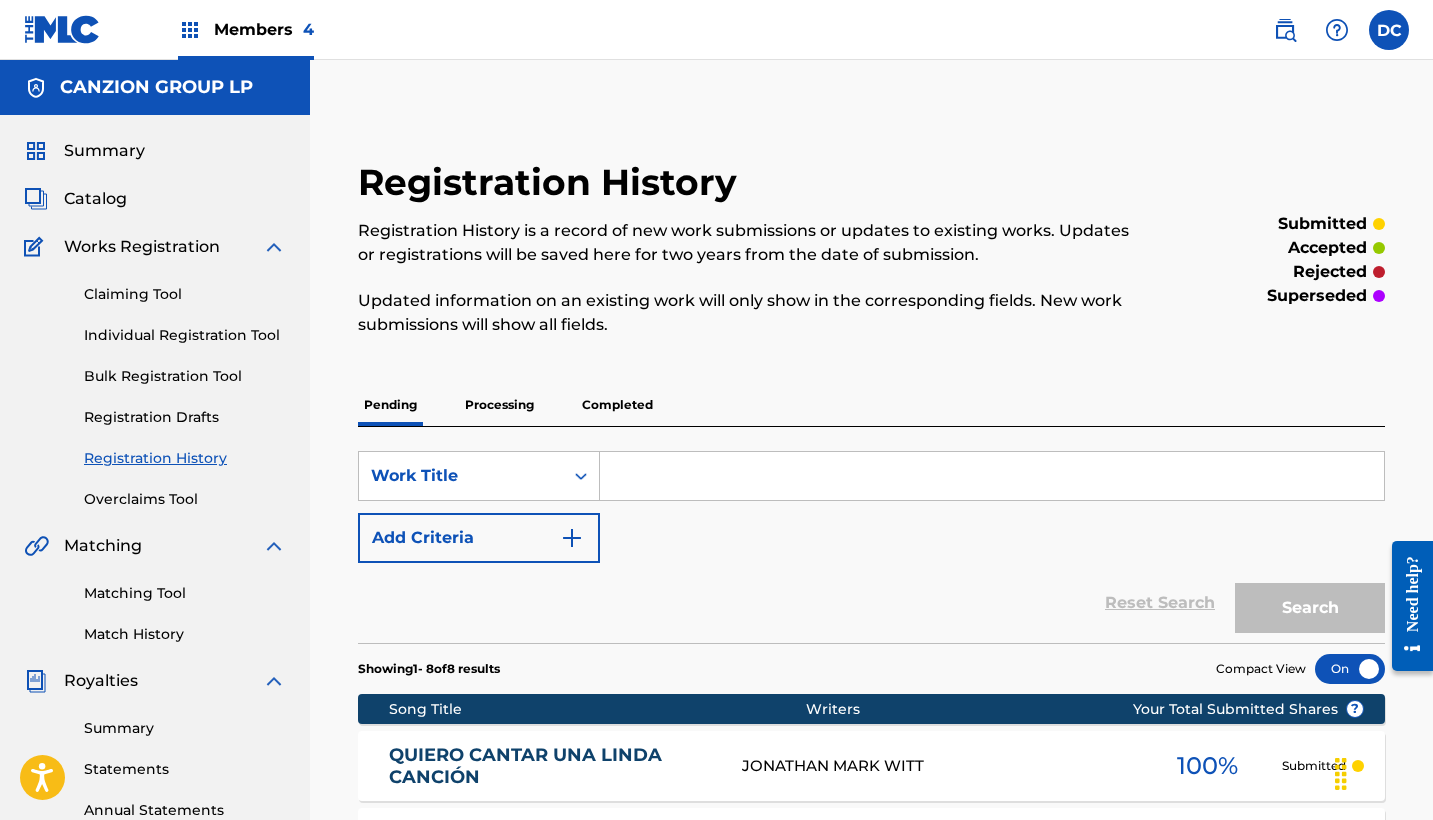 click at bounding box center (992, 476) 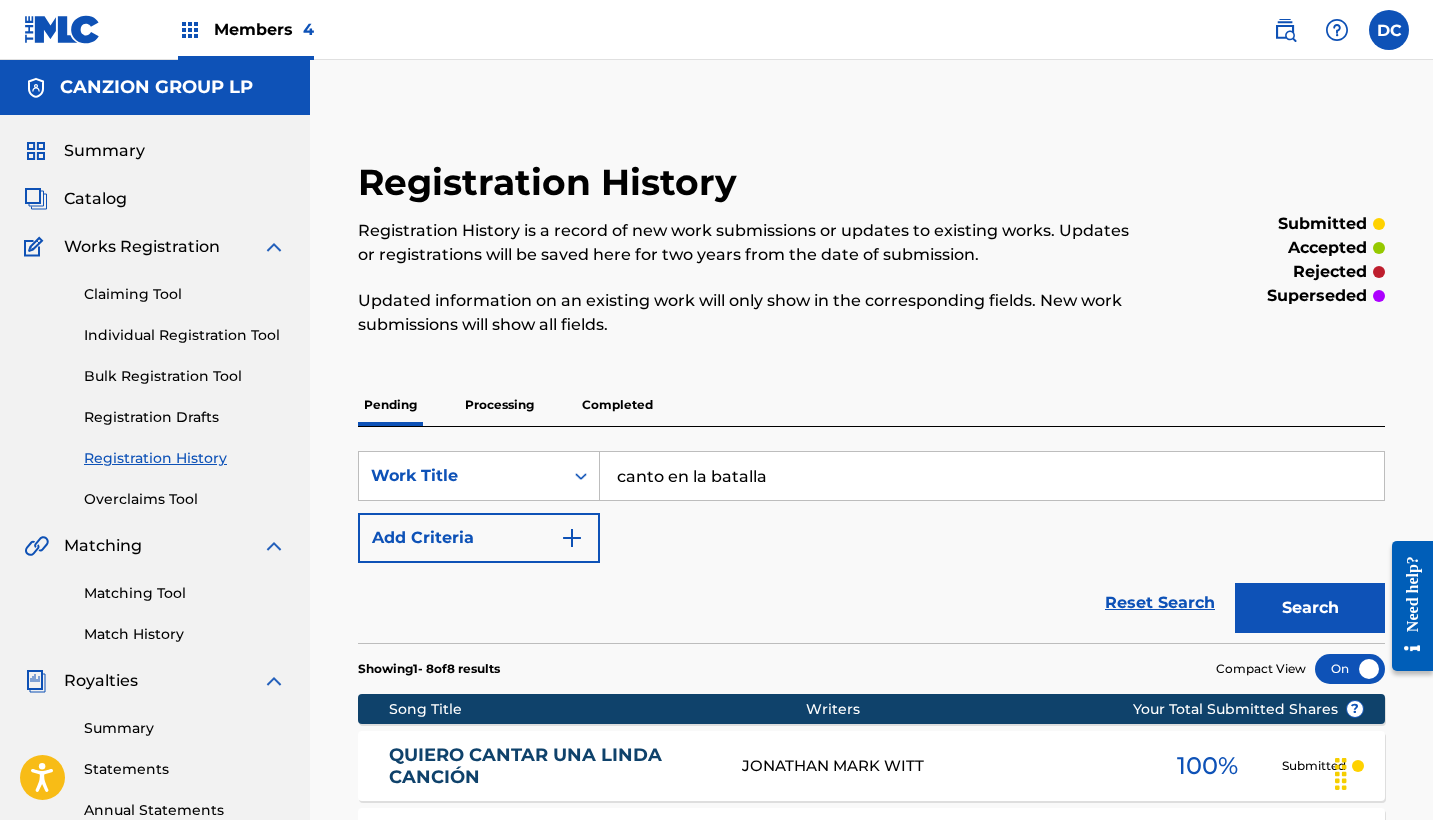 type on "canto en la batalla" 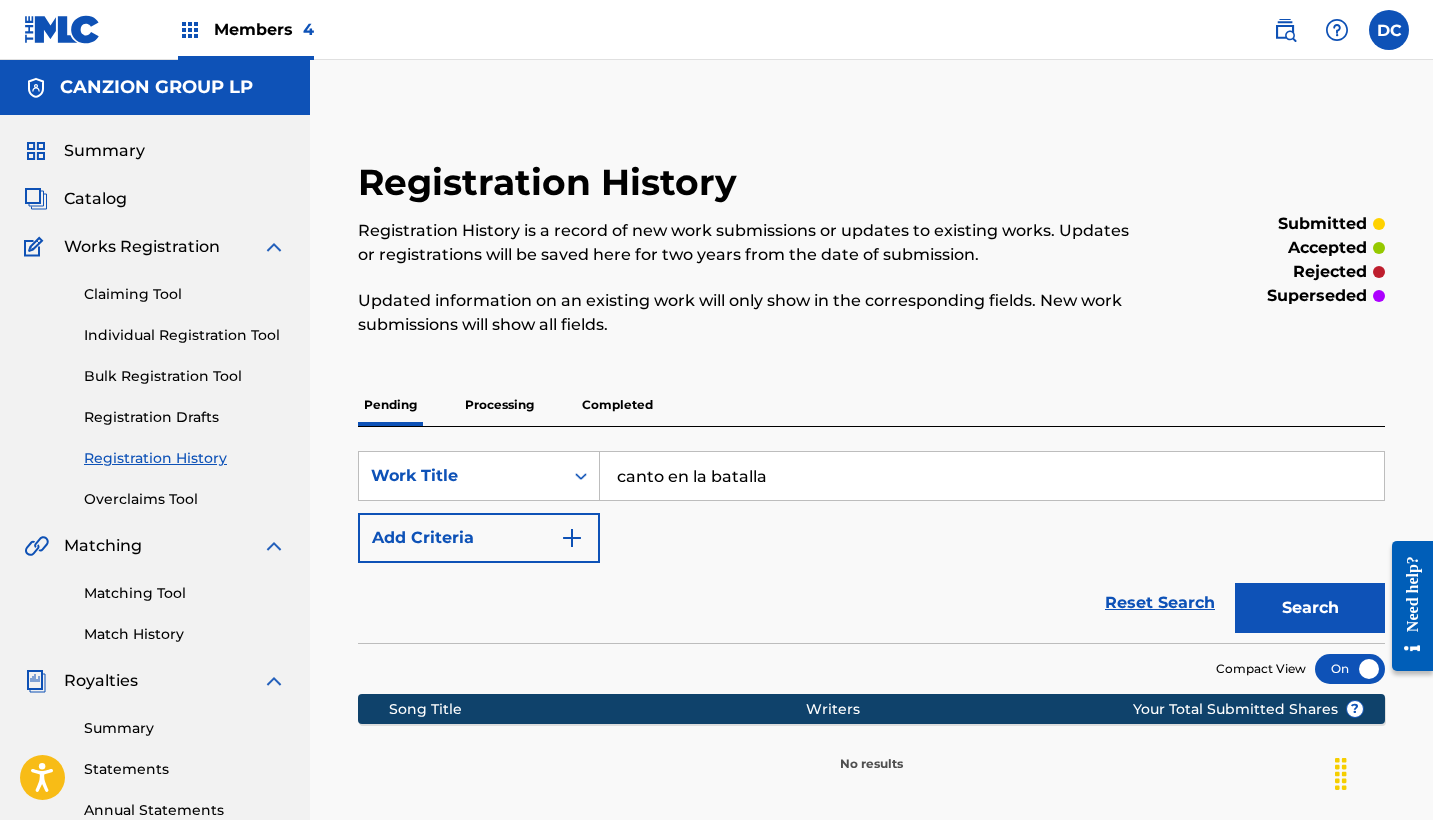 click on "Processing" at bounding box center (499, 405) 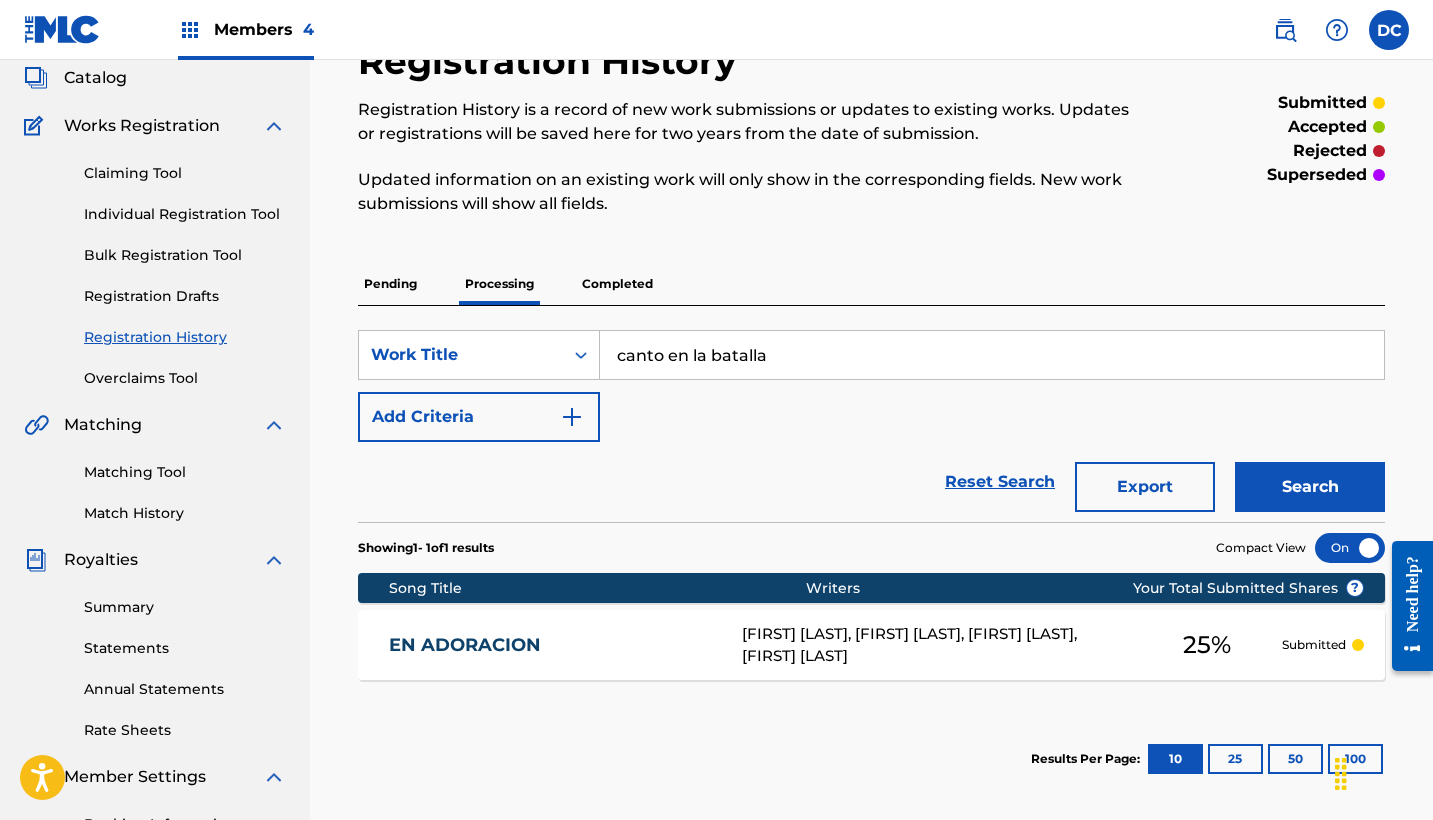 scroll, scrollTop: 130, scrollLeft: 0, axis: vertical 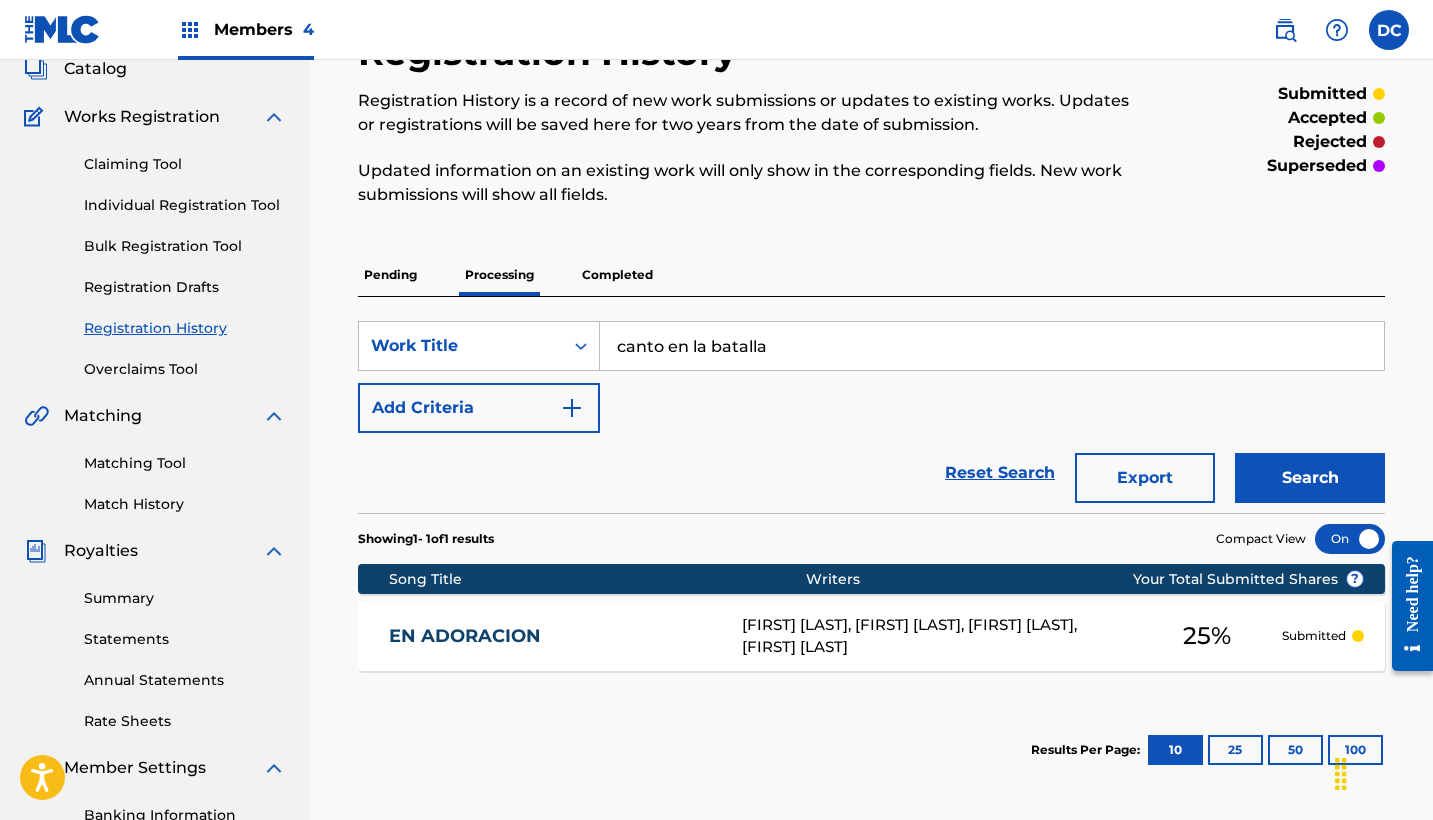 click on "Completed" at bounding box center (617, 275) 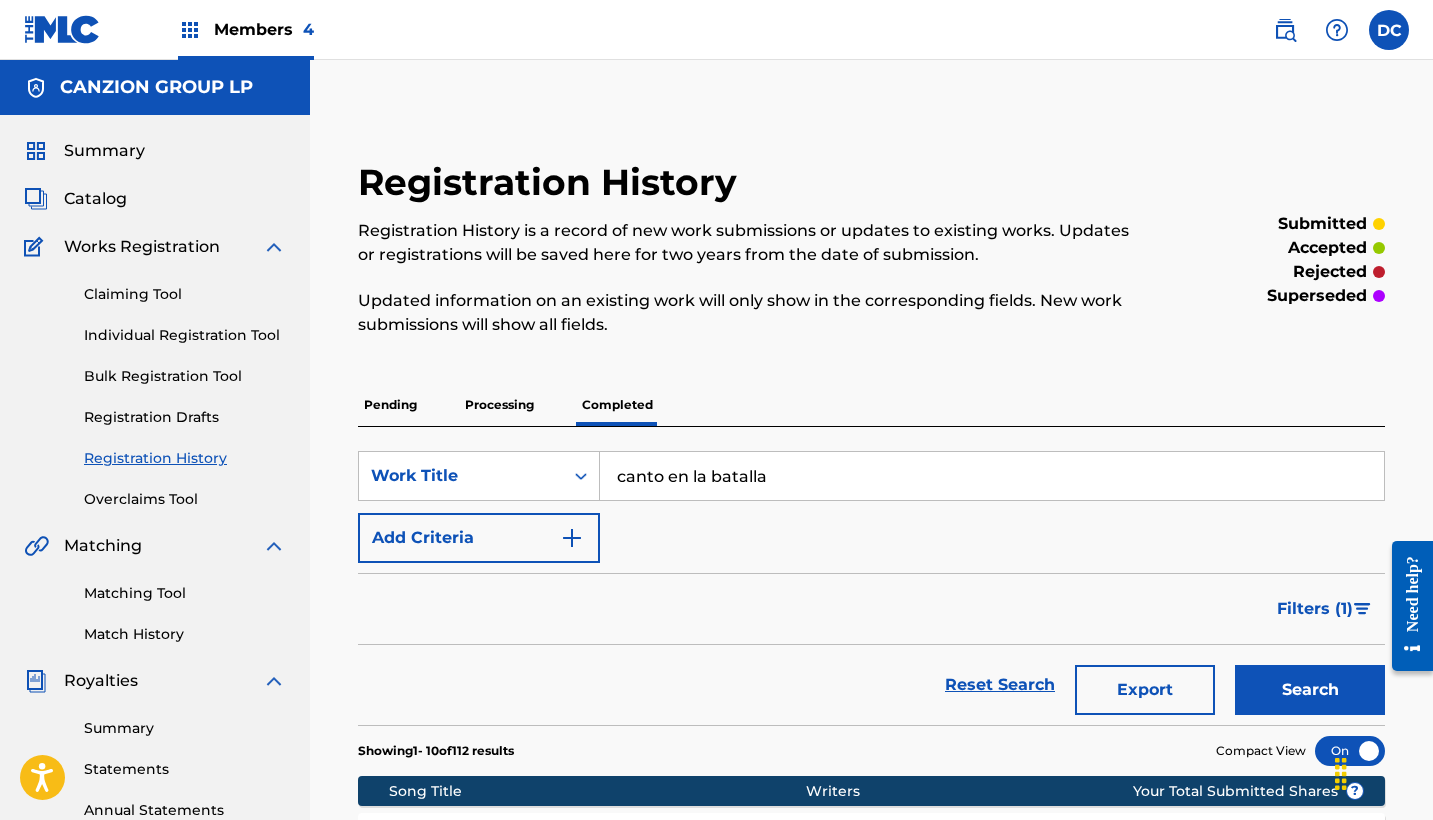 scroll, scrollTop: 0, scrollLeft: 0, axis: both 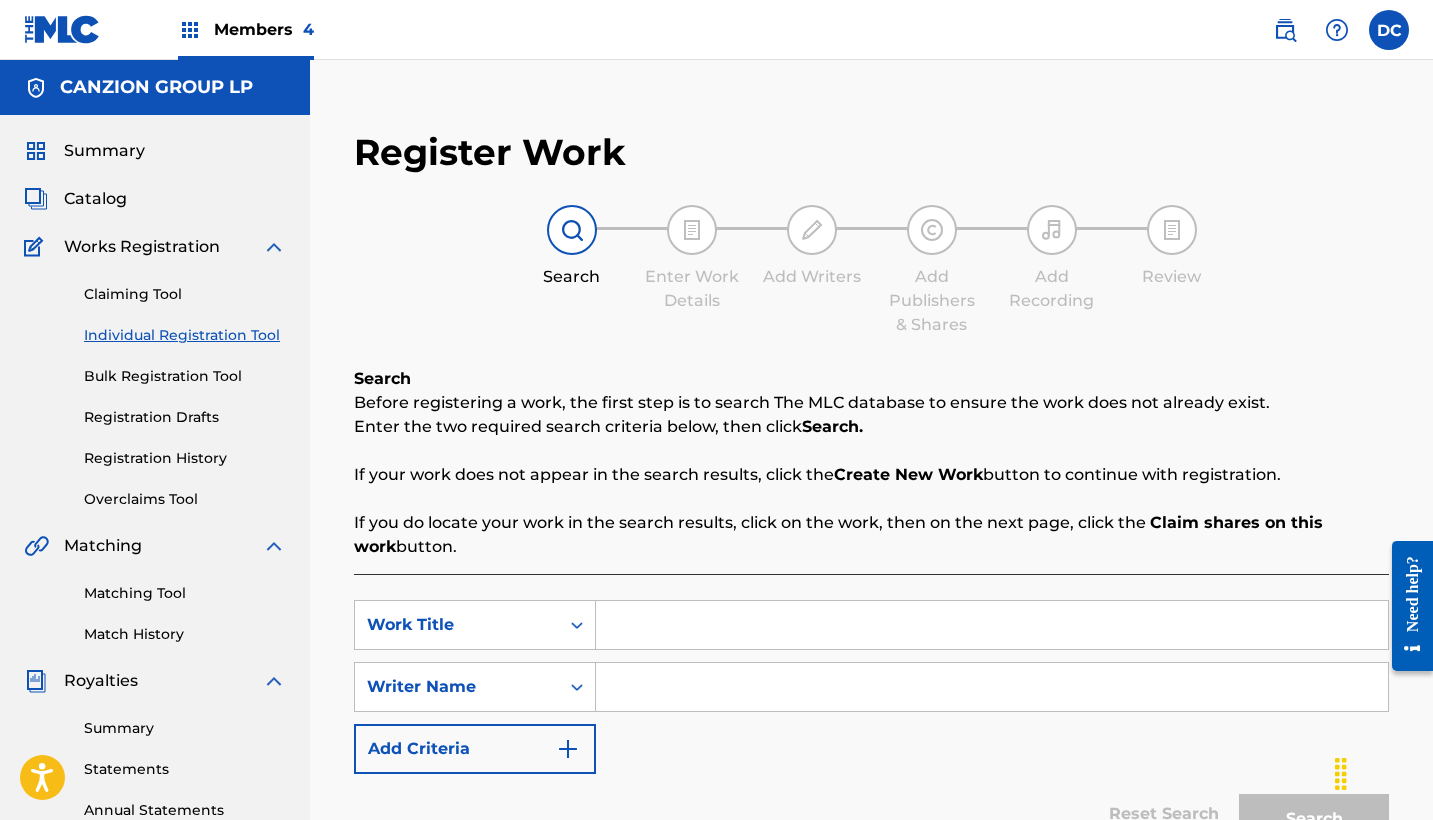 click at bounding box center [992, 625] 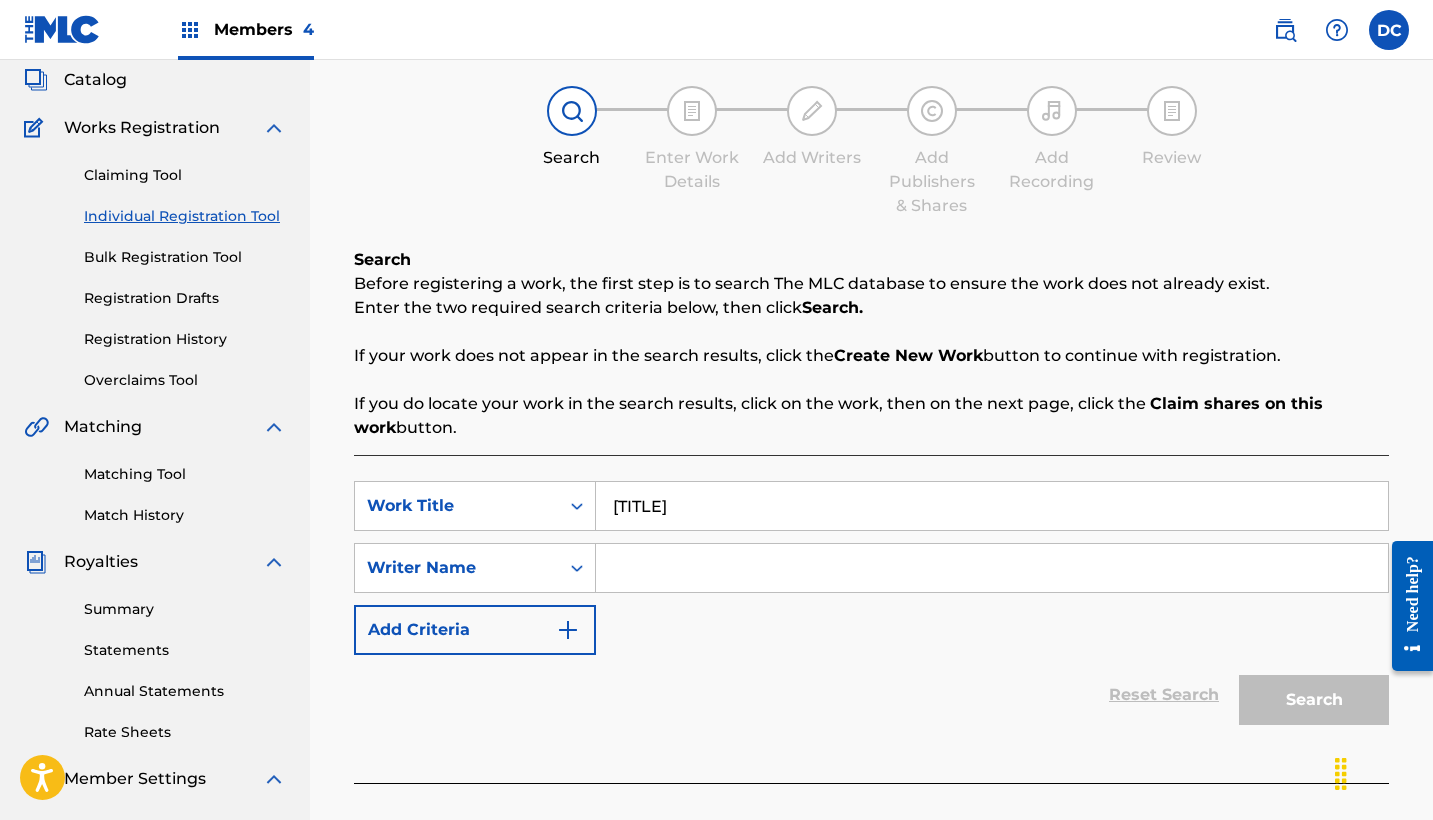 scroll, scrollTop: 133, scrollLeft: 0, axis: vertical 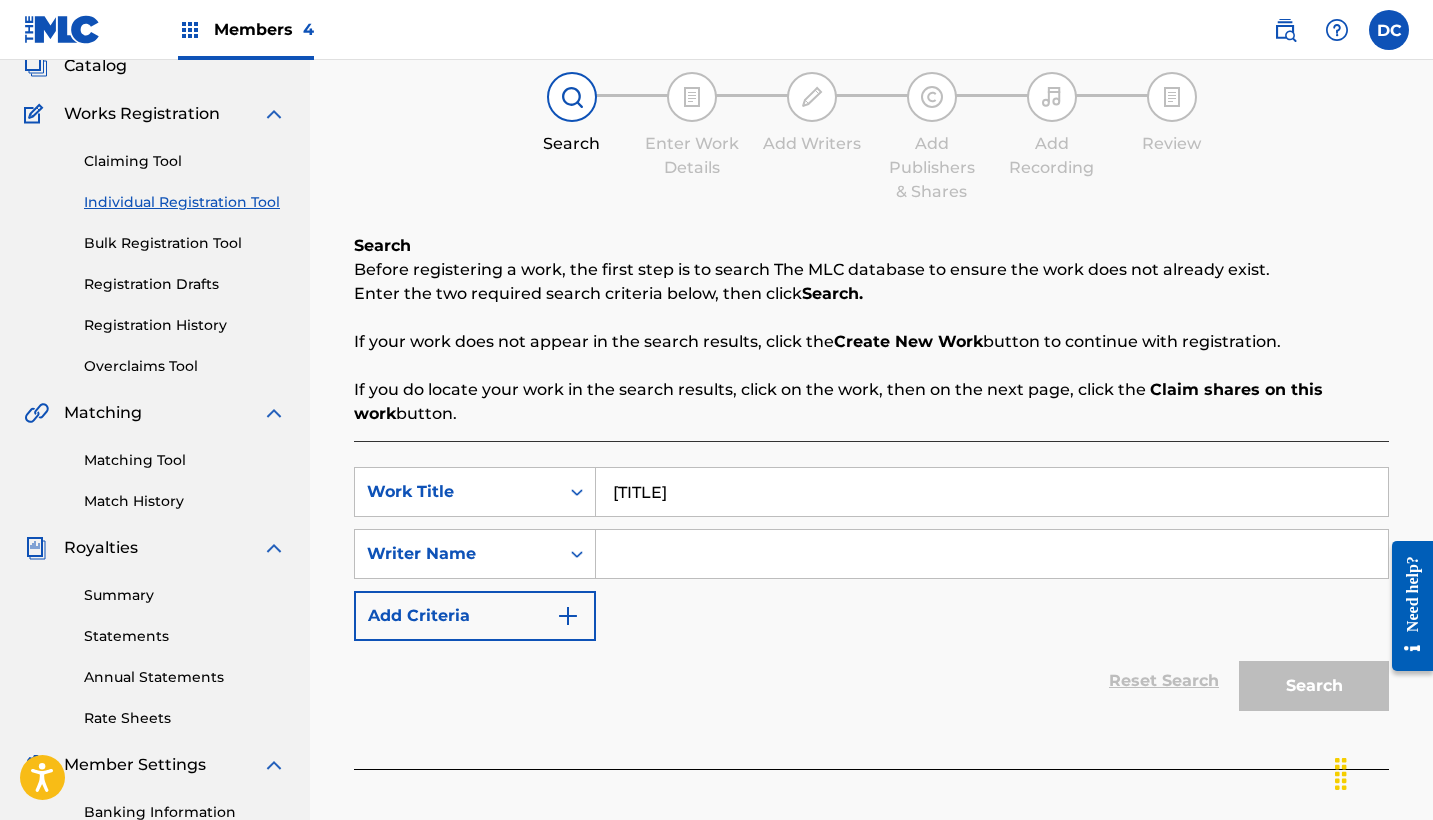 type on "[TITLE]" 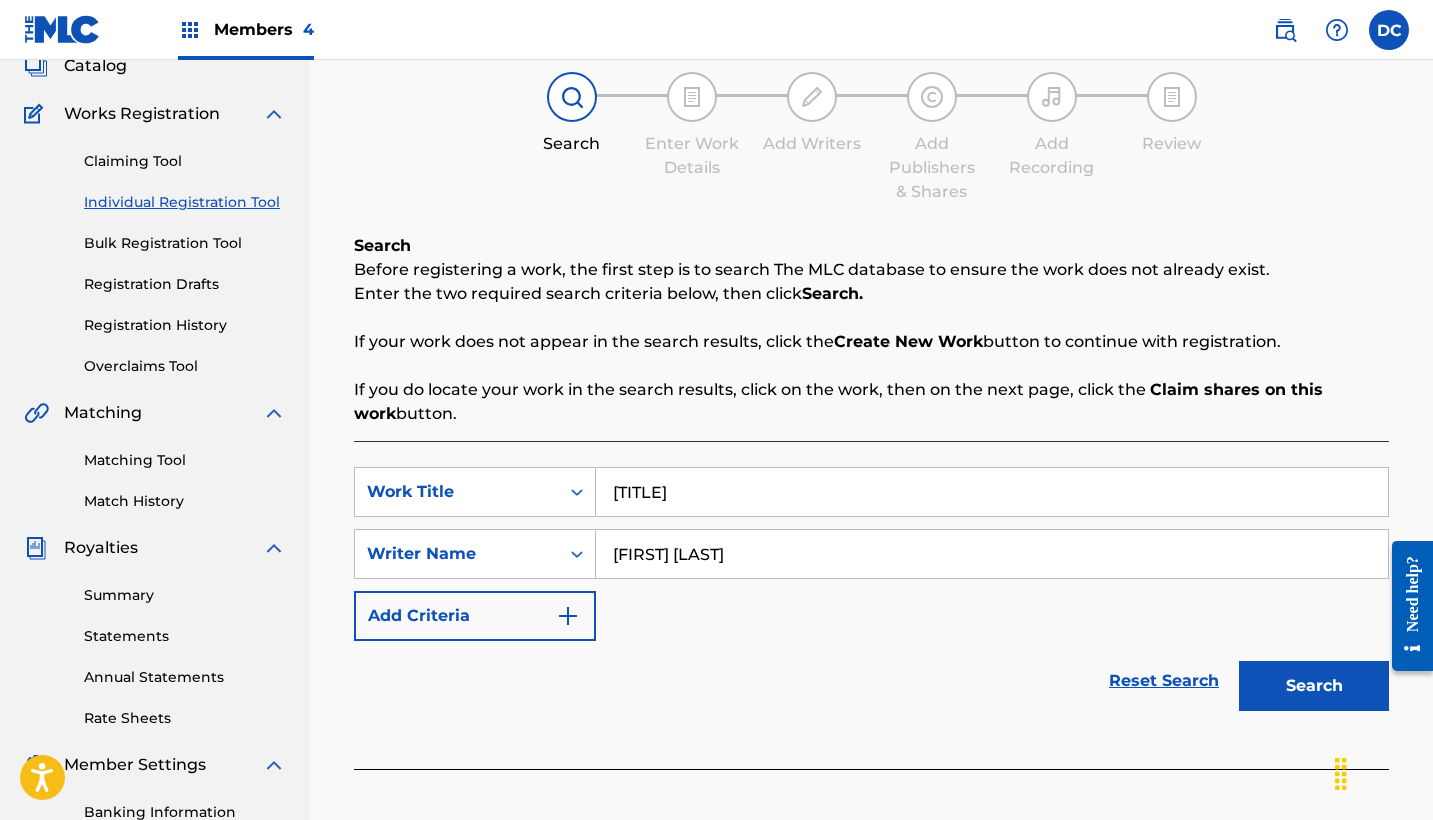 type on "[FIRST] [LAST]" 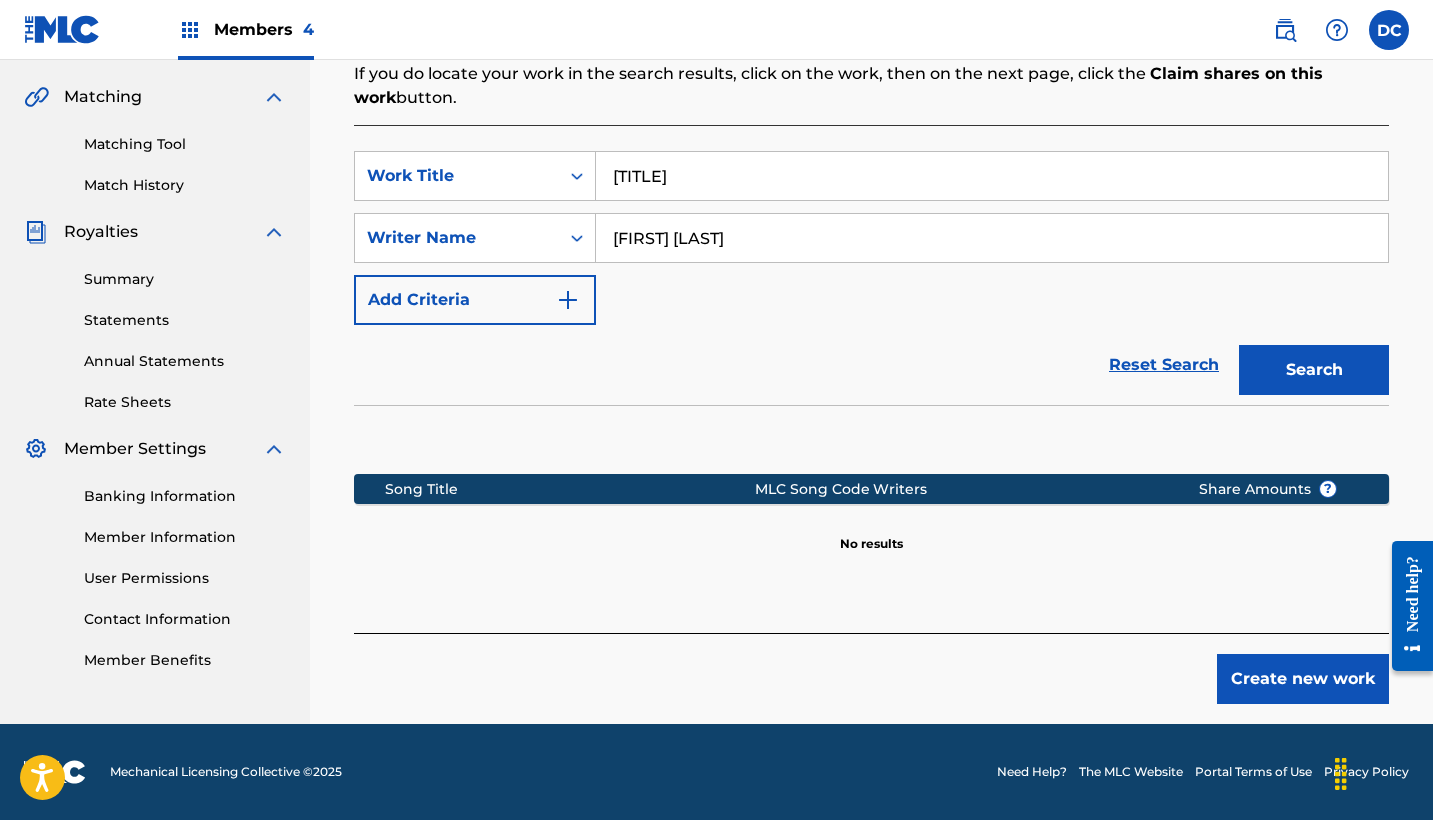 scroll, scrollTop: 449, scrollLeft: 0, axis: vertical 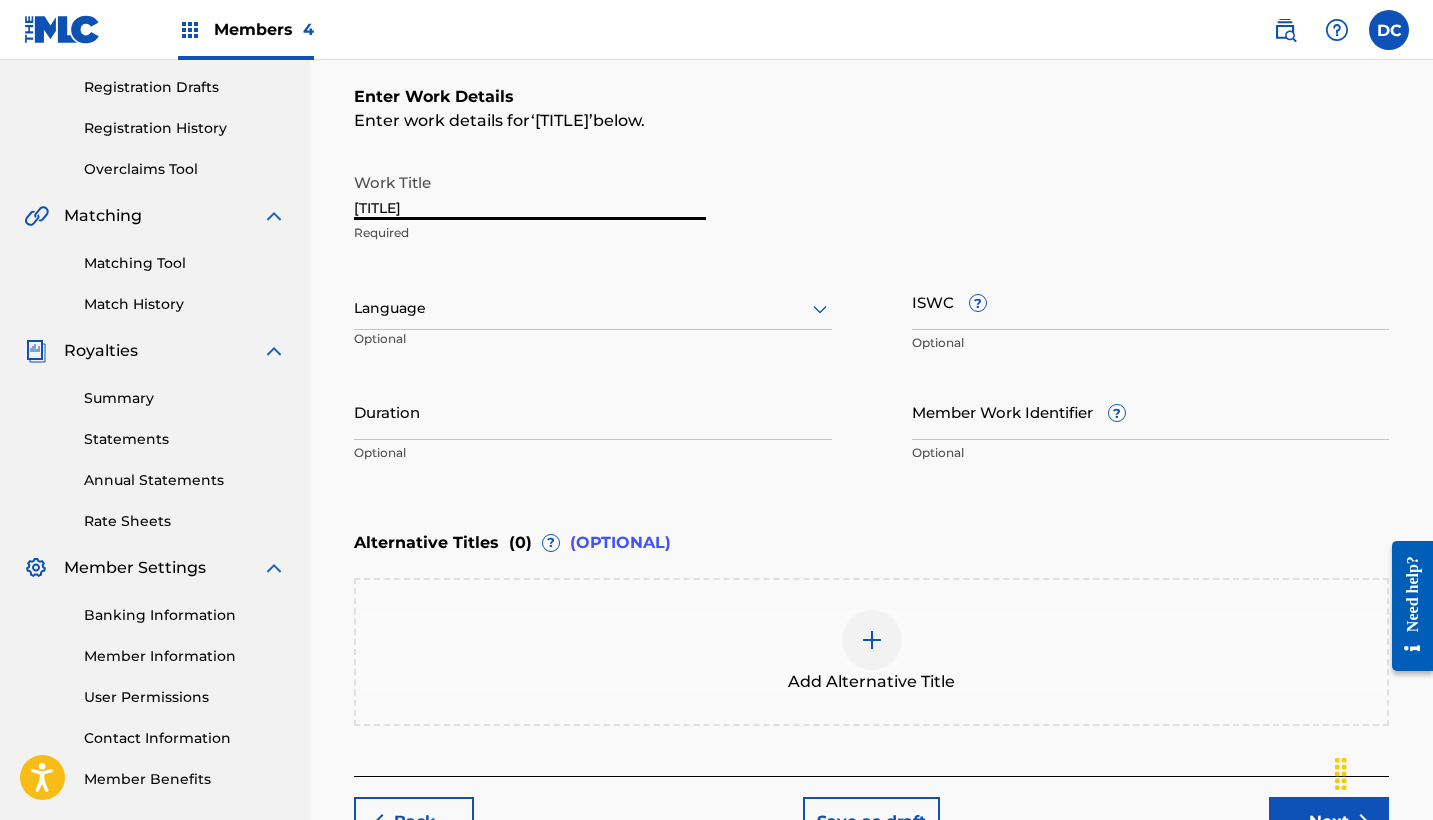 drag, startPoint x: 606, startPoint y: 202, endPoint x: 269, endPoint y: 205, distance: 337.01337 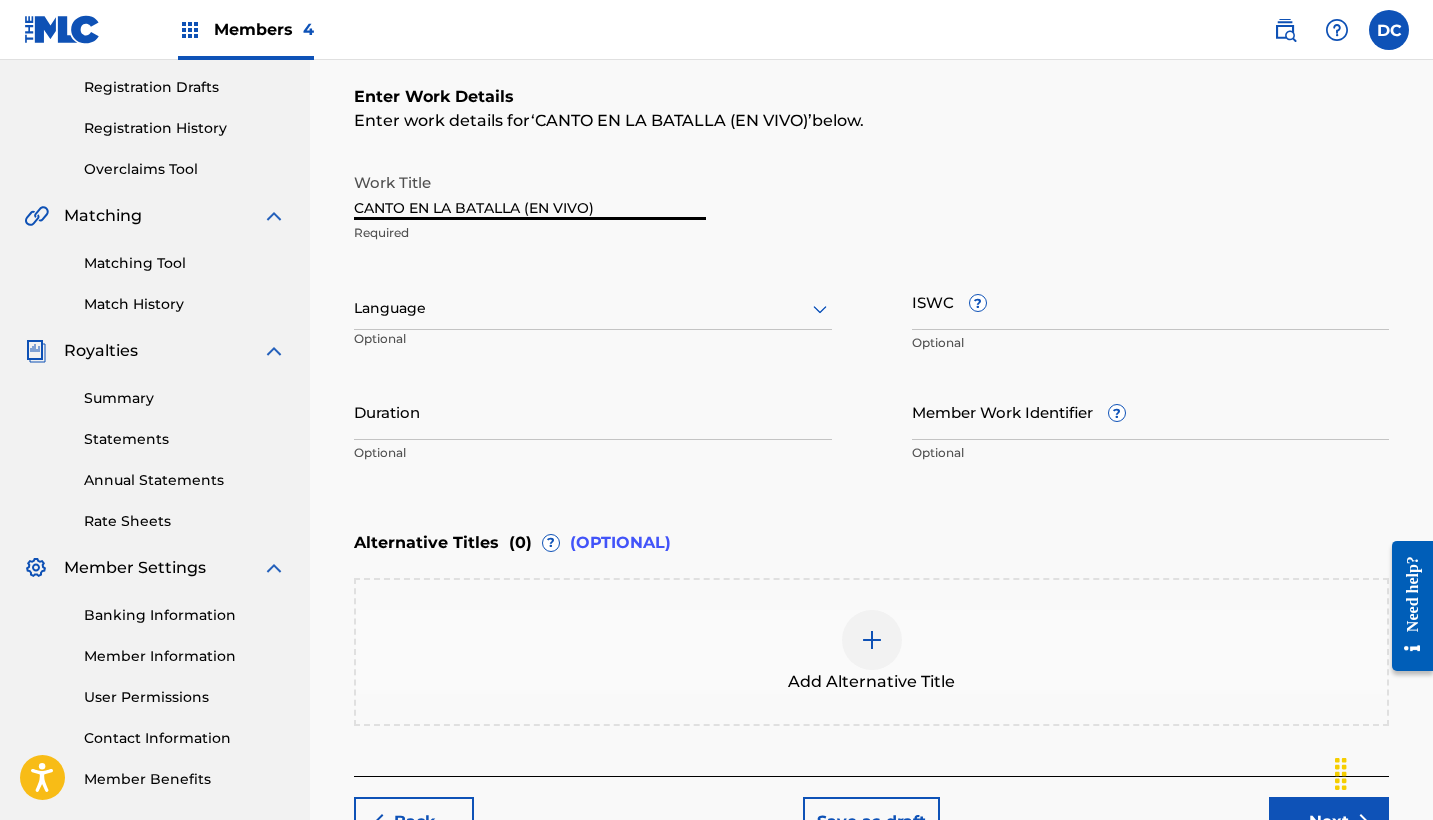 type on "CANTO EN LA BATALLA (EN VIVO)" 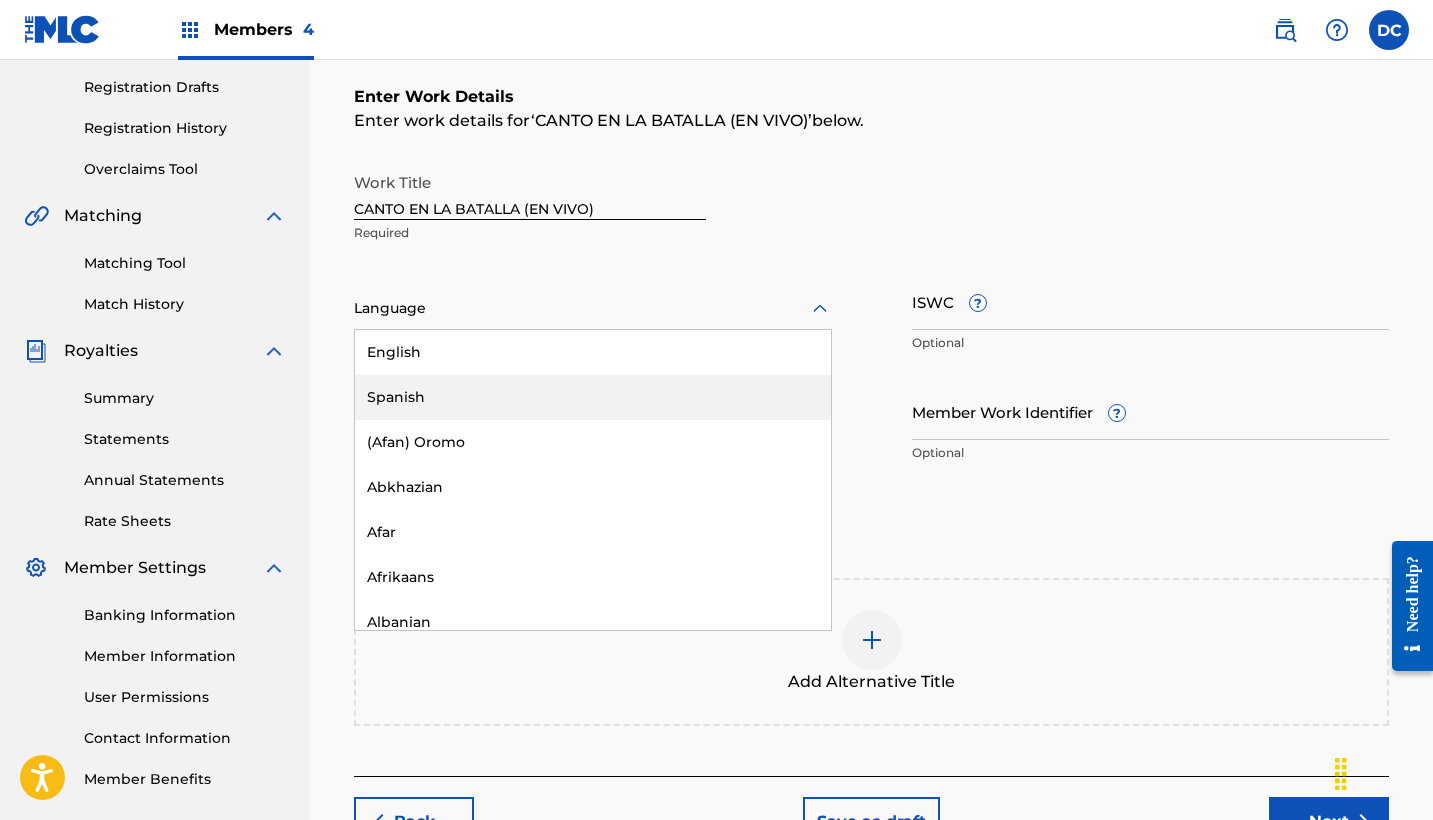 click on "Spanish" at bounding box center [593, 397] 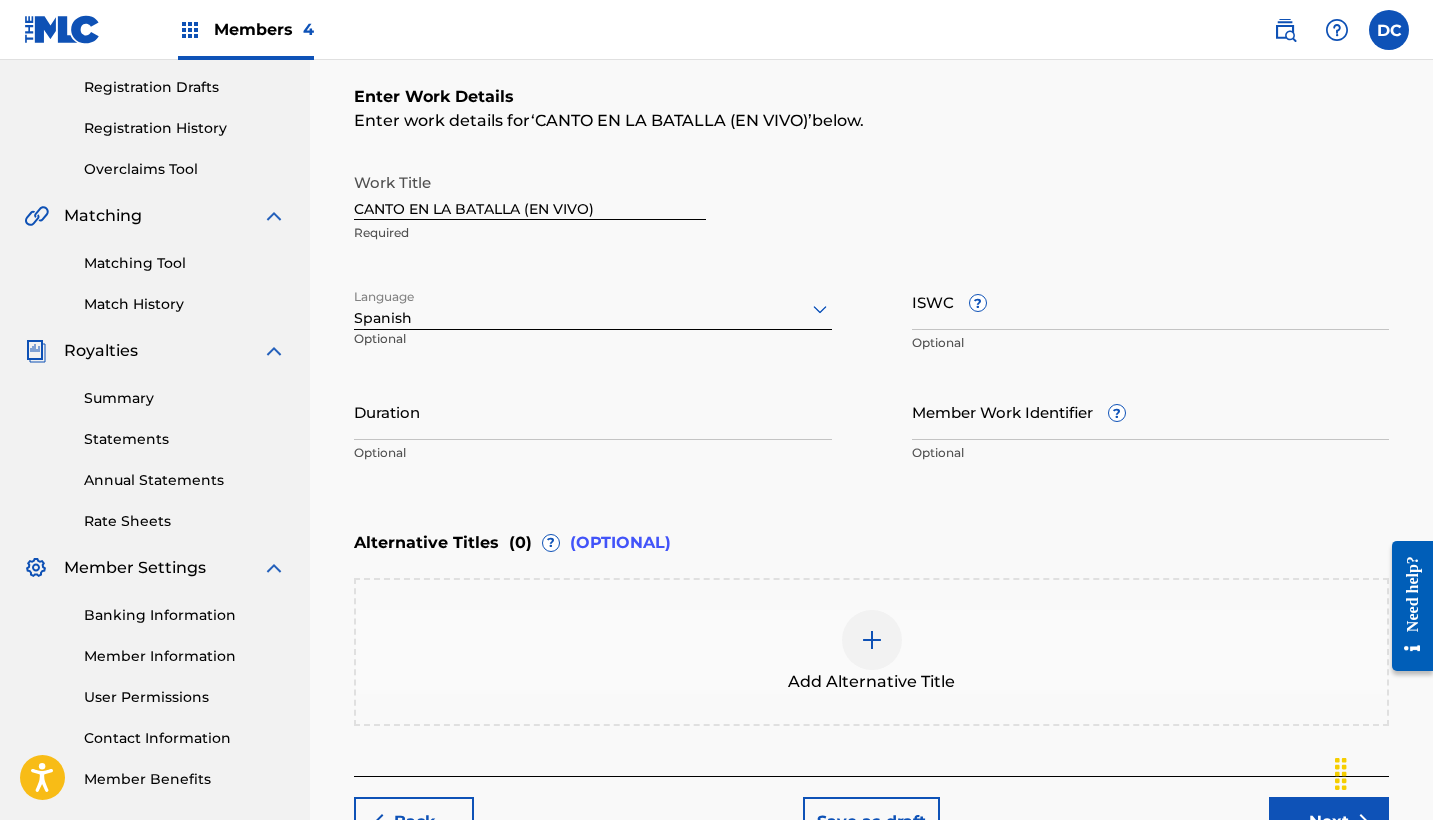 click on "Language Spanish Optional" at bounding box center (593, 318) 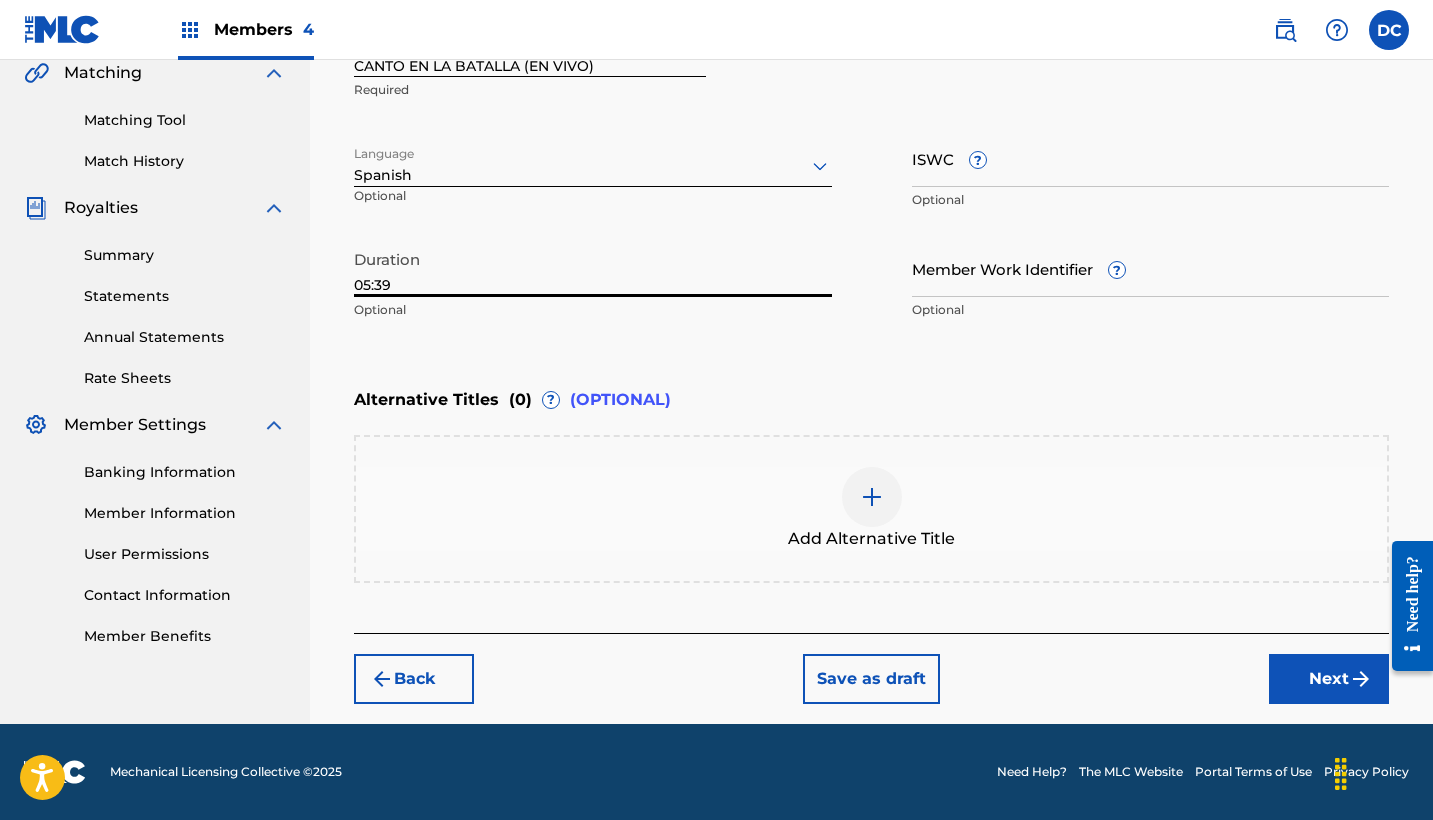 type on "05:39" 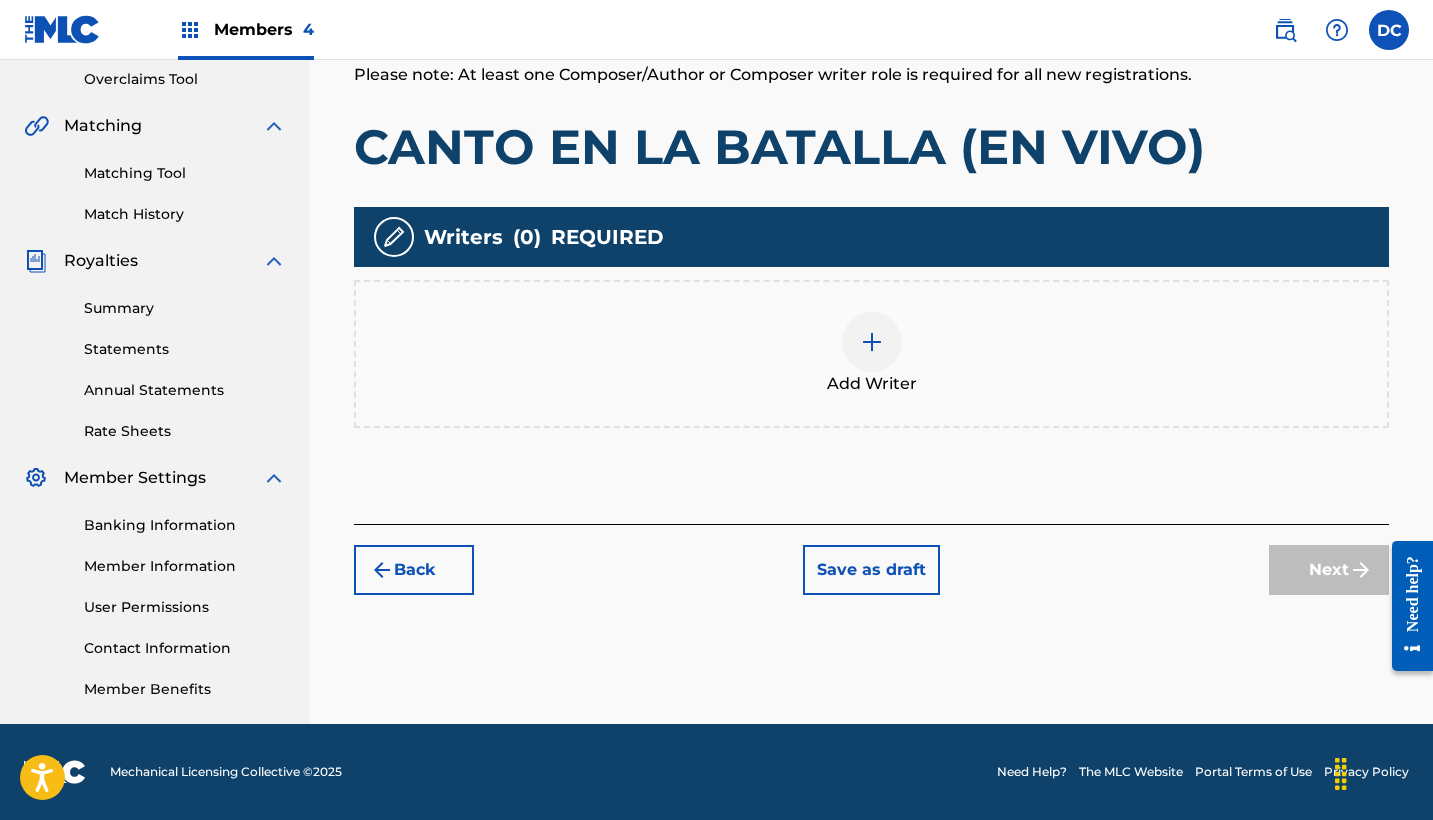 click at bounding box center (872, 342) 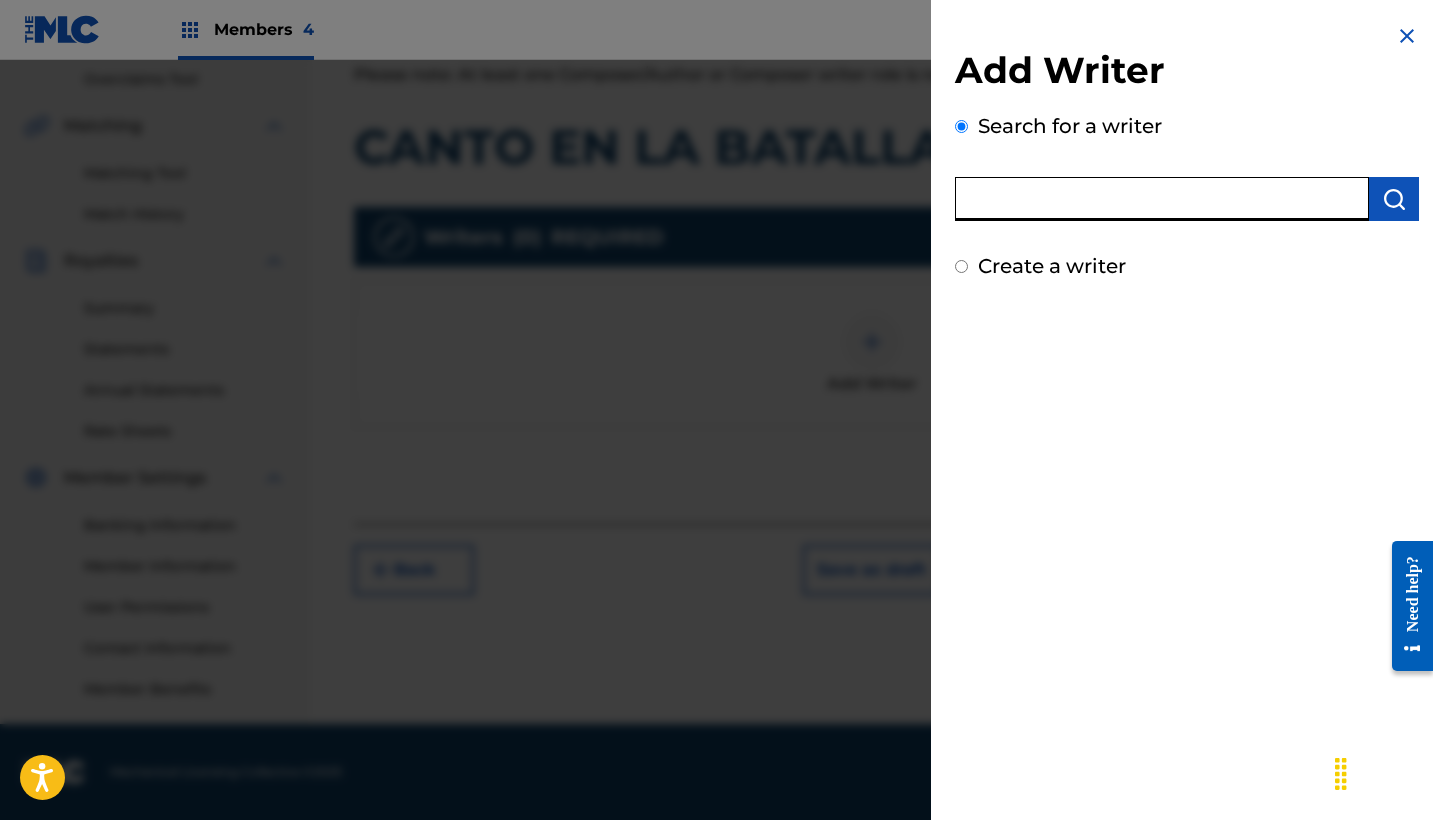 click at bounding box center (1162, 199) 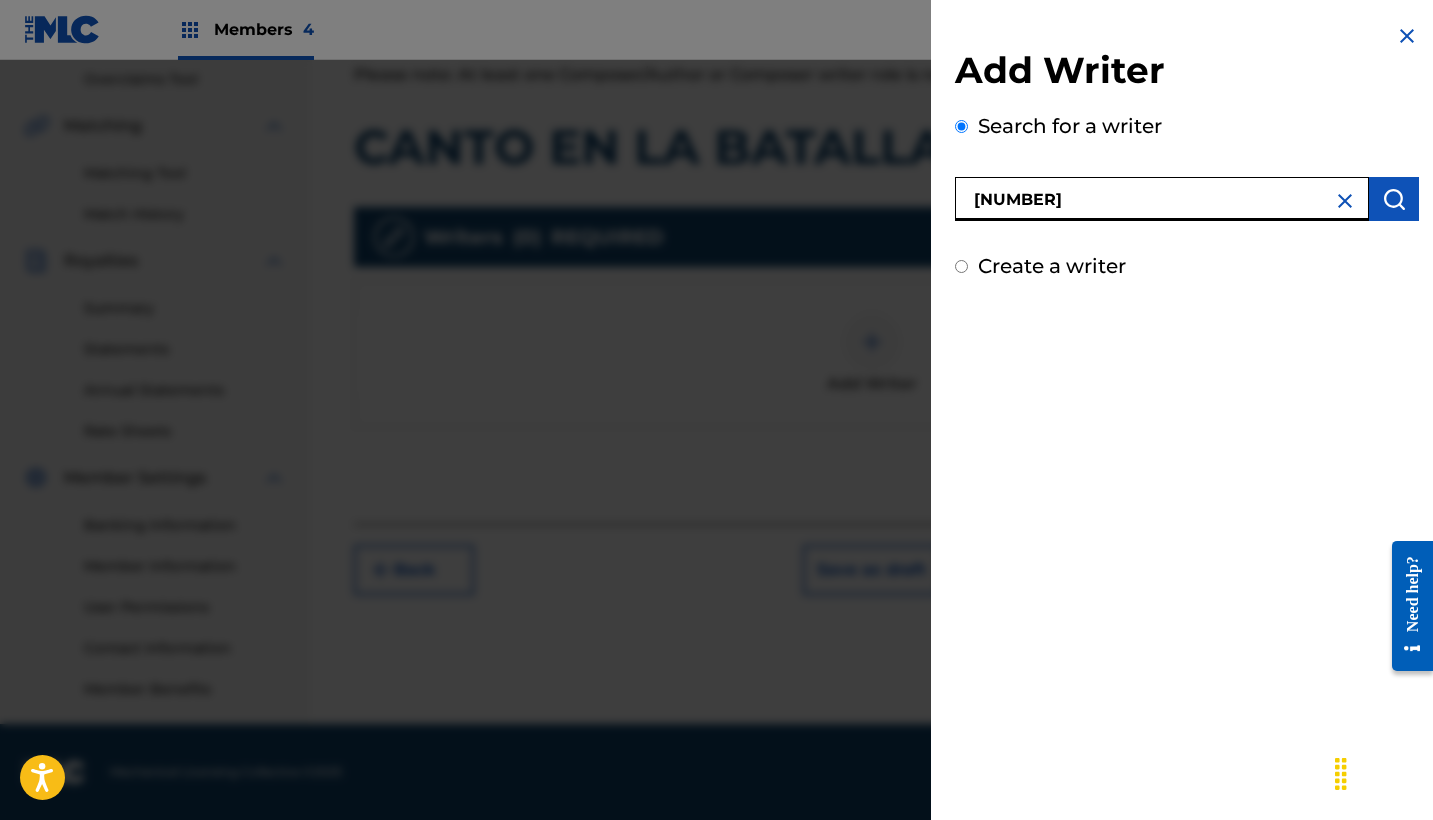 click on "[NUMBER]" at bounding box center [1162, 199] 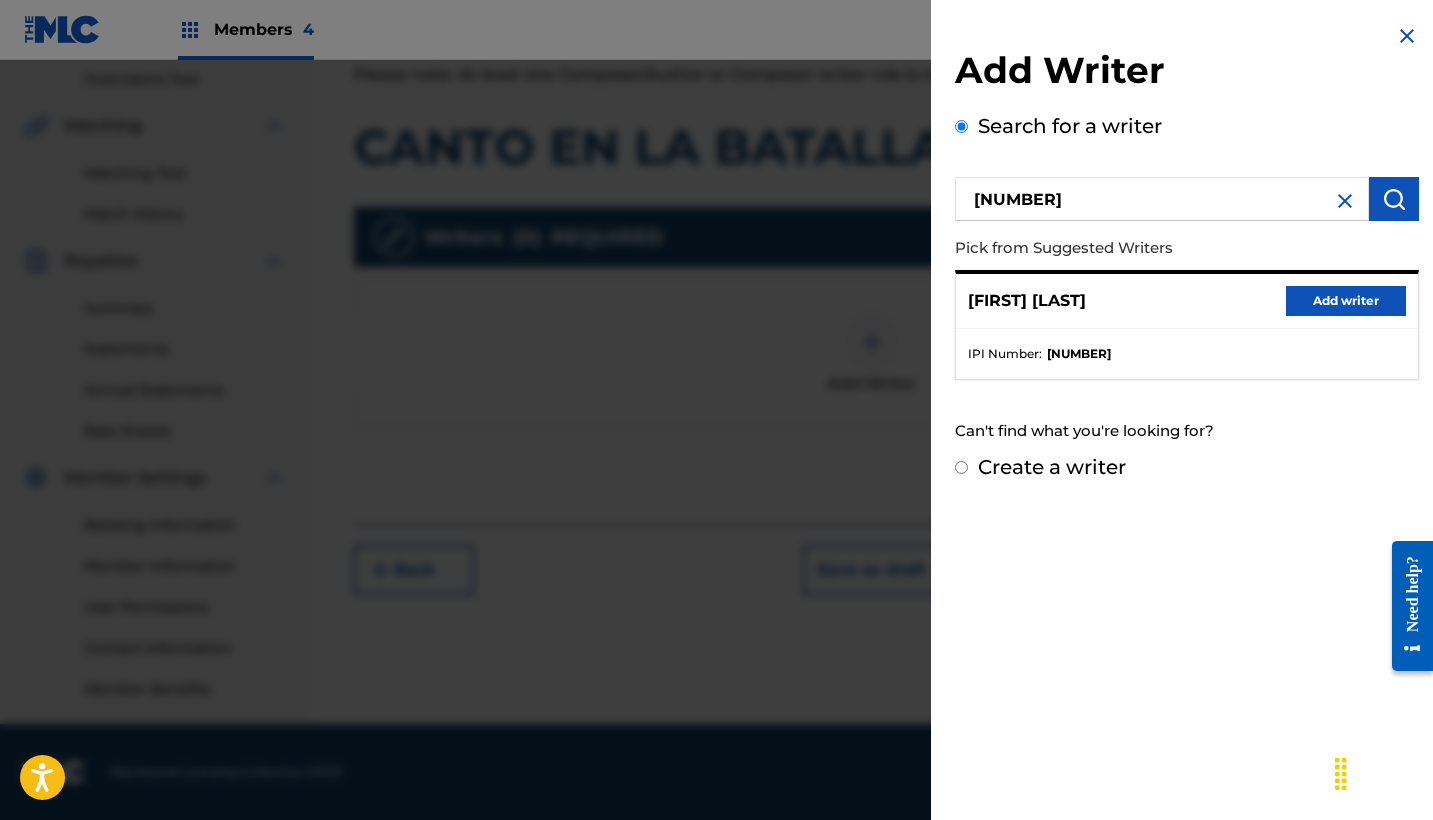click on "Add writer" at bounding box center [1346, 301] 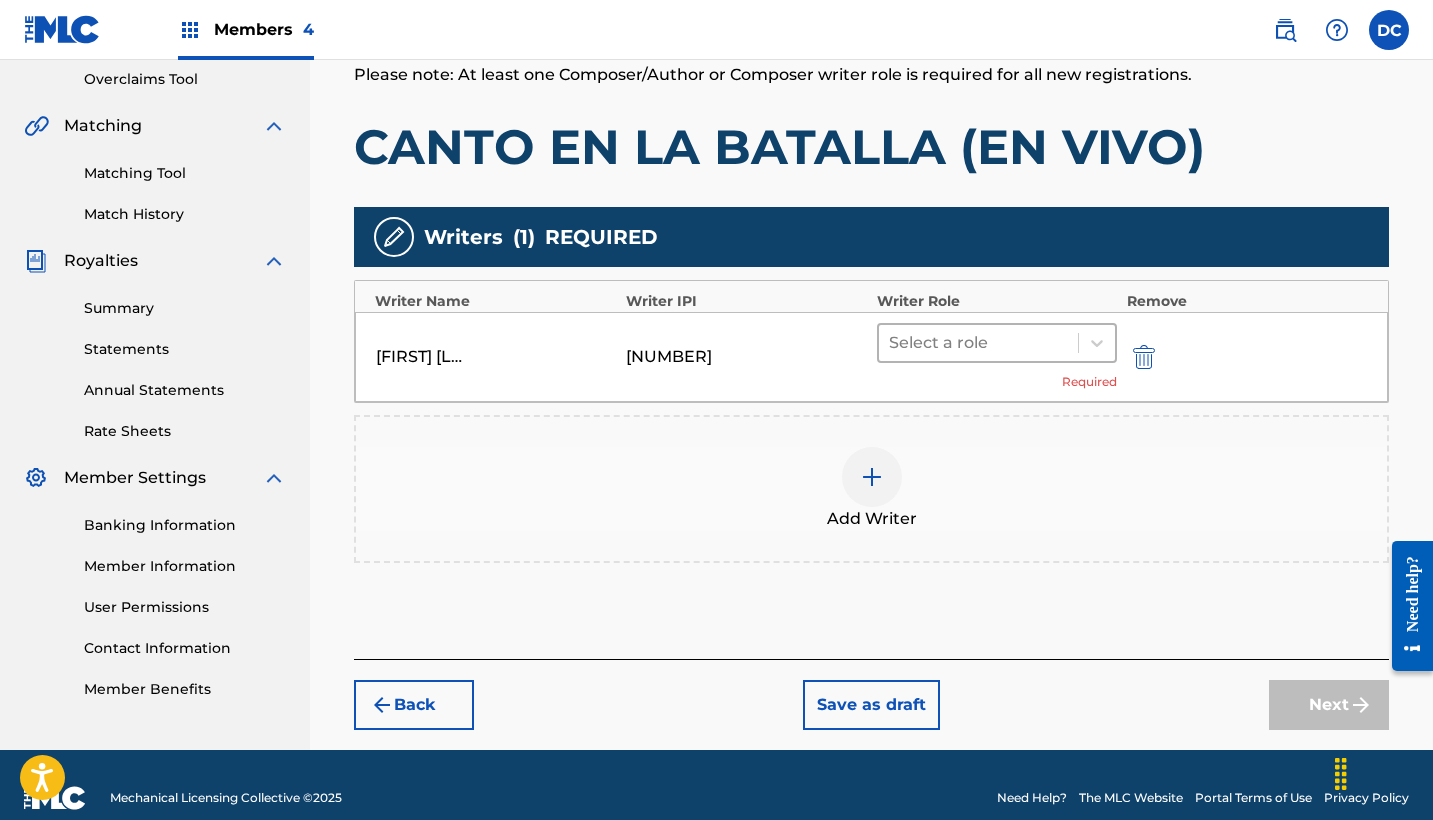 click at bounding box center [978, 343] 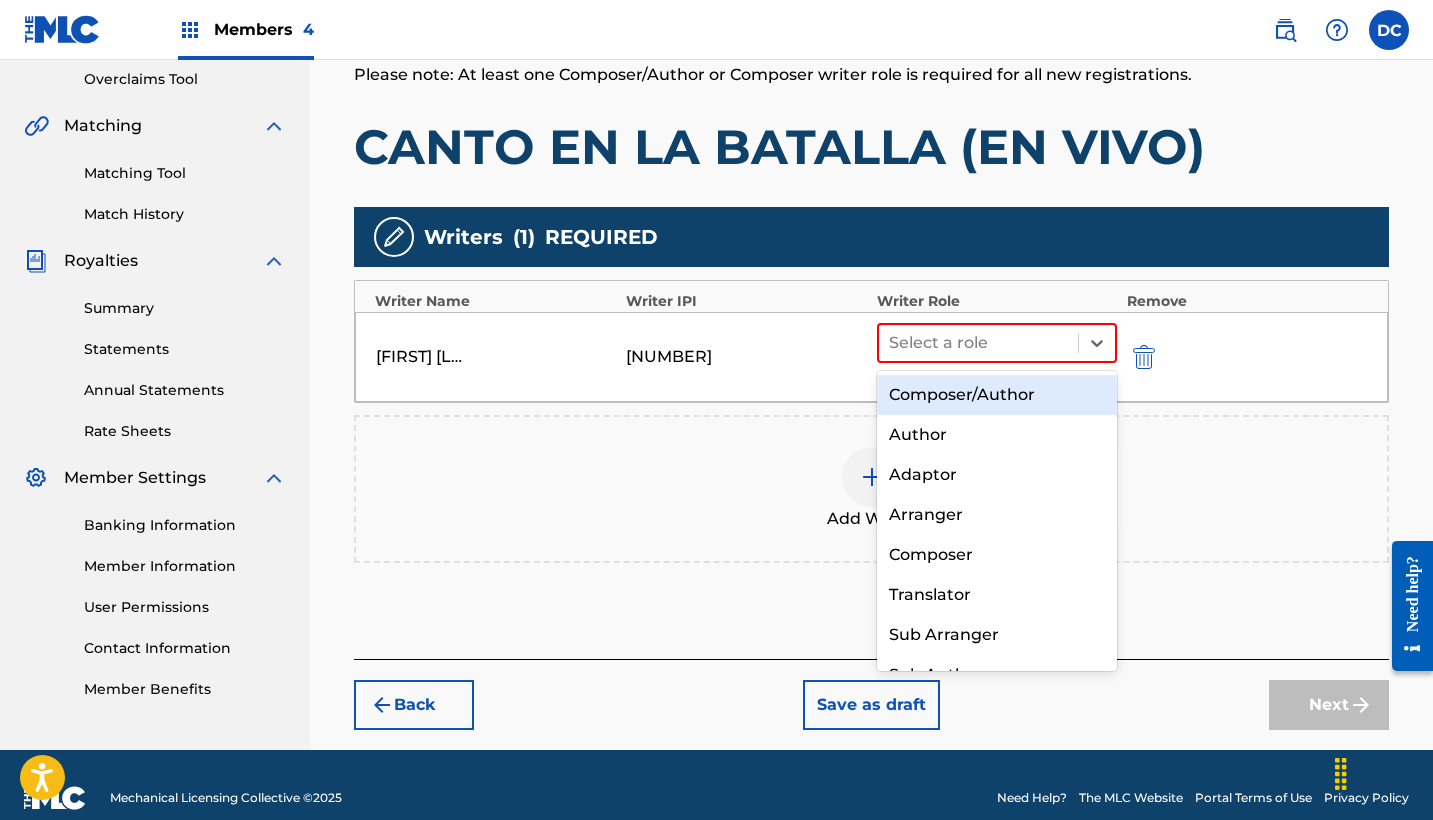 click on "Composer/Author" at bounding box center (997, 395) 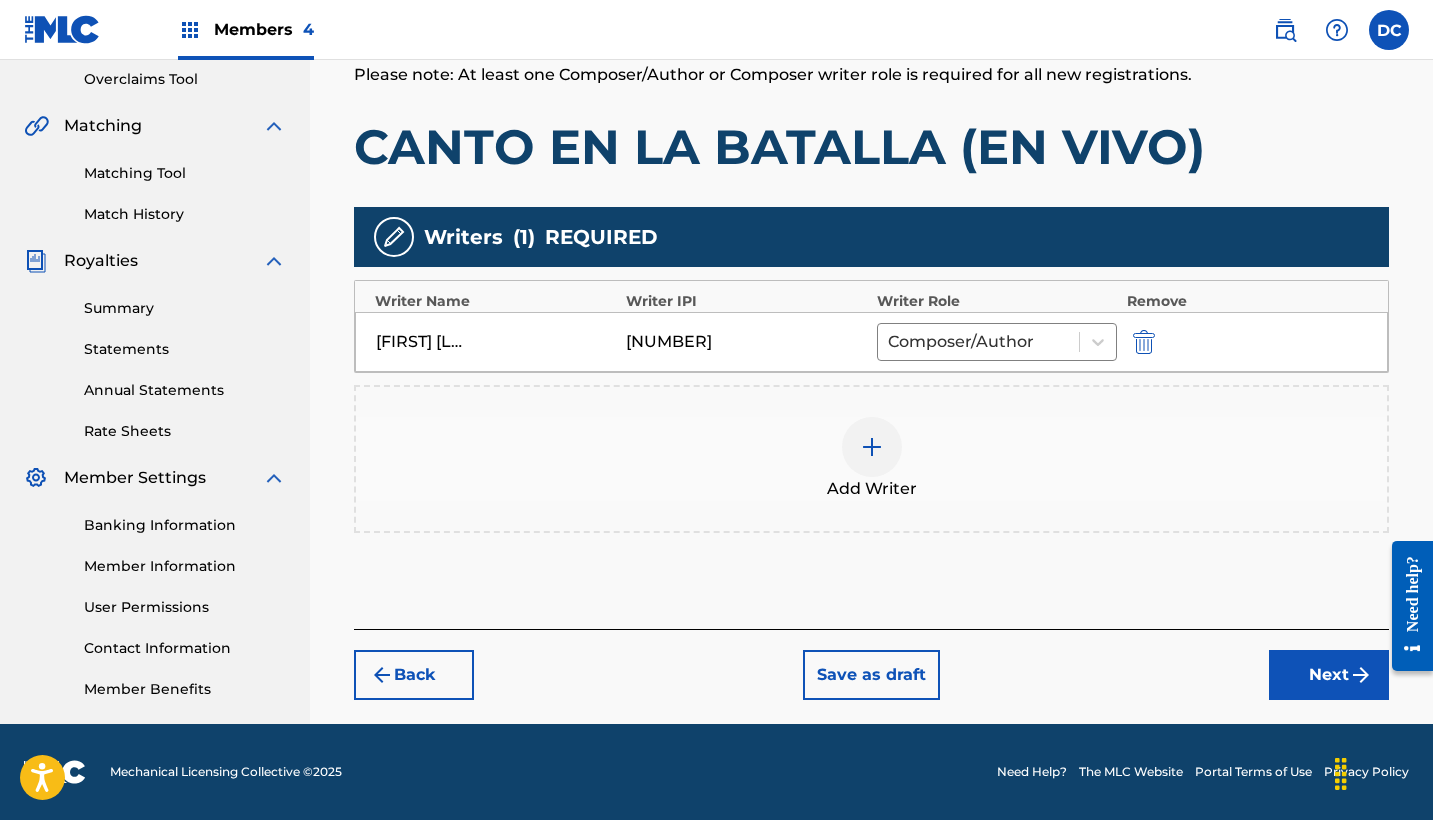 click on "Next" at bounding box center [1329, 675] 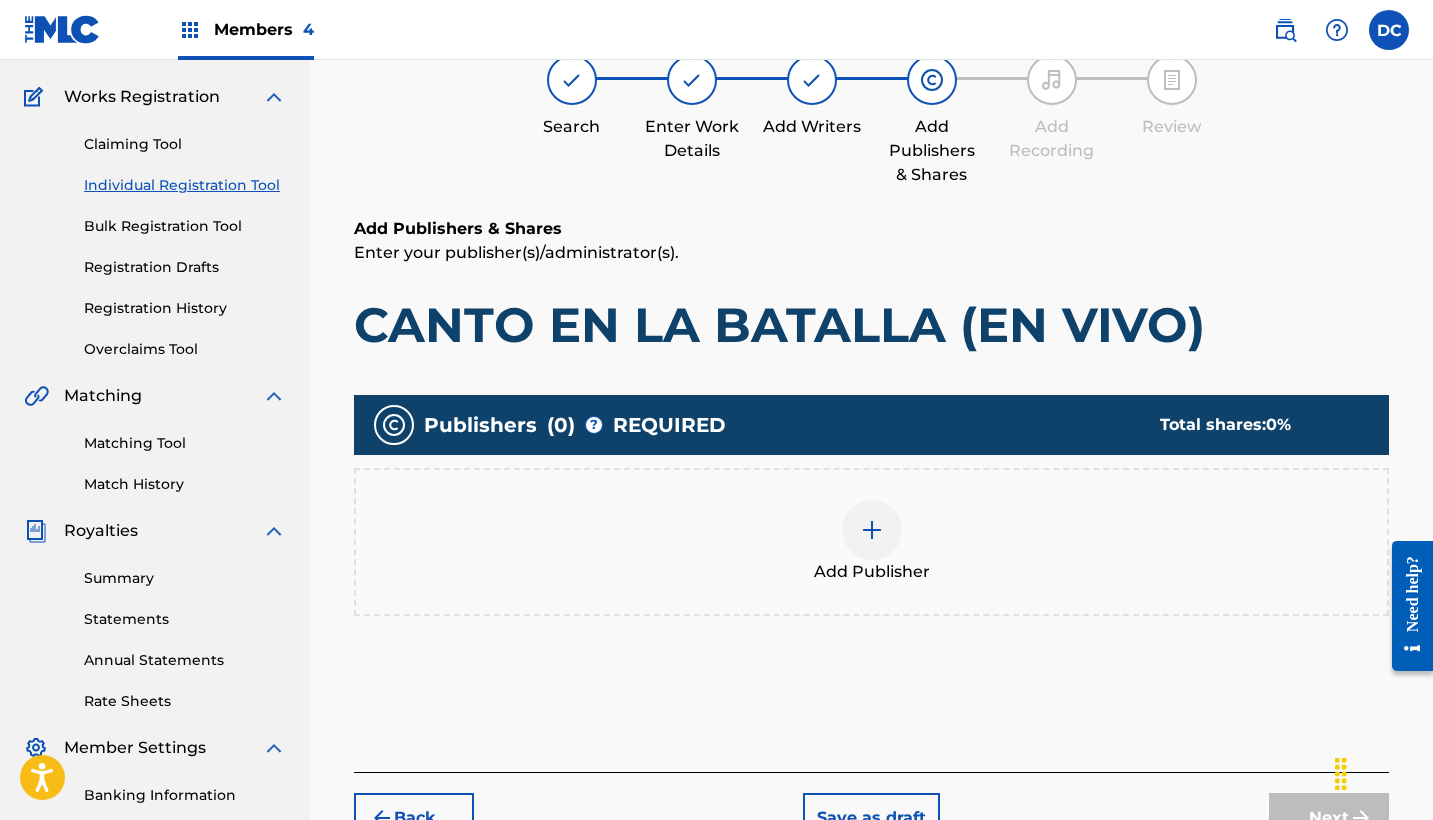 scroll, scrollTop: 90, scrollLeft: 0, axis: vertical 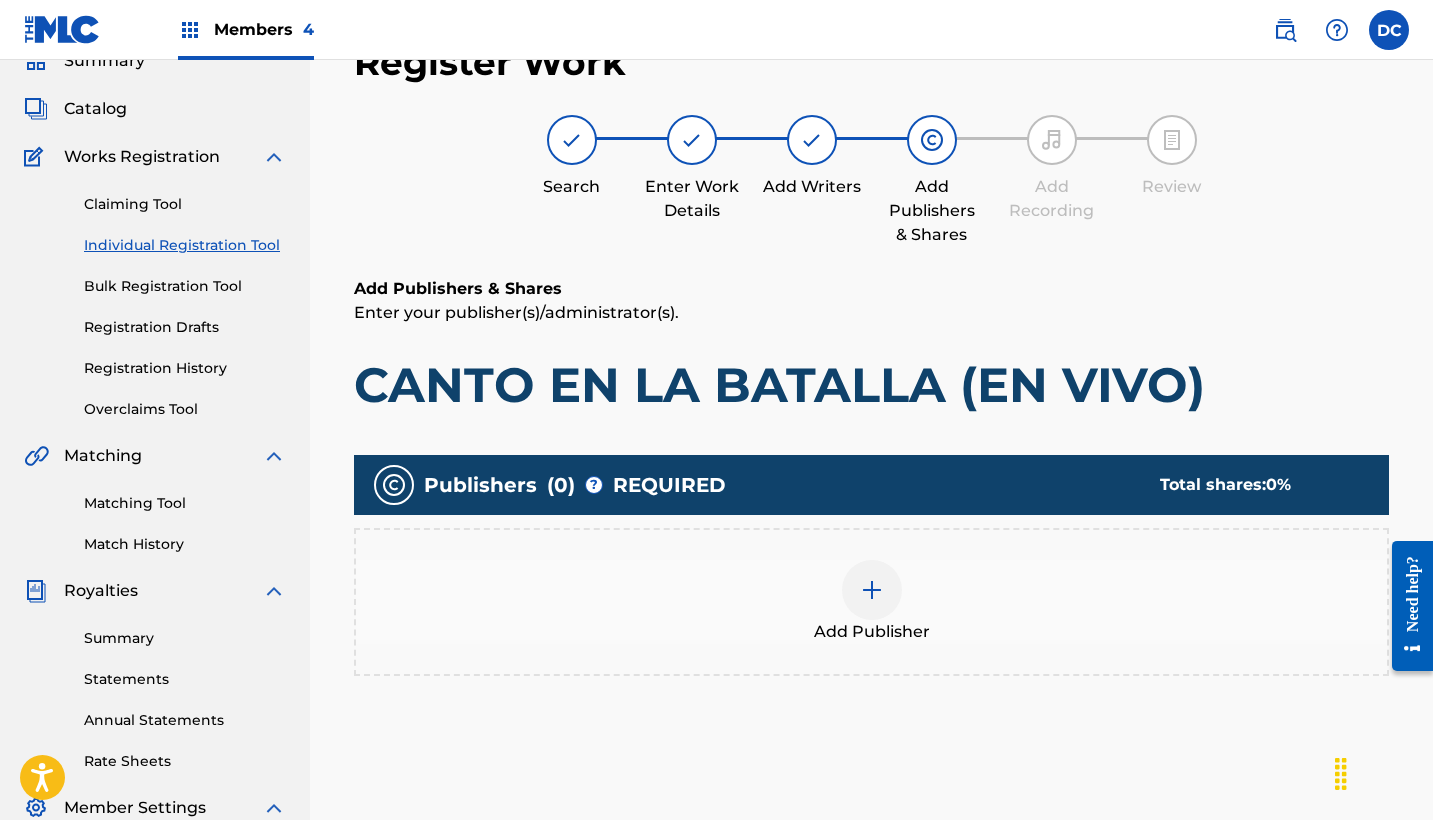 click at bounding box center [872, 590] 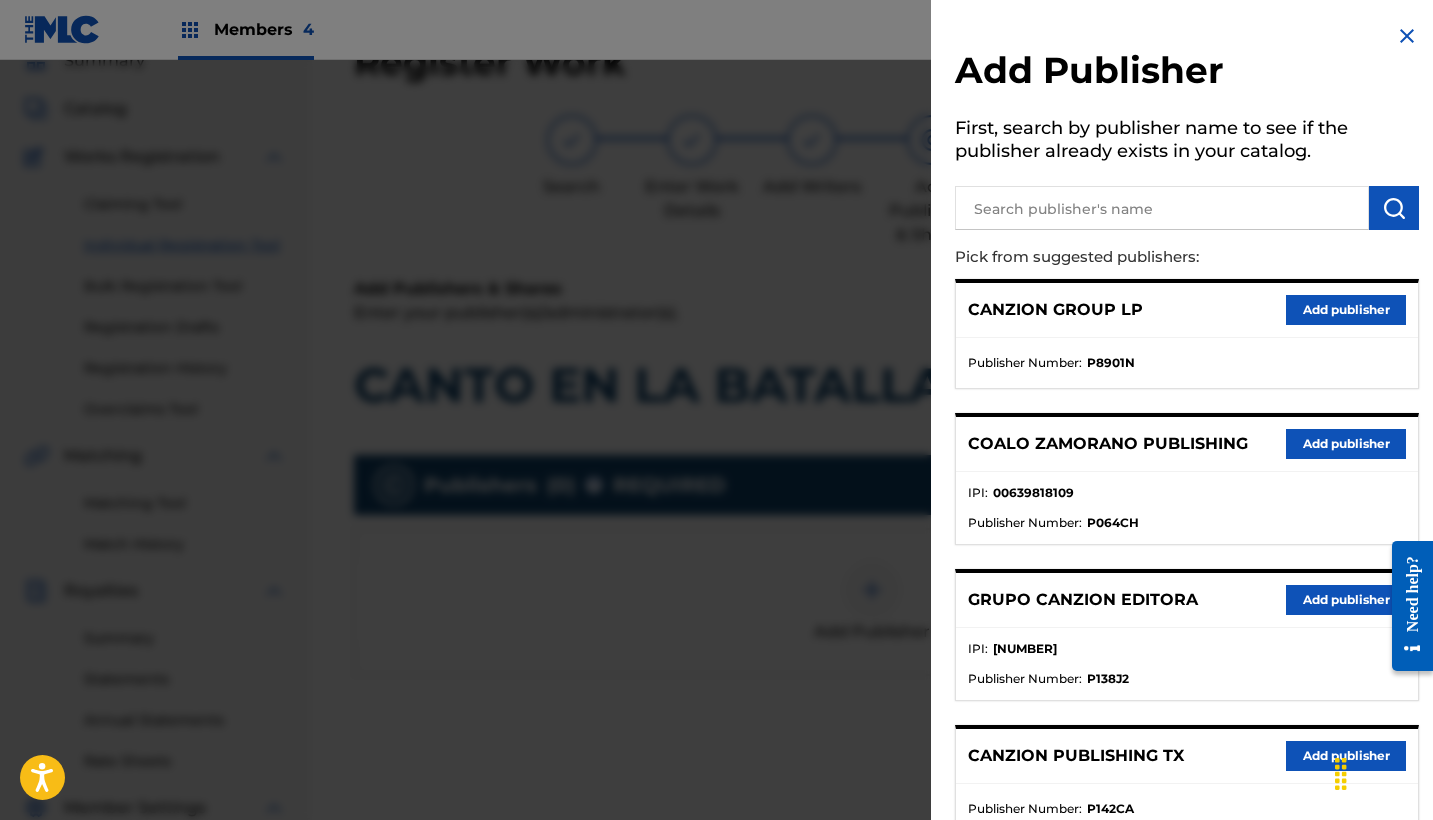 click on "Add publisher" at bounding box center (1346, 600) 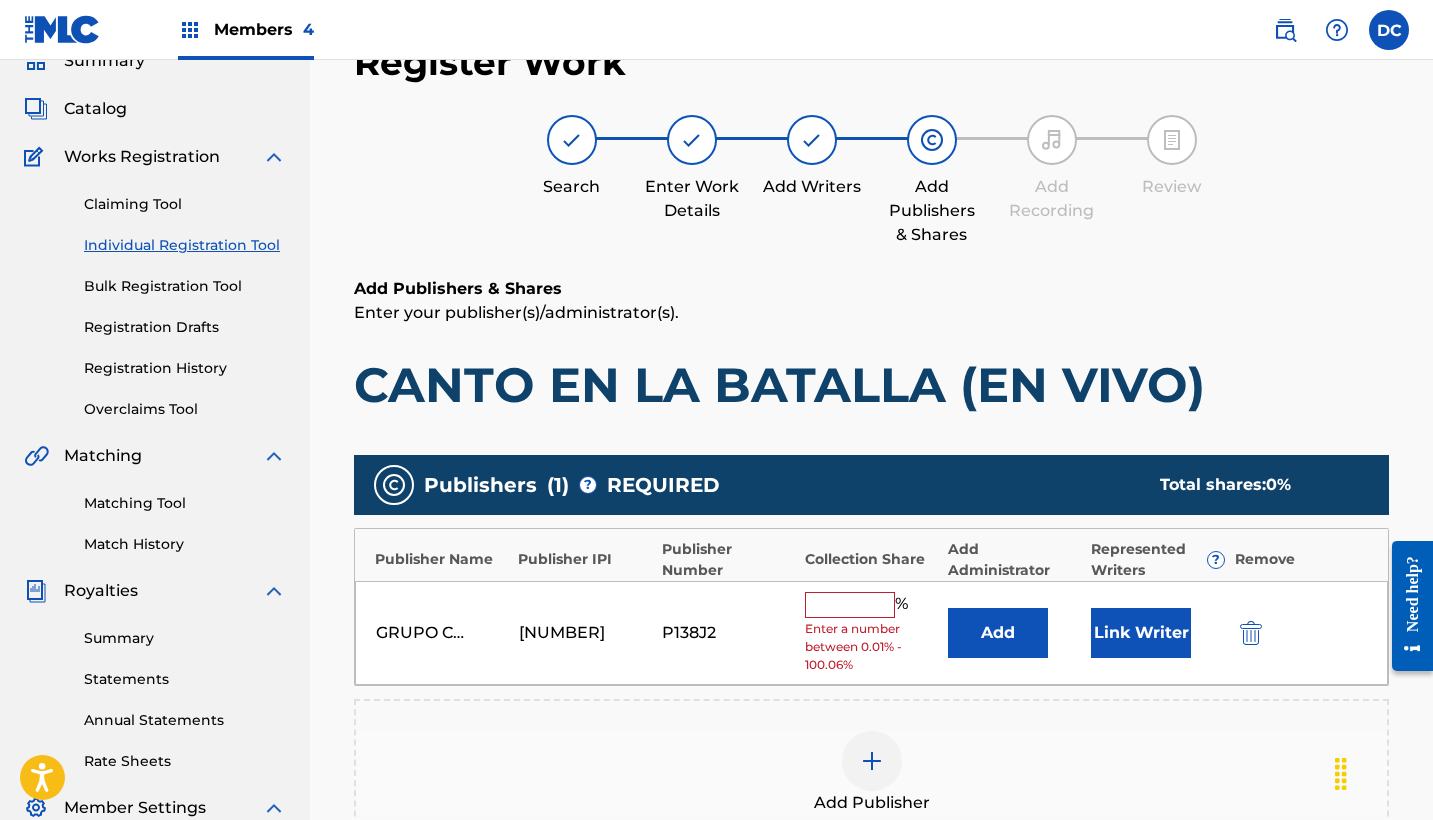 click at bounding box center (850, 605) 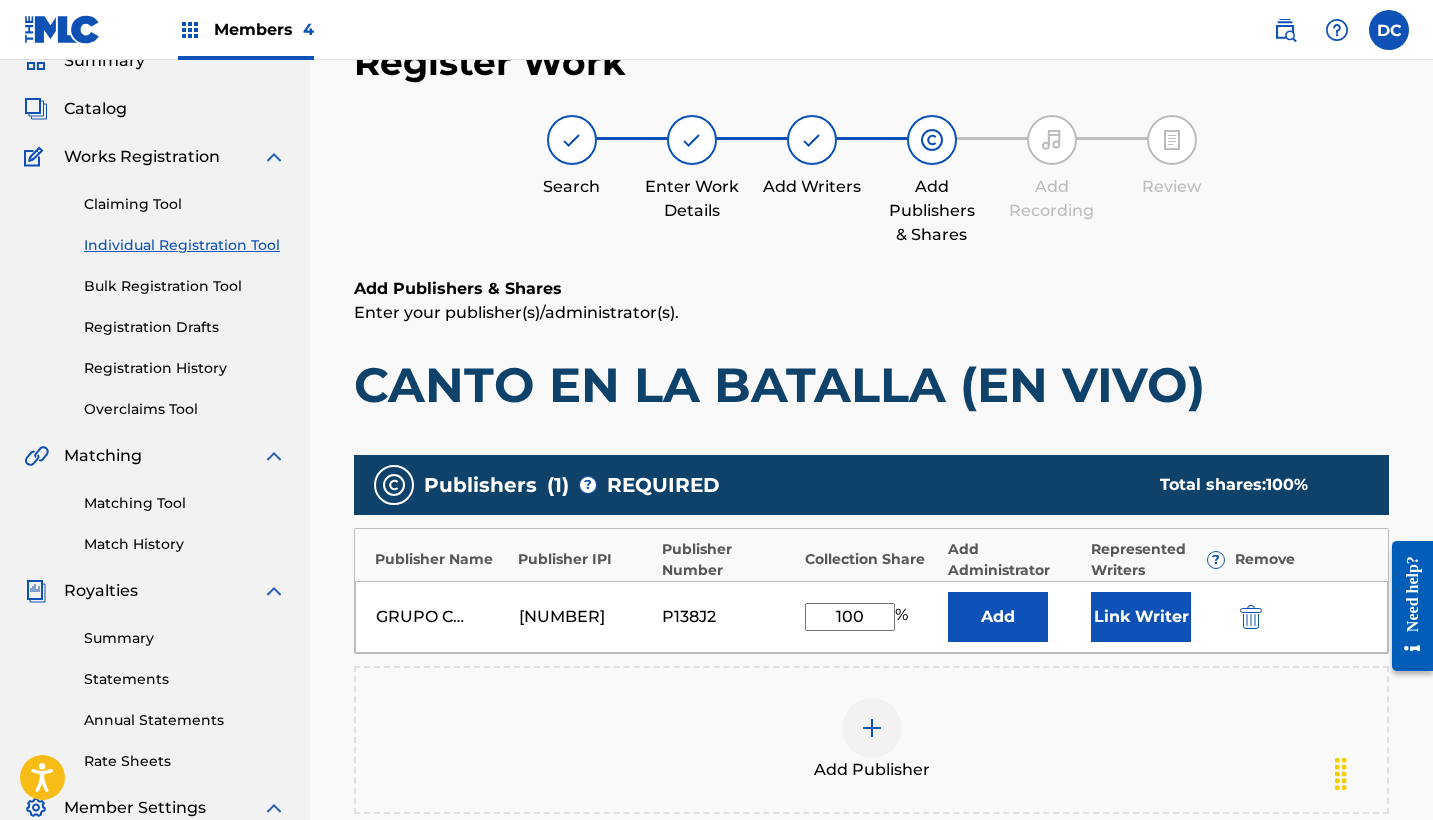 type on "100" 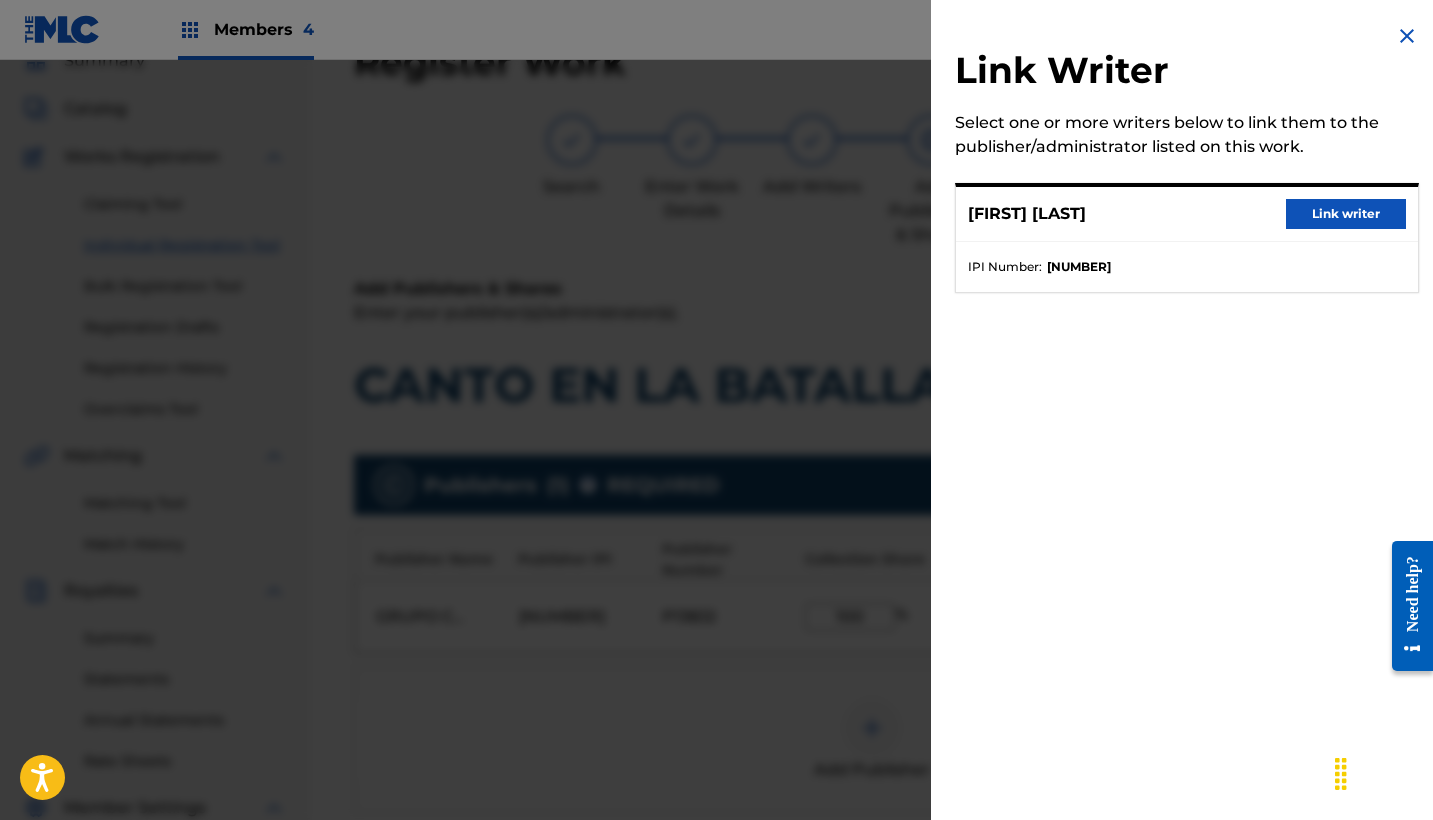 click on "Link writer" at bounding box center (1346, 214) 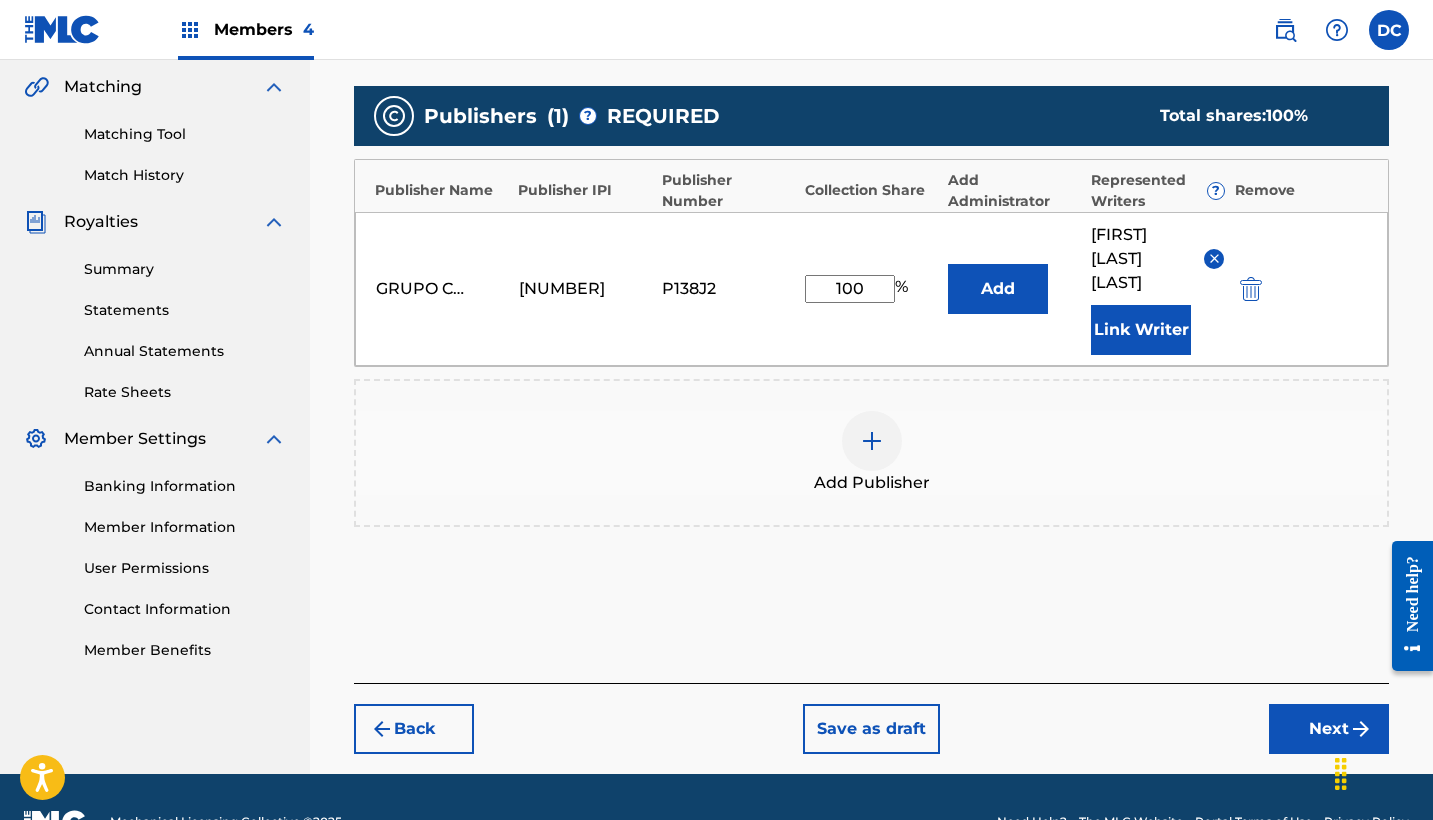 click on "Next" at bounding box center (1329, 729) 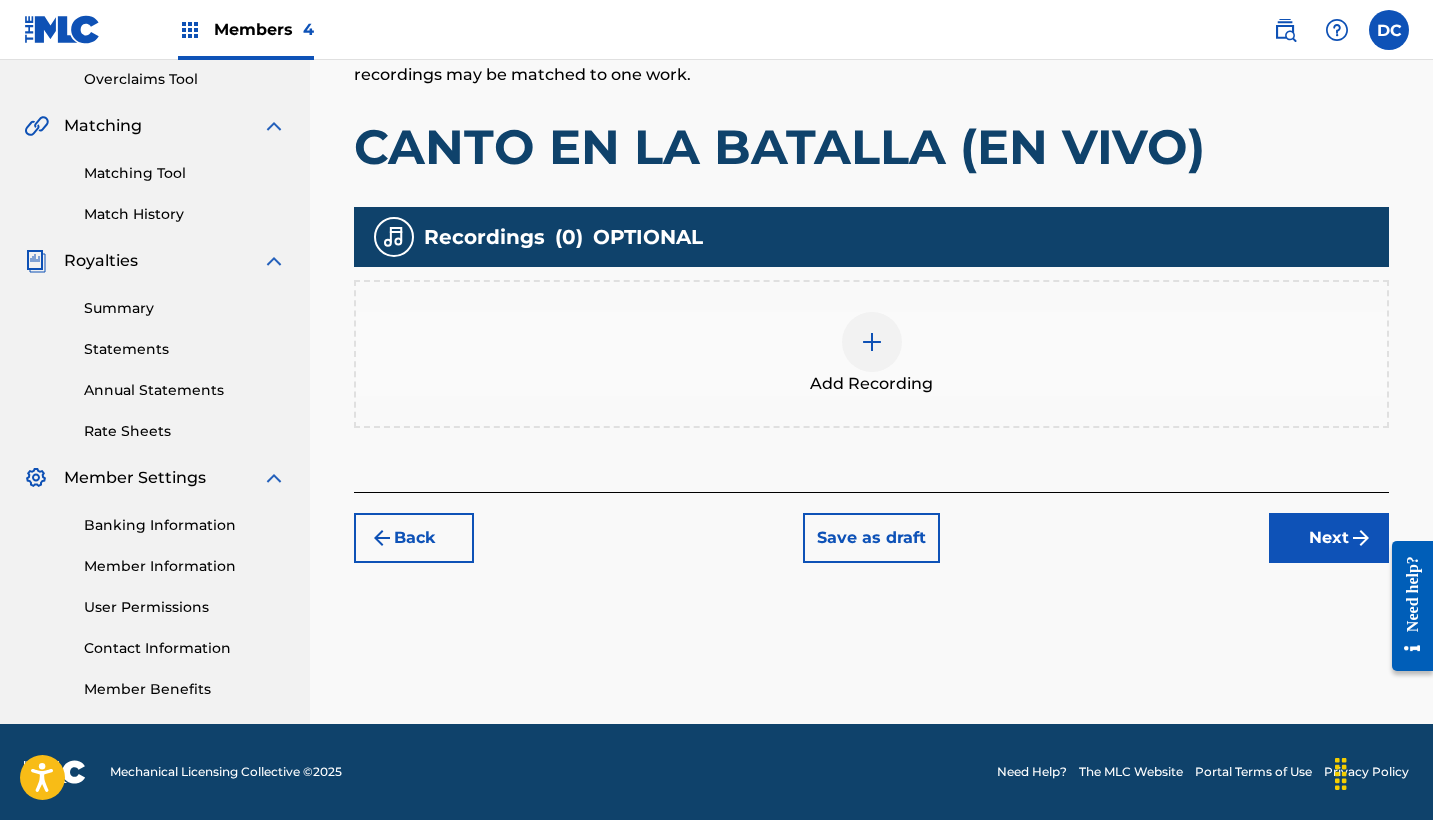 click on "Add Recording" at bounding box center (871, 354) 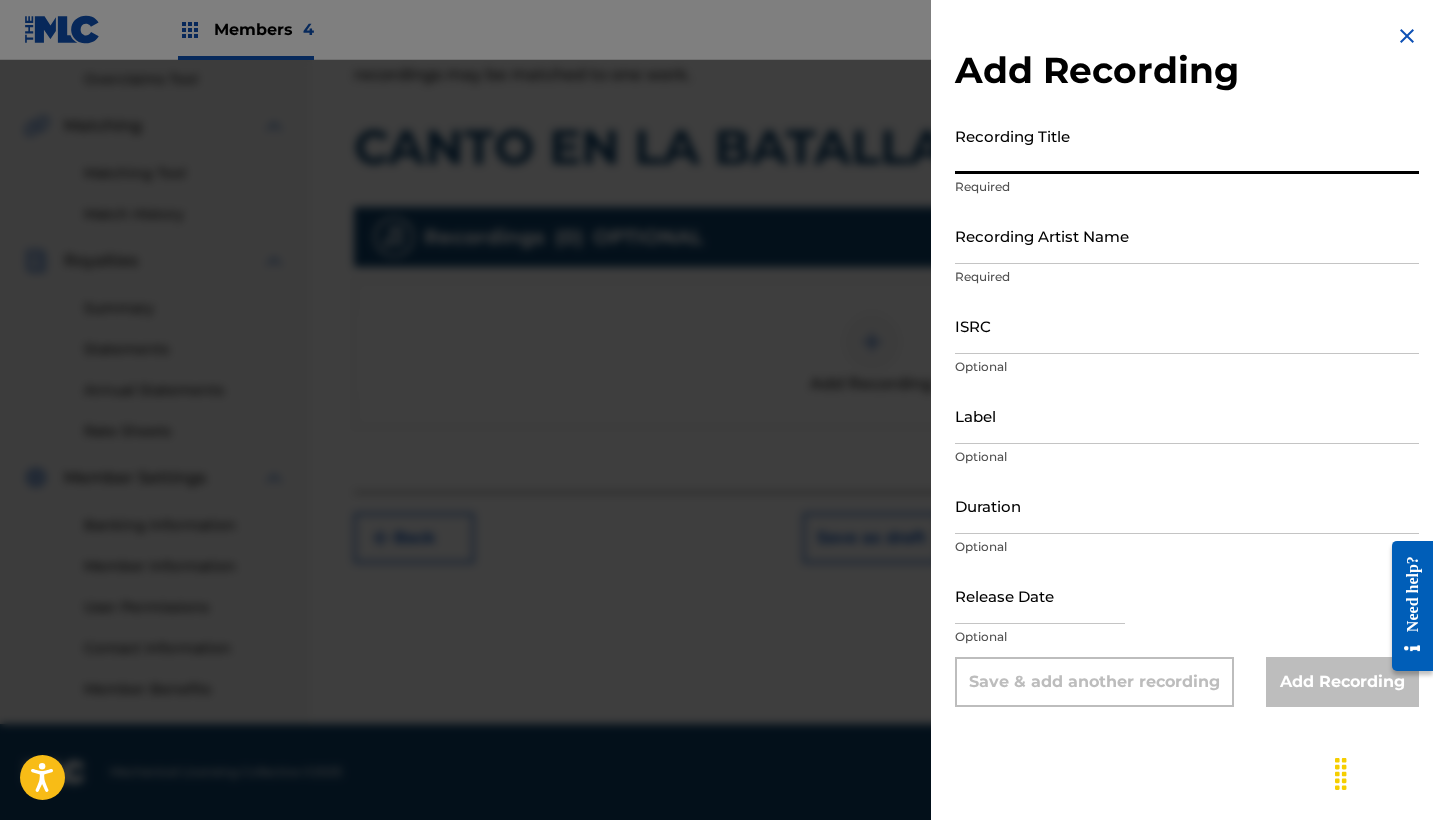 click on "Recording Title" at bounding box center [1187, 145] 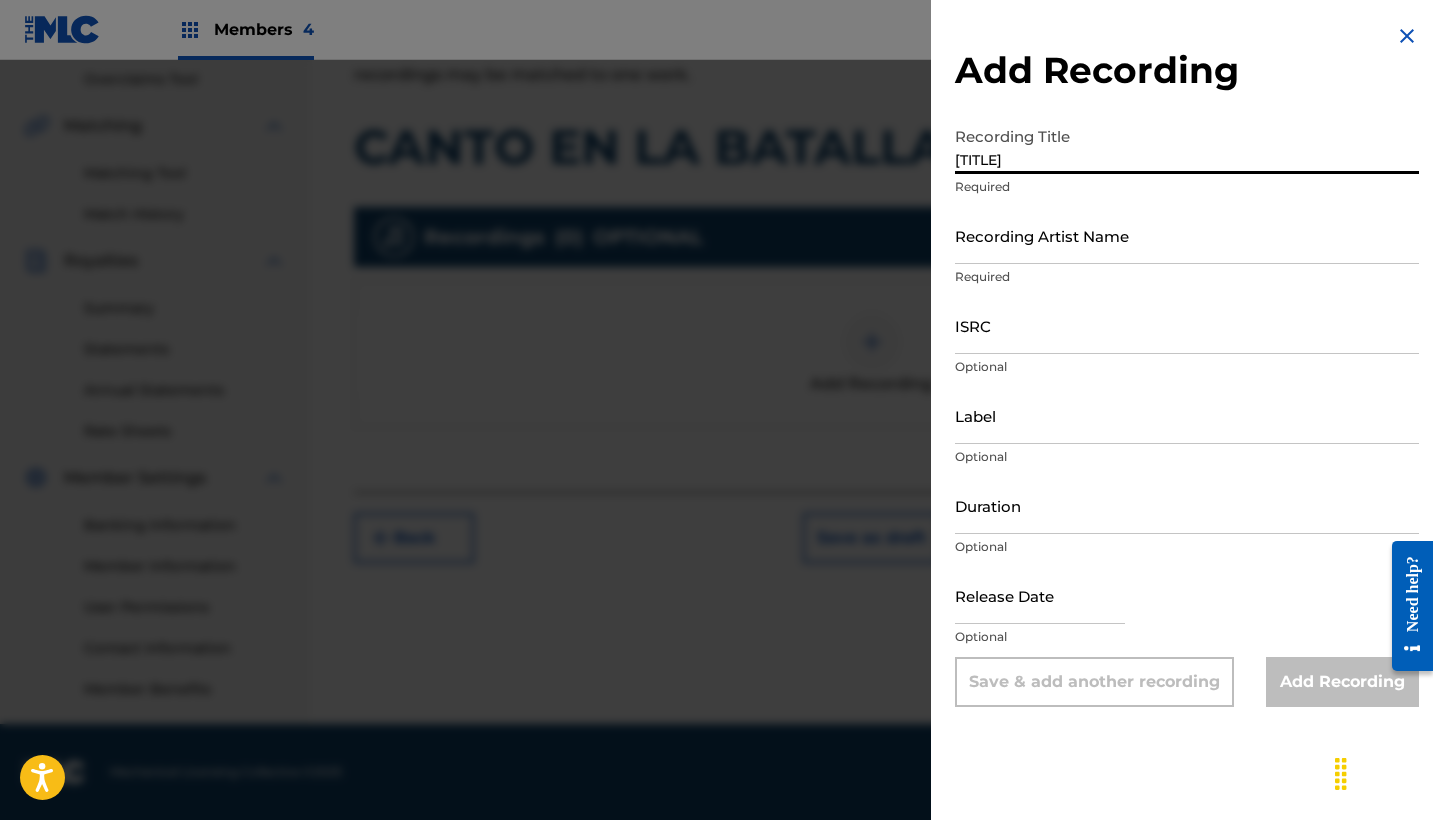 type on "[TITLE]" 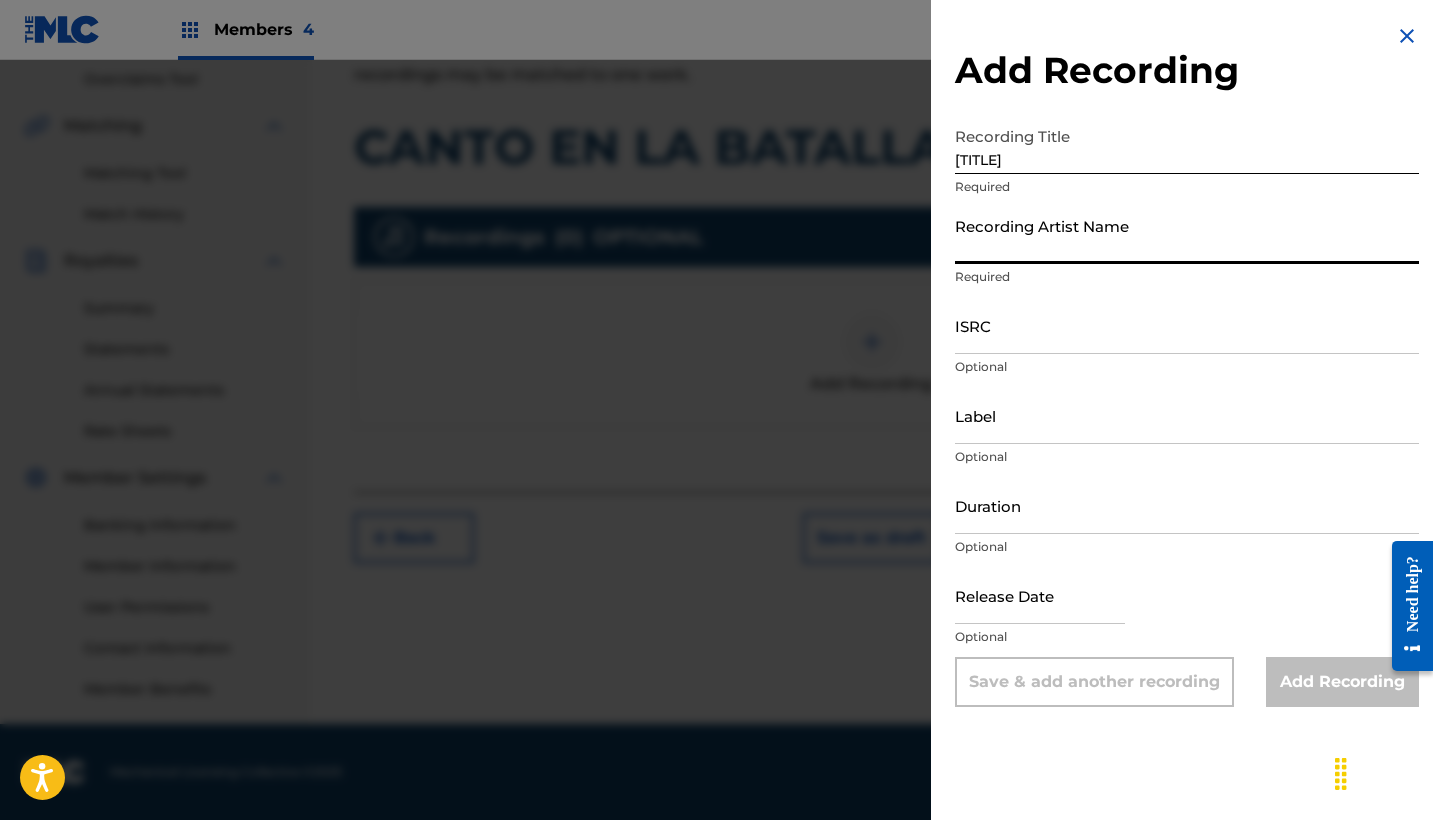 paste on "PAS Music|[FIRST] [LAST]" 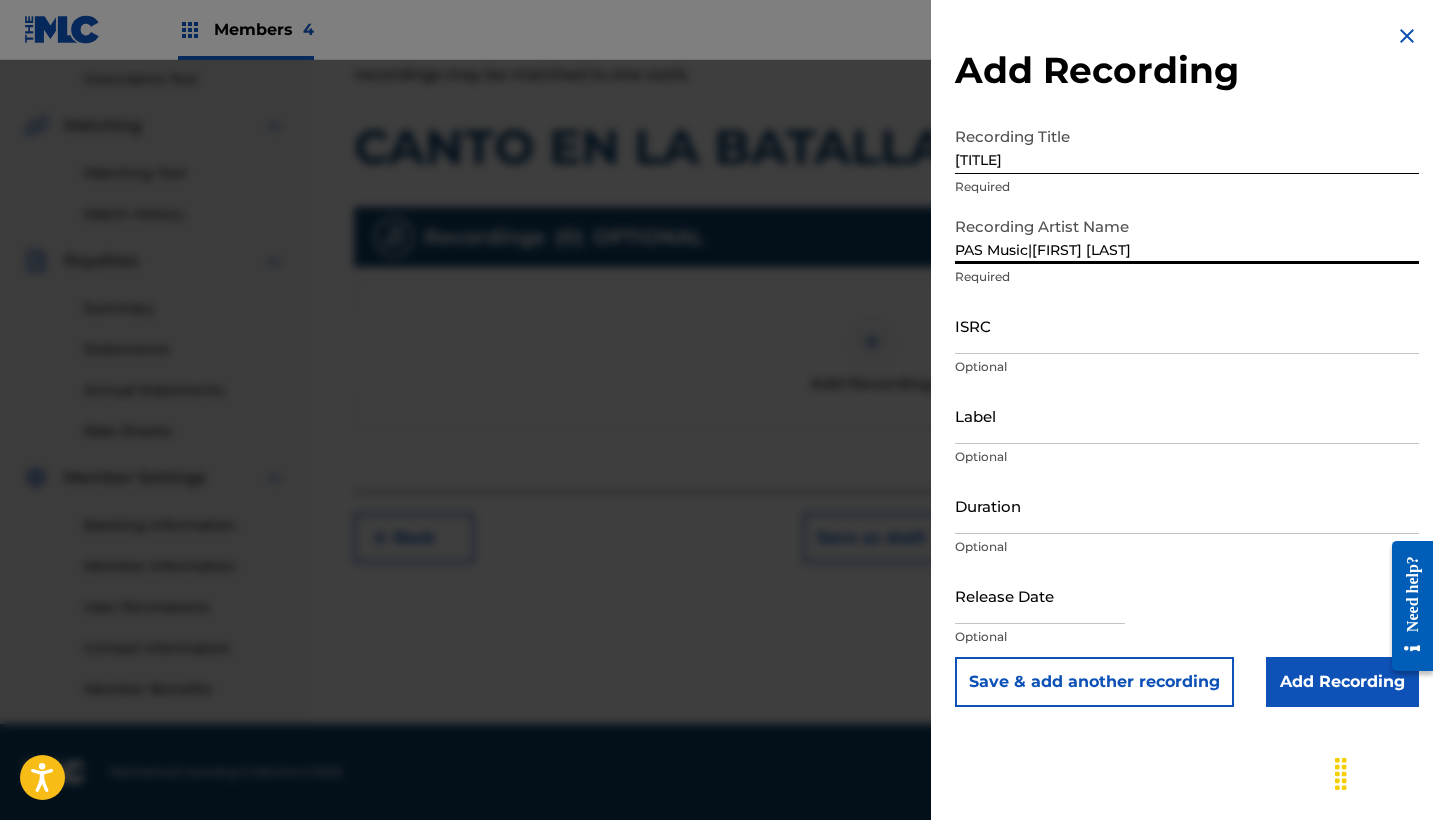 type on "PAS Music|[FIRST] [LAST]" 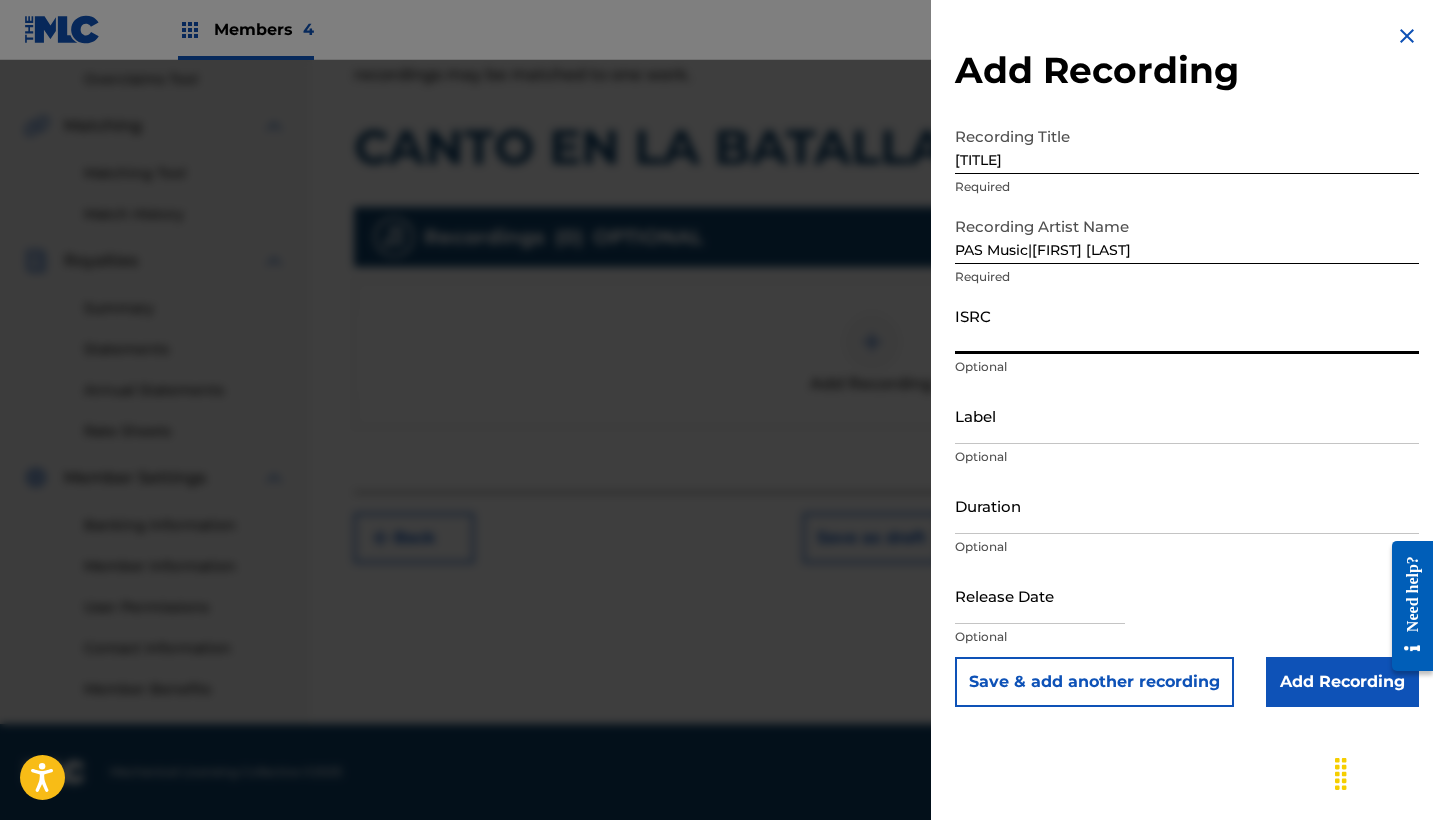 paste on "[NUMBER]" 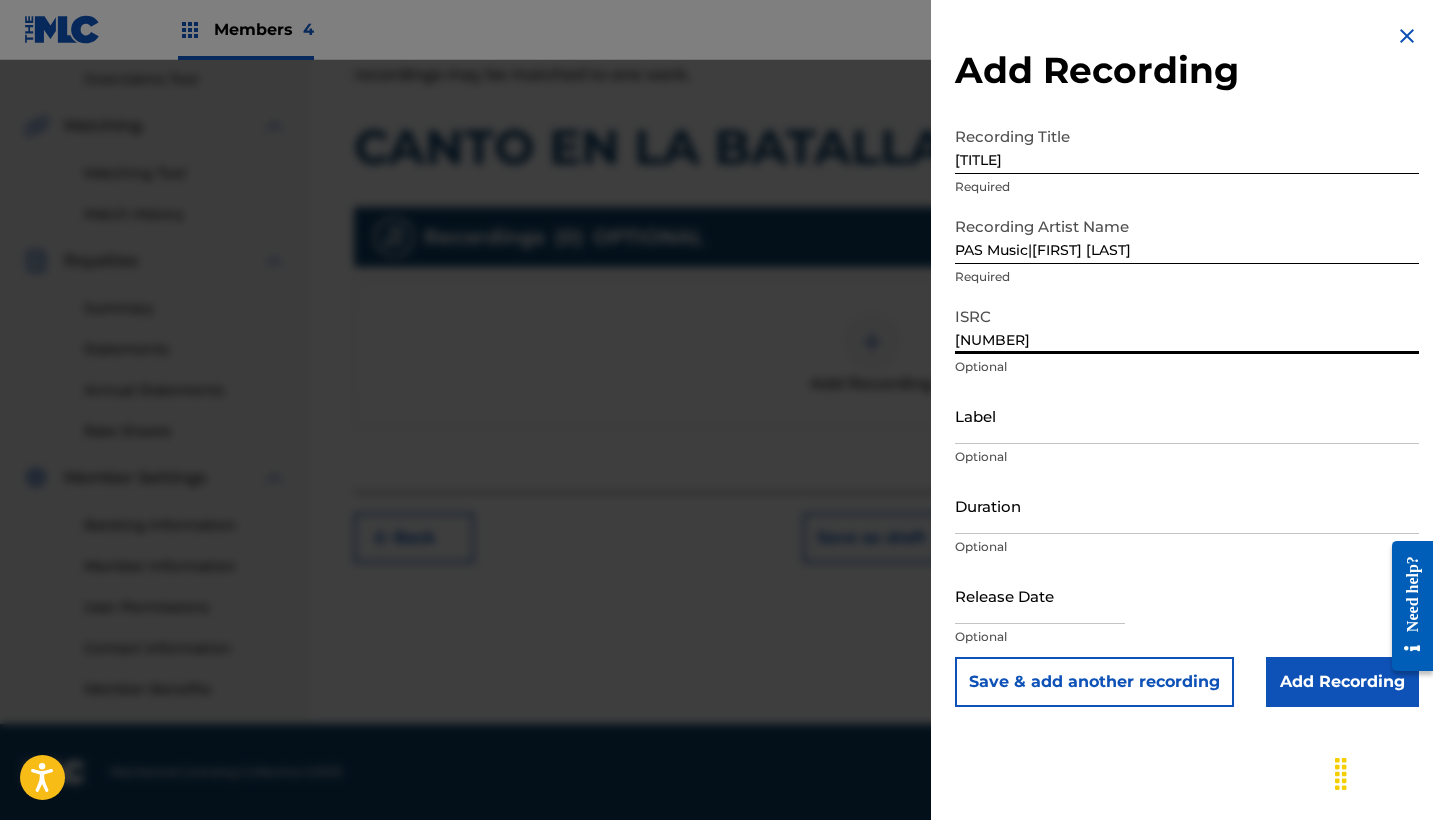 type on "[NUMBER]" 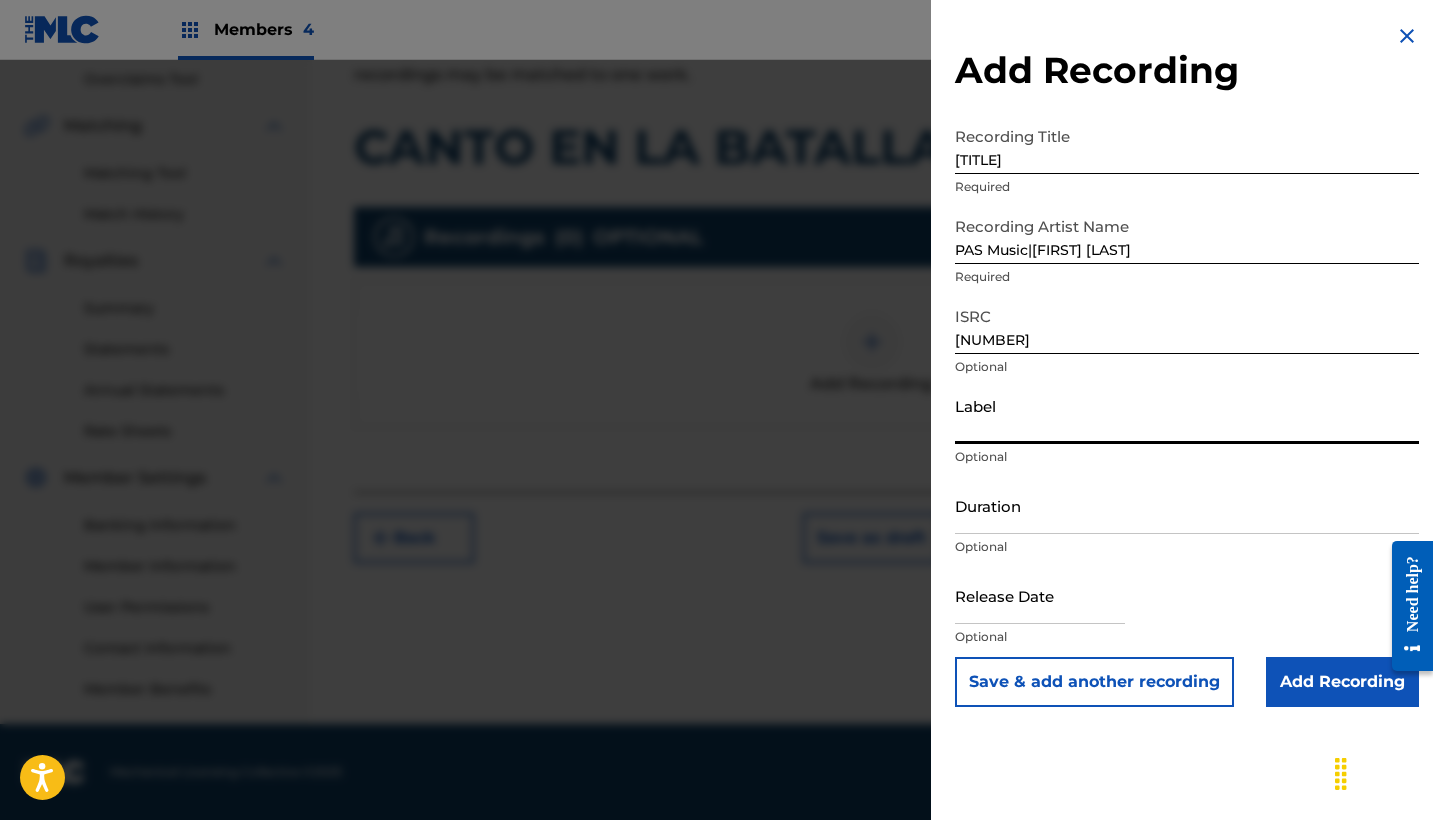 paste on "PAS Music" 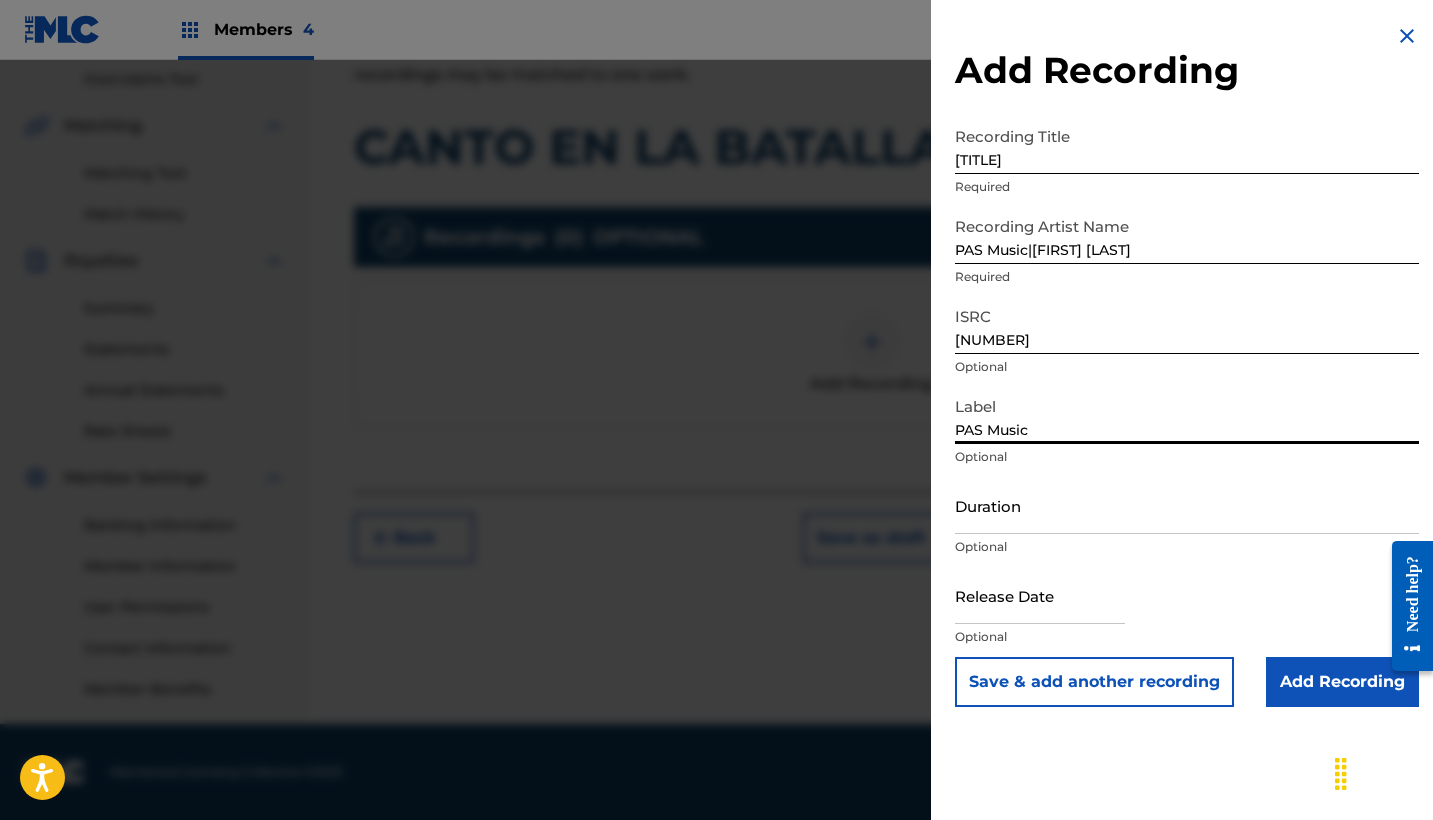 type on "PAS Music" 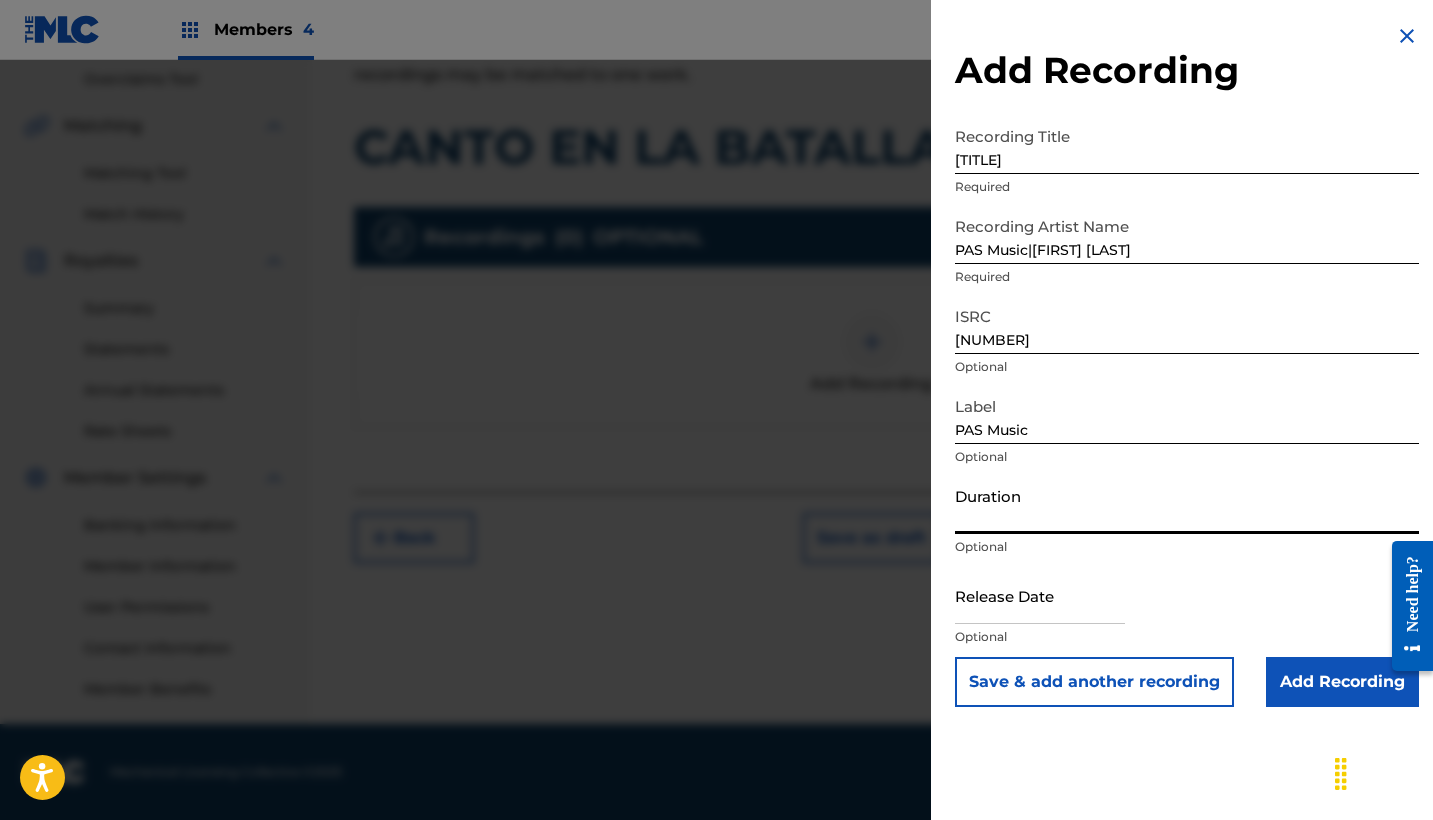 paste on "00:05:39" 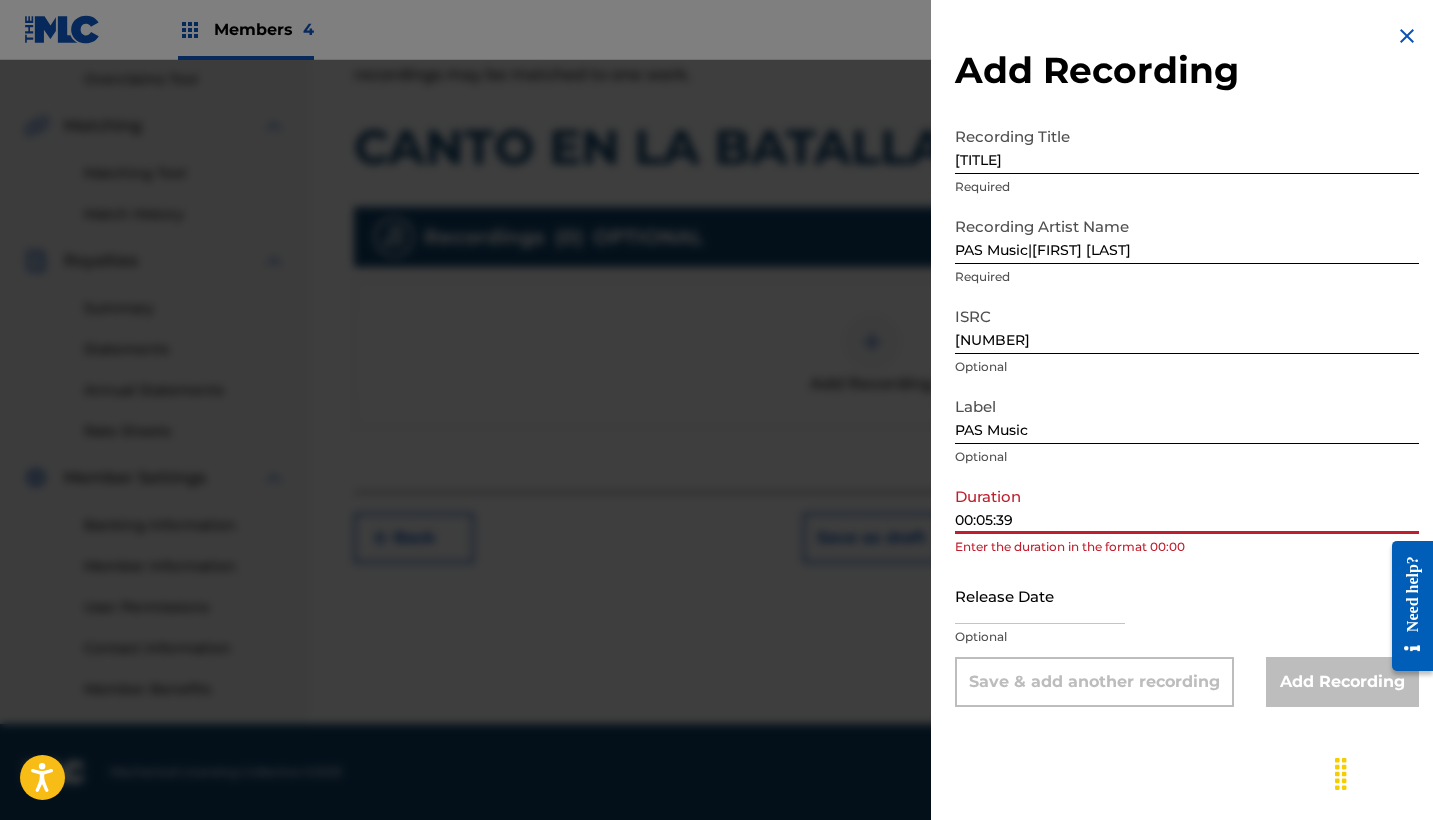 click on "00:05:39" at bounding box center (1187, 505) 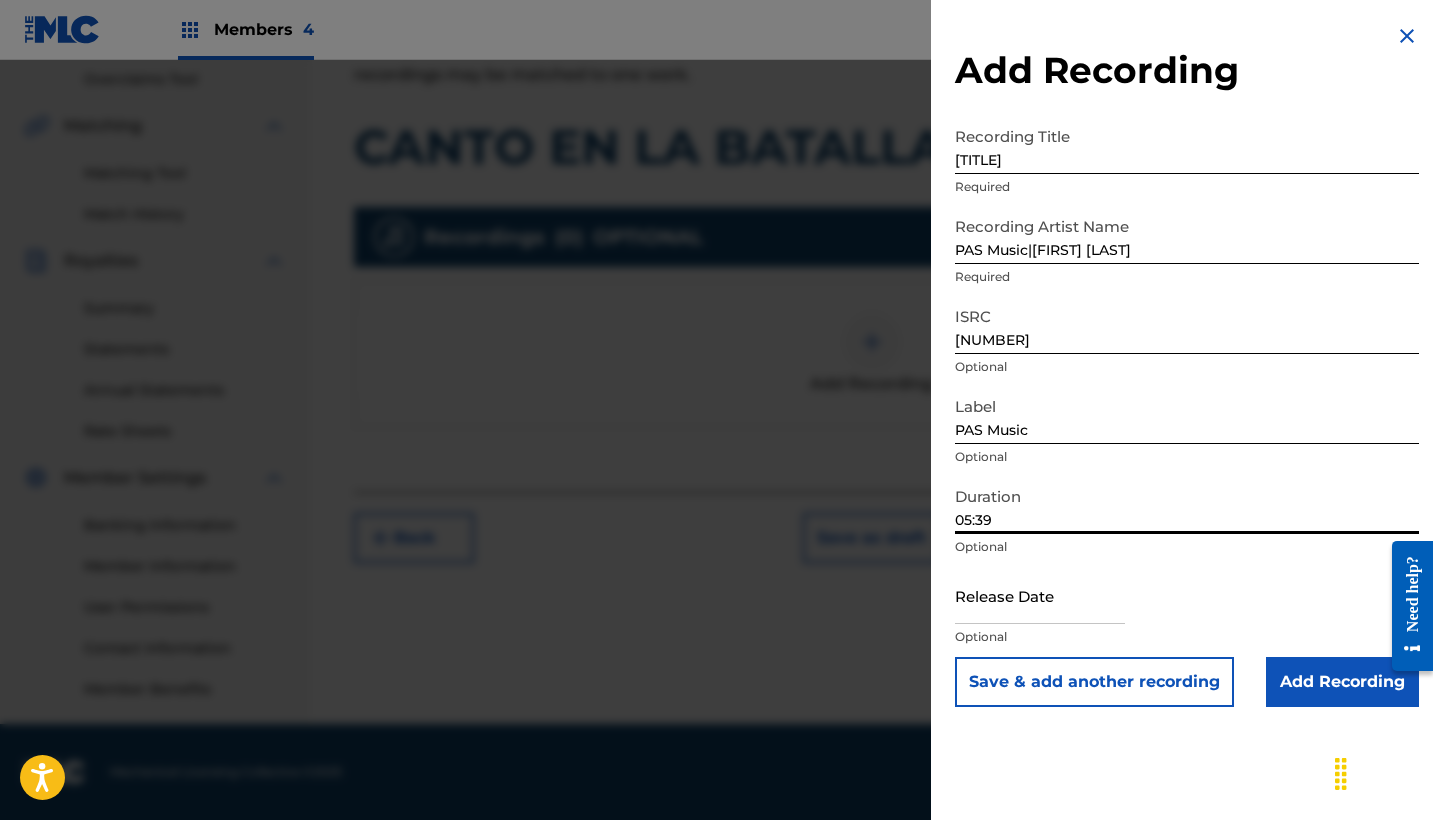 type on "05:39" 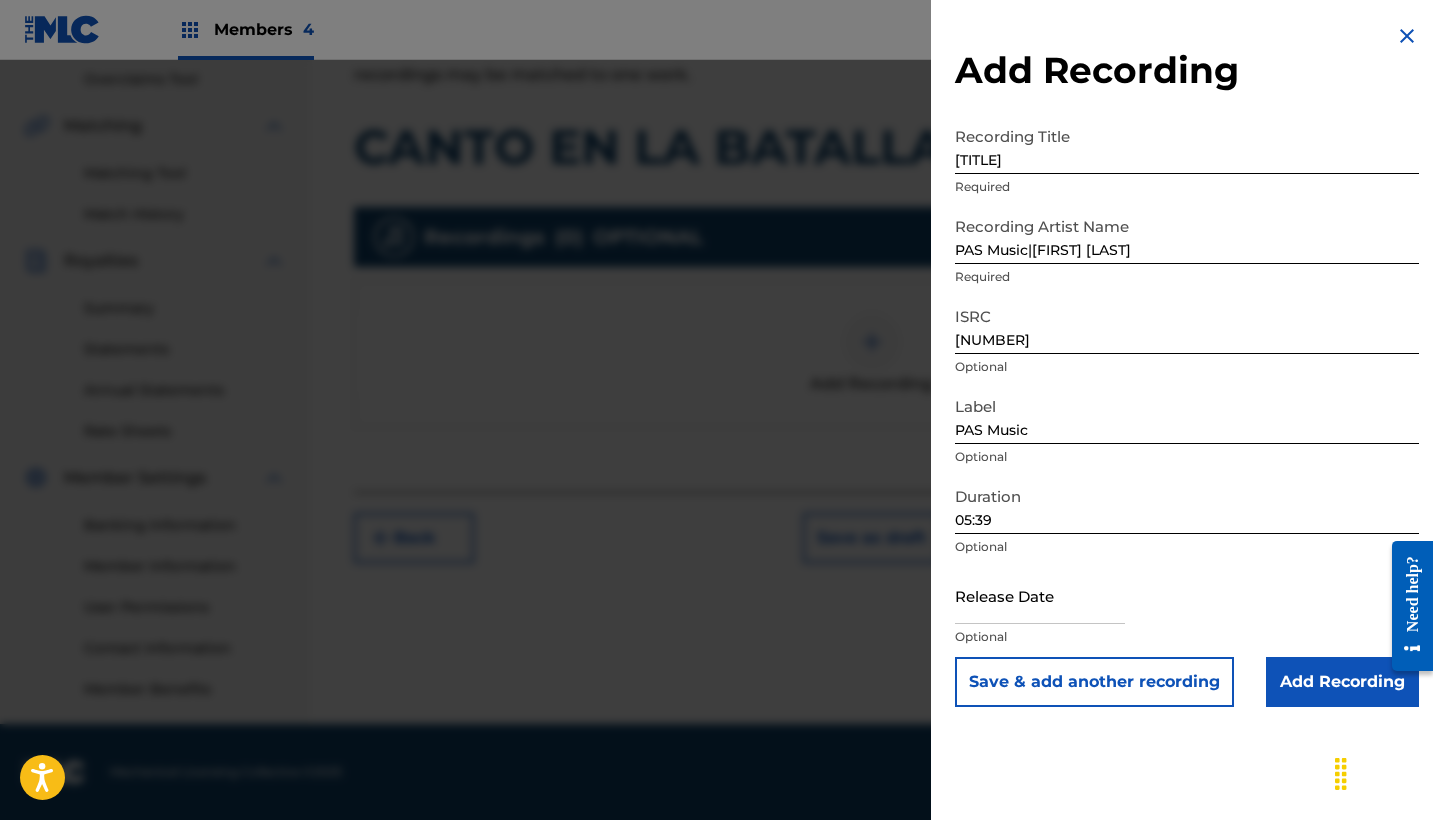 click at bounding box center [1040, 595] 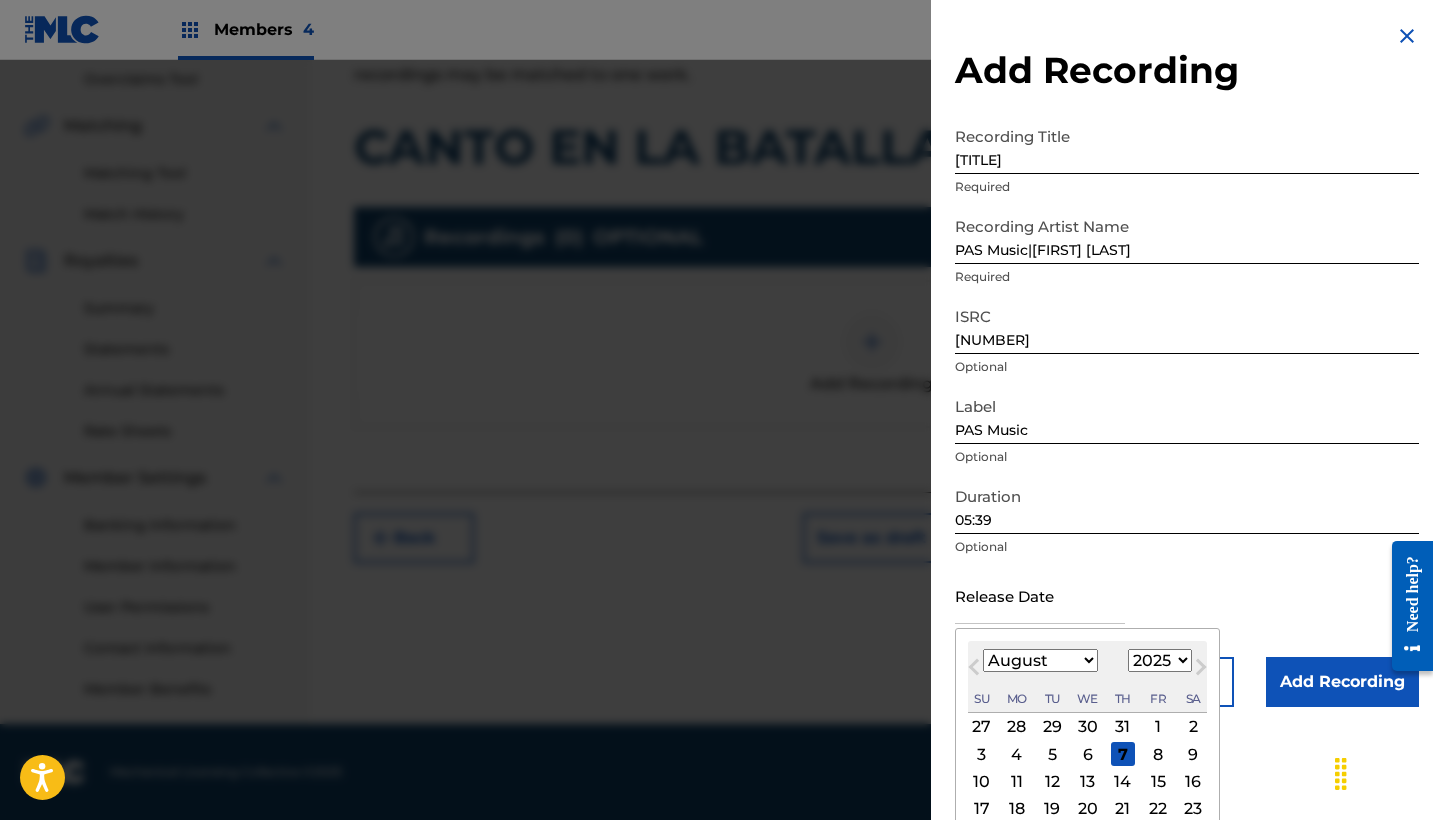 click on "Previous Month" at bounding box center (976, 670) 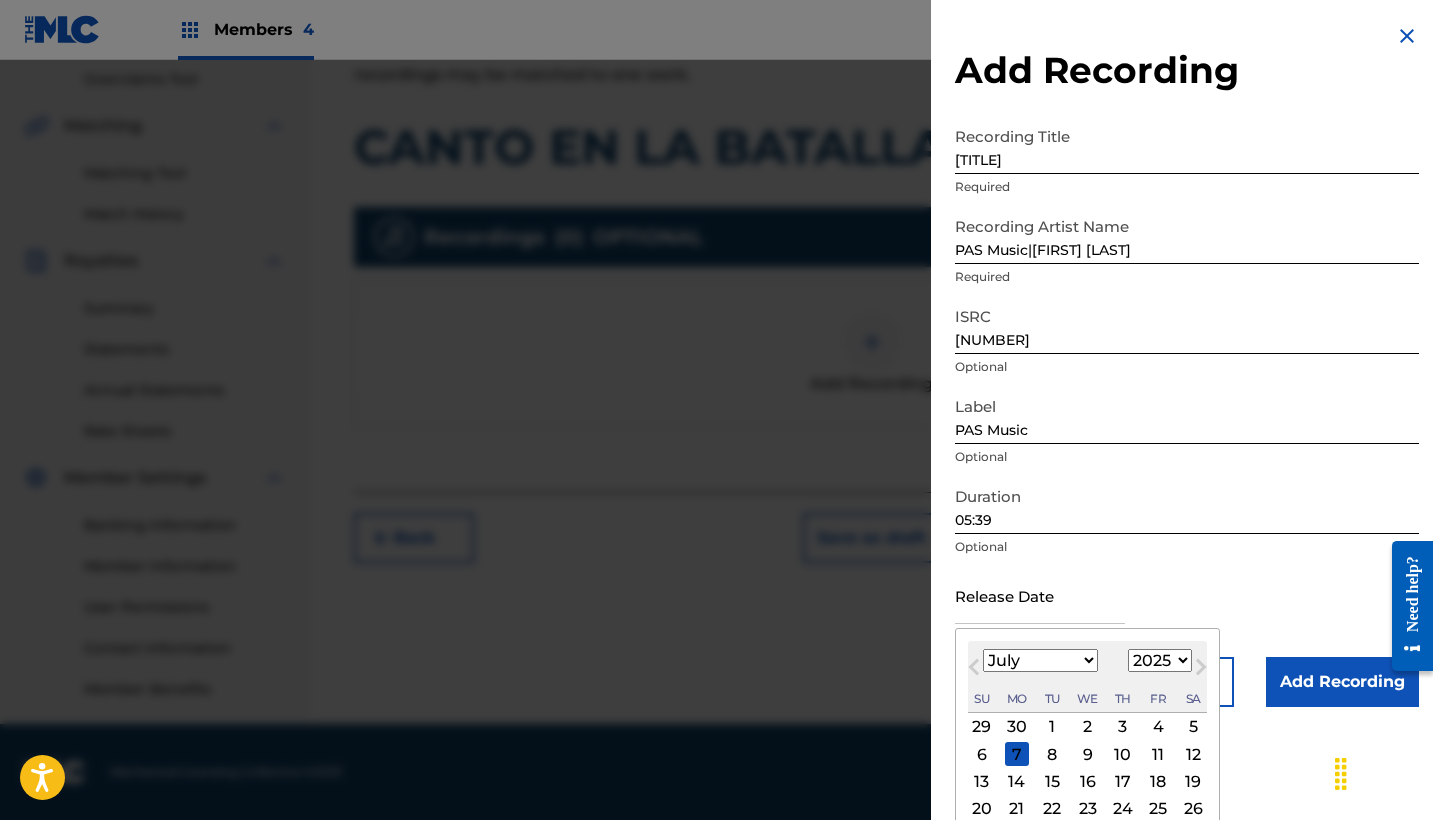 click on "24" at bounding box center (1123, 809) 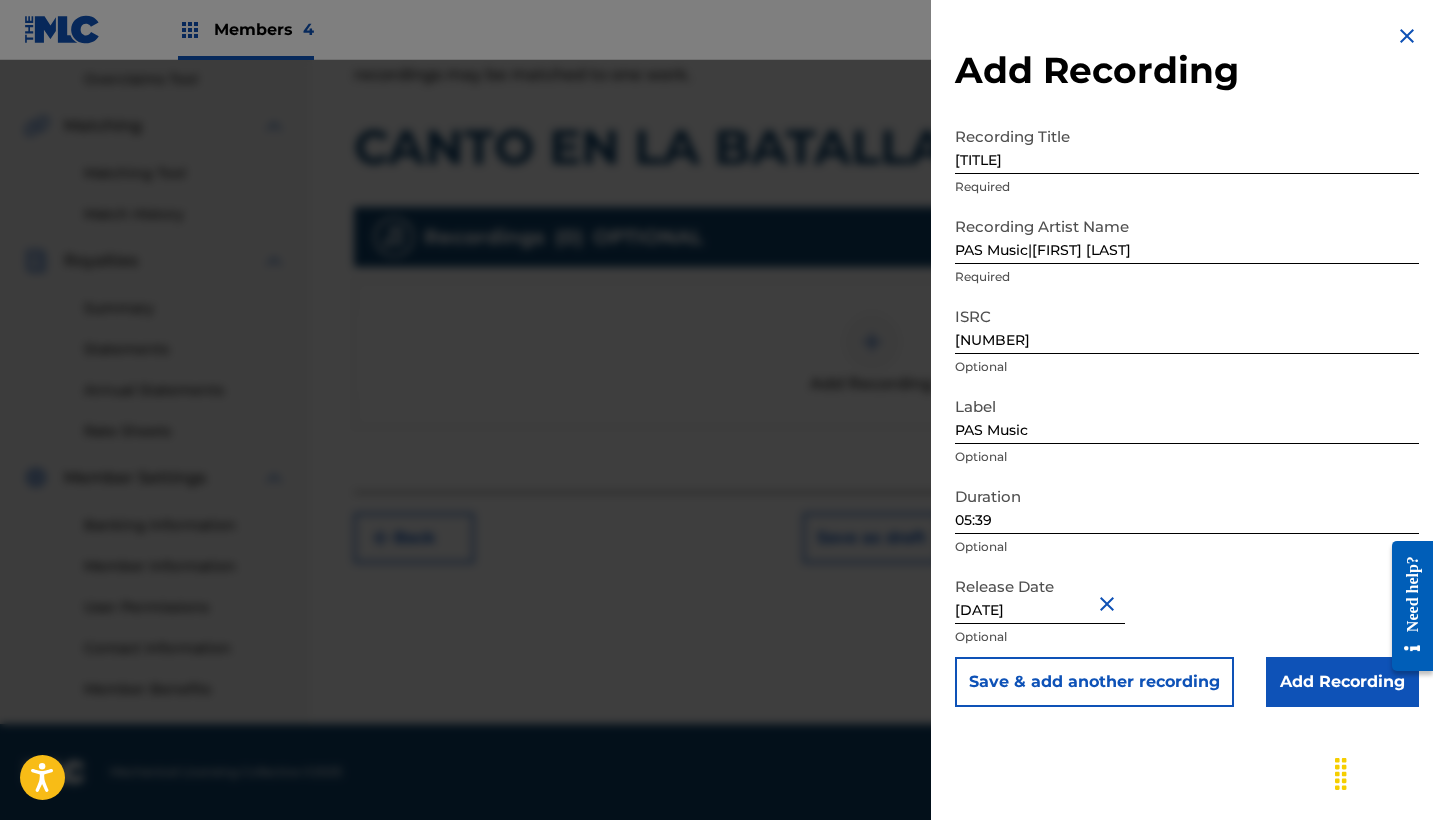 scroll, scrollTop: 420, scrollLeft: 0, axis: vertical 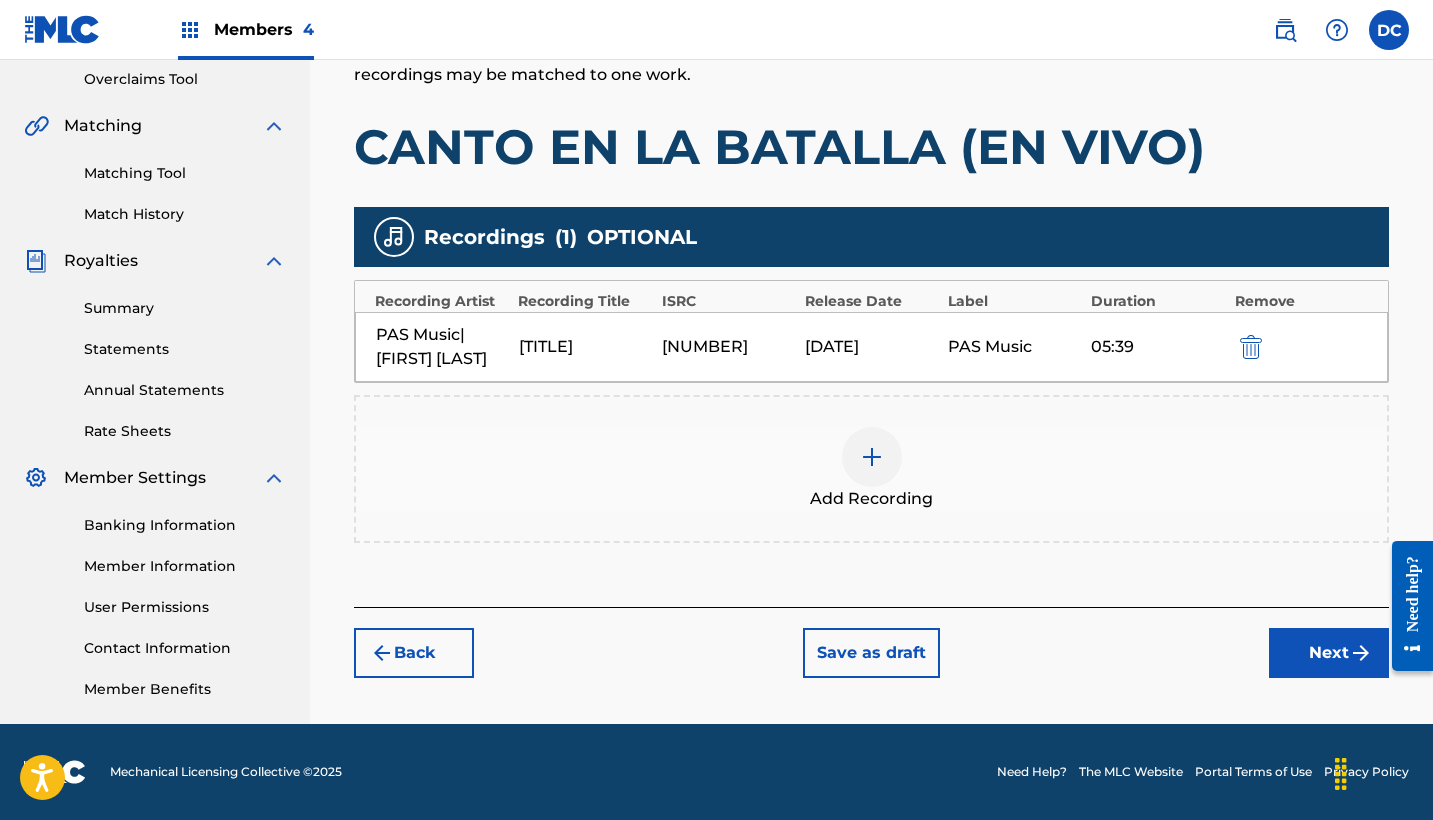 click at bounding box center (1361, 653) 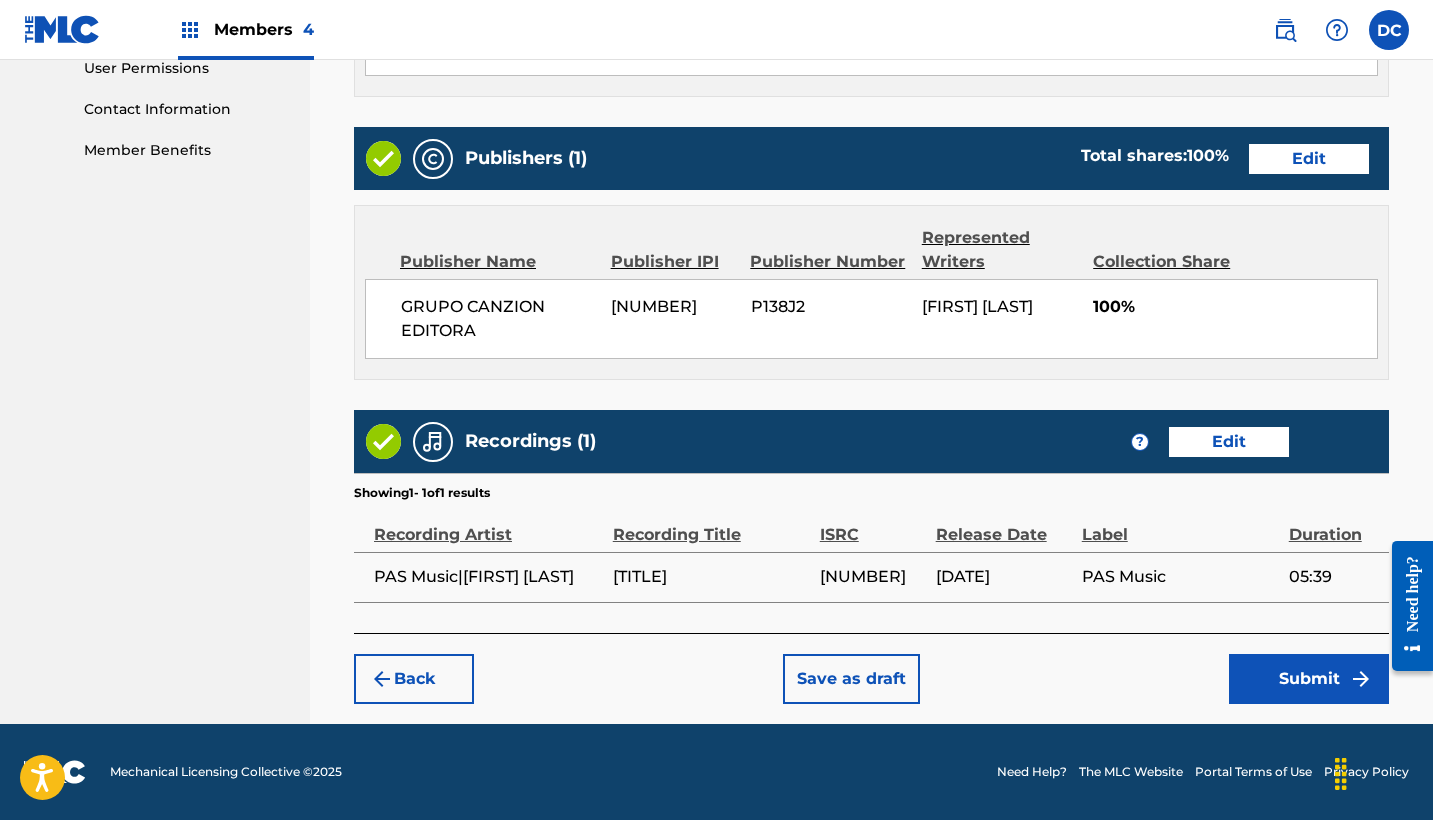 scroll, scrollTop: 991, scrollLeft: 0, axis: vertical 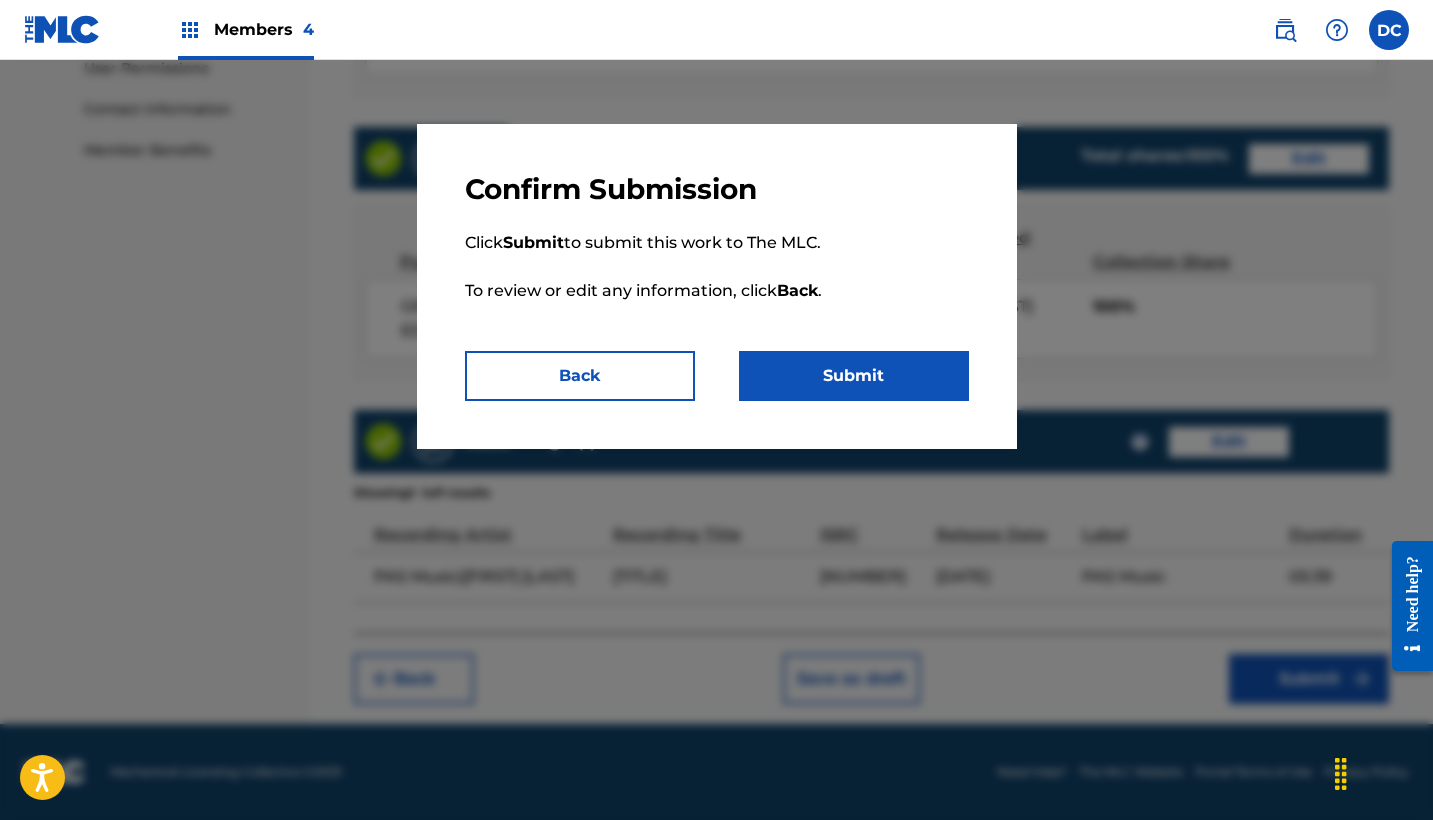 click on "Back" at bounding box center [580, 376] 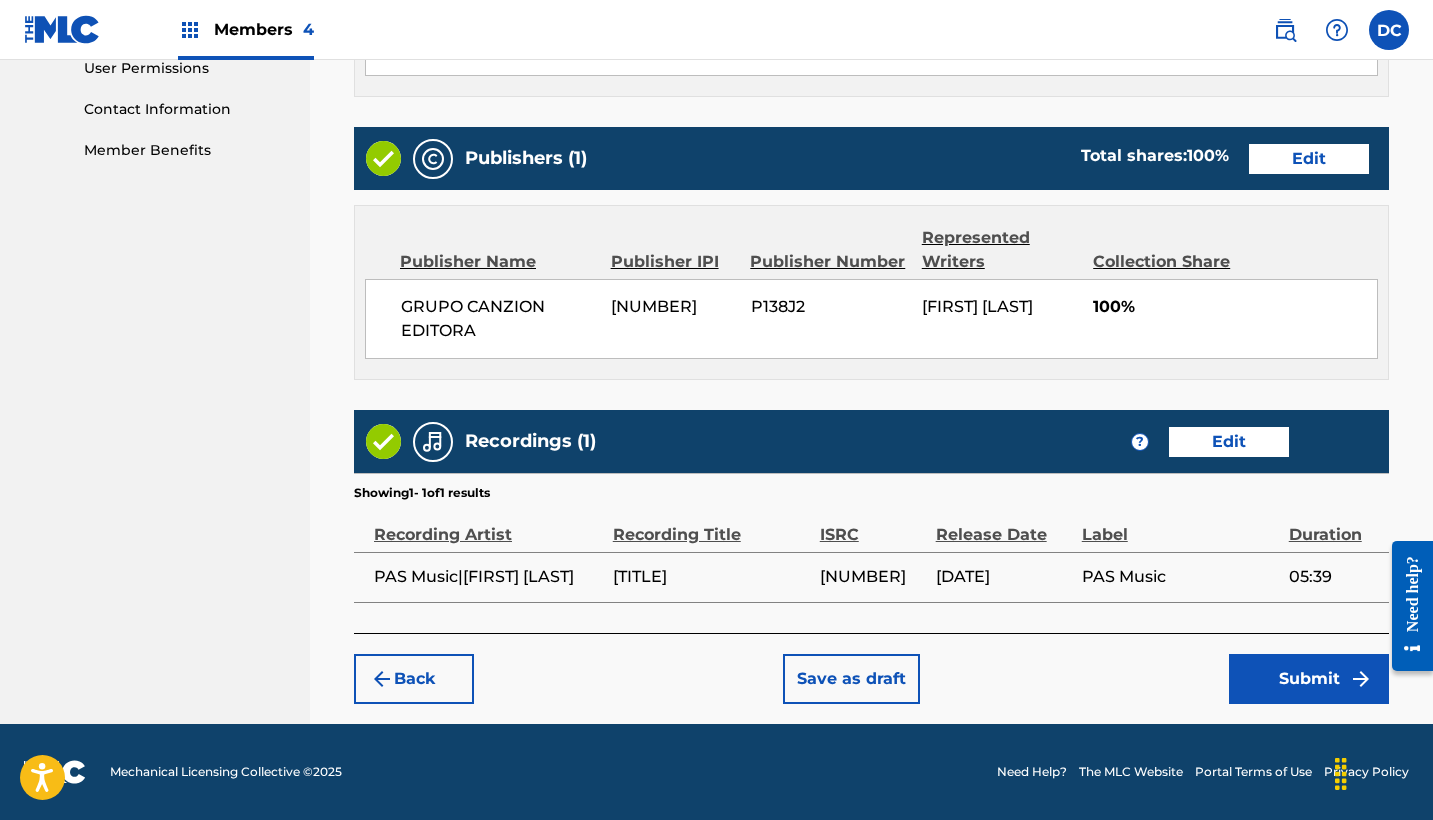 scroll, scrollTop: 991, scrollLeft: 0, axis: vertical 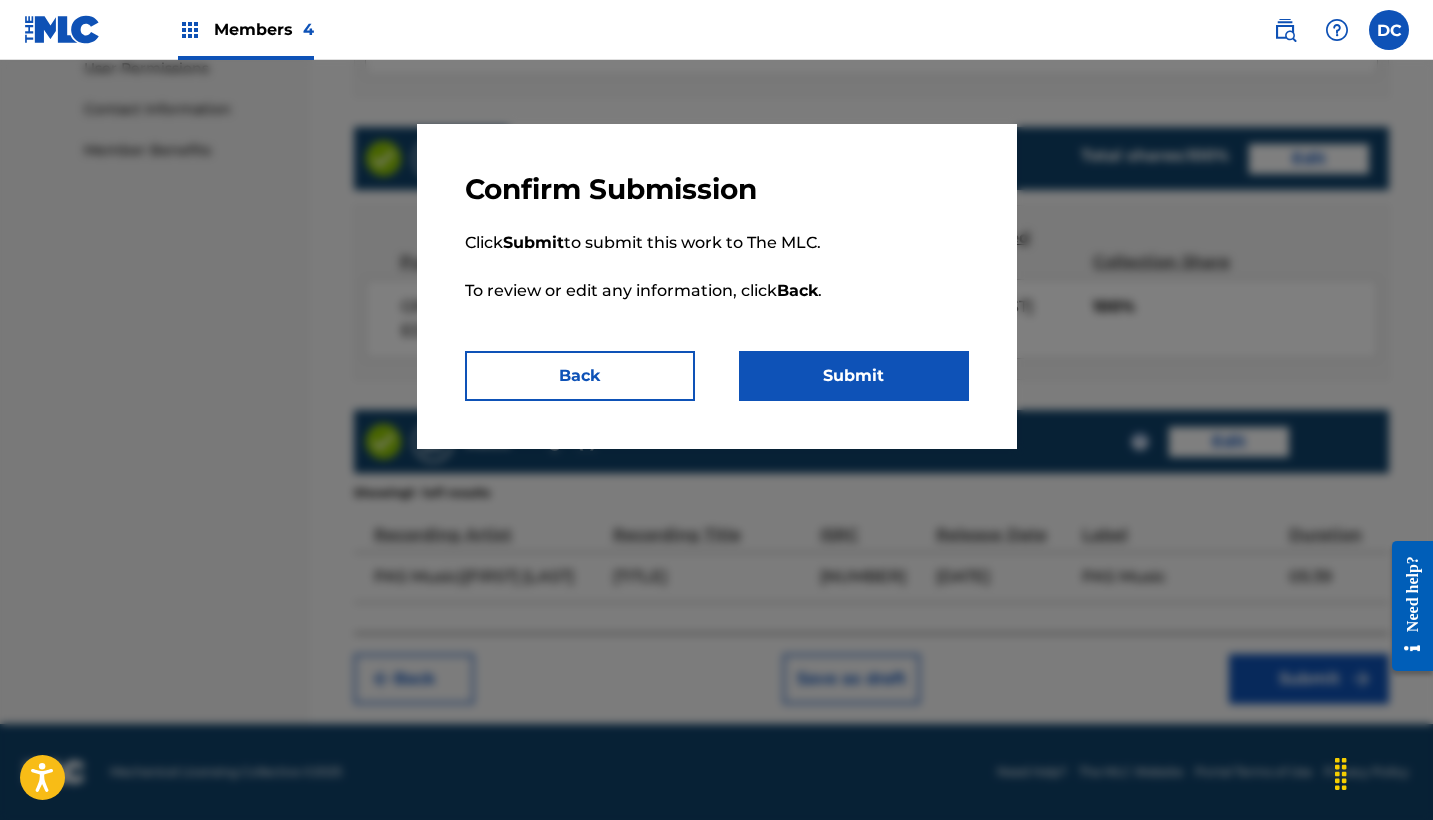 click on "Submit" at bounding box center (854, 376) 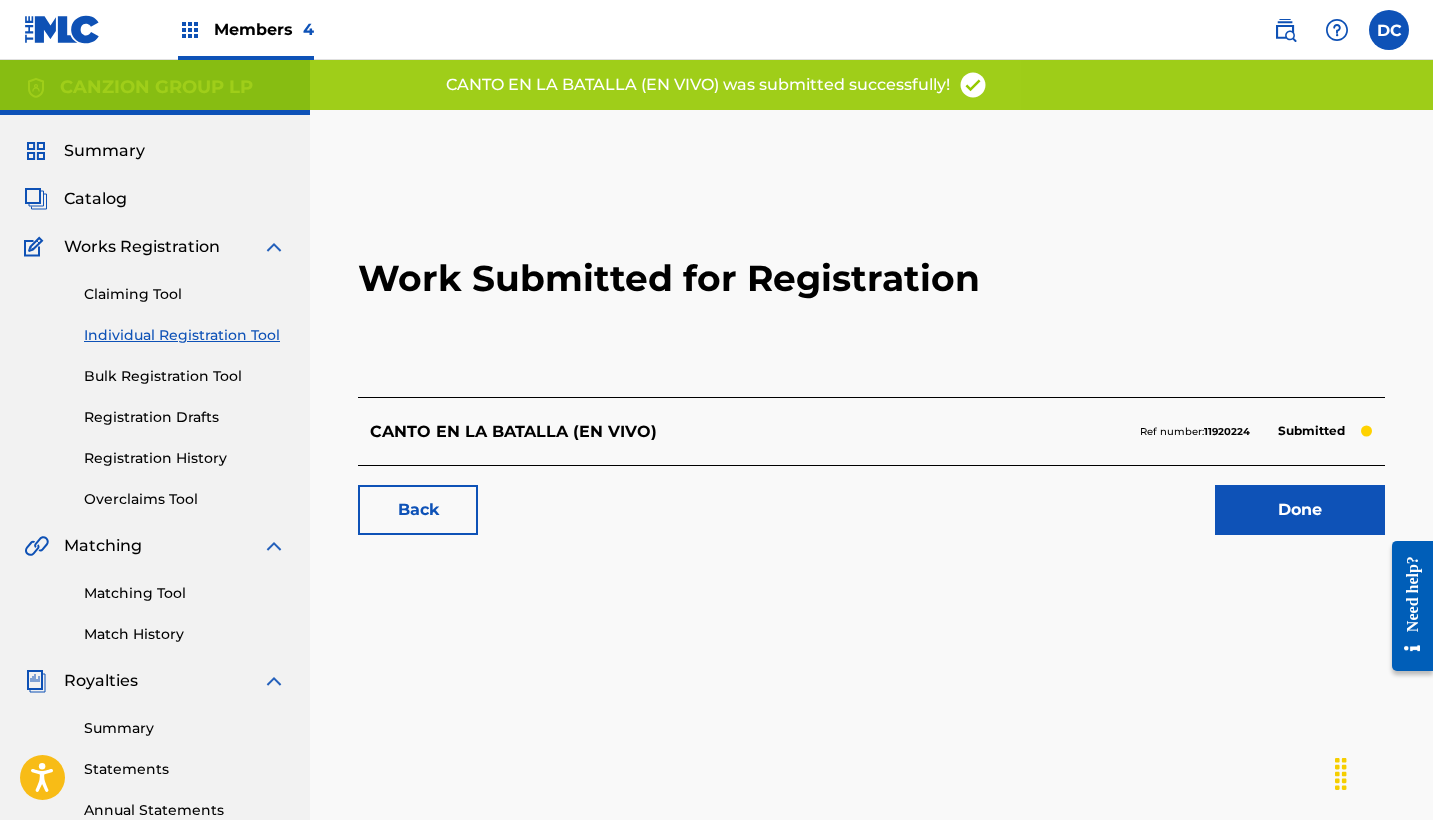 click on "11920224" at bounding box center (1227, 431) 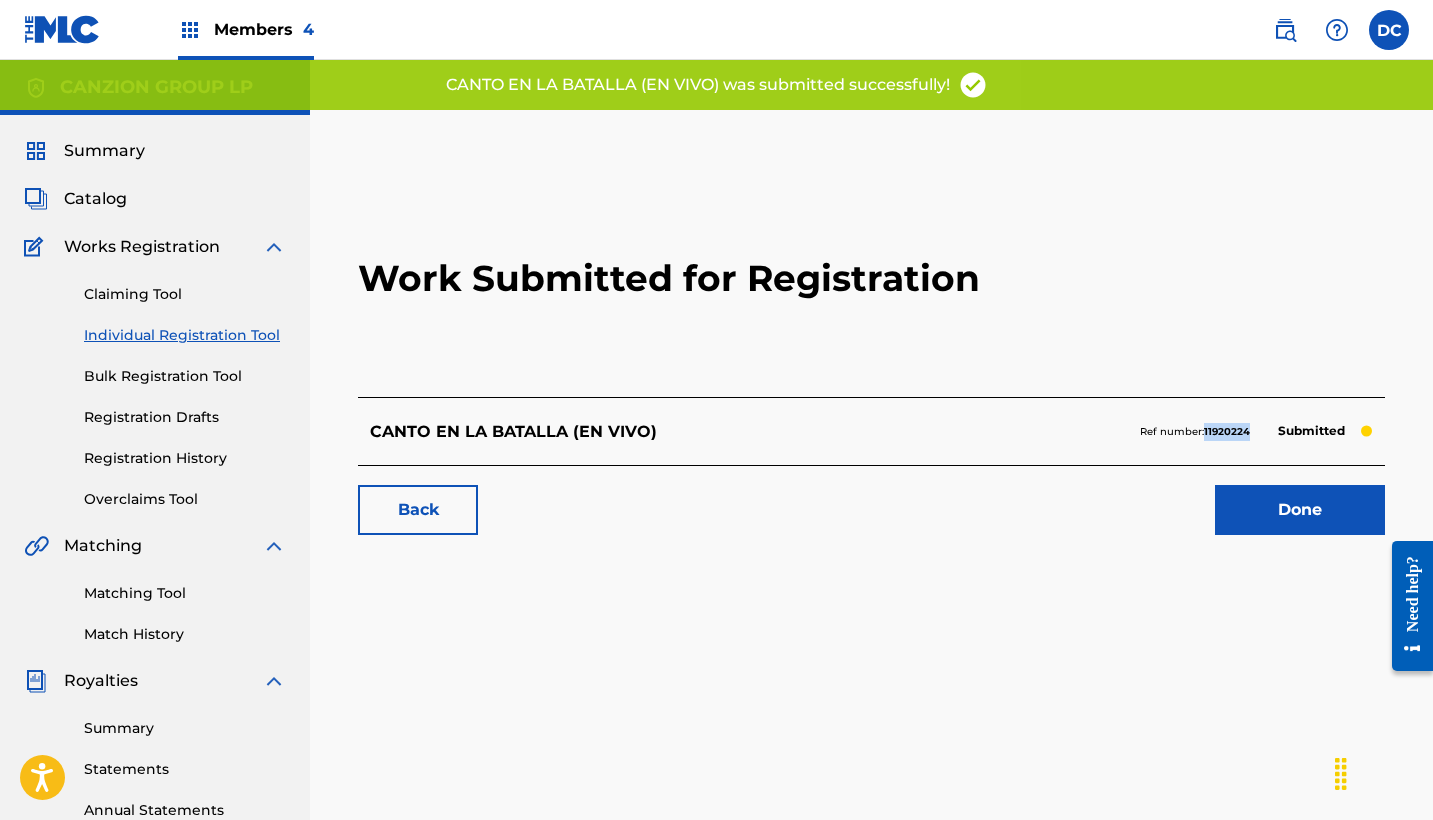 click on "11920224" at bounding box center [1227, 431] 